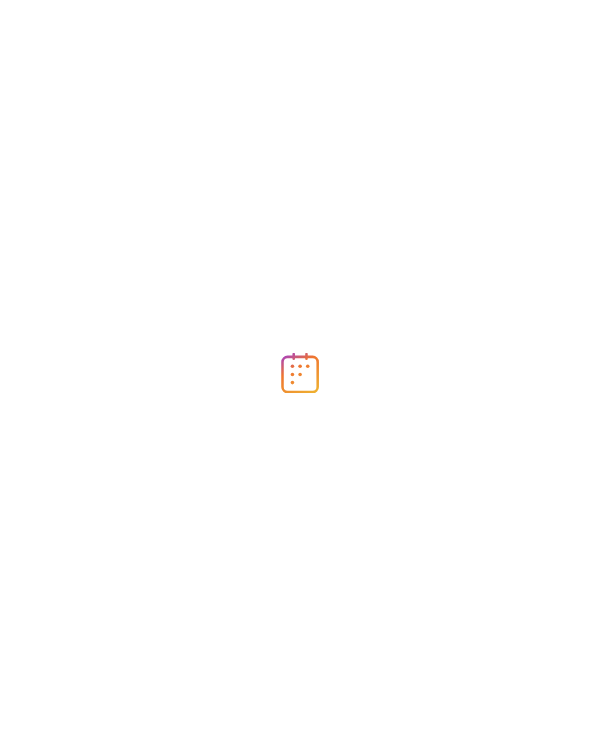 scroll, scrollTop: 0, scrollLeft: 0, axis: both 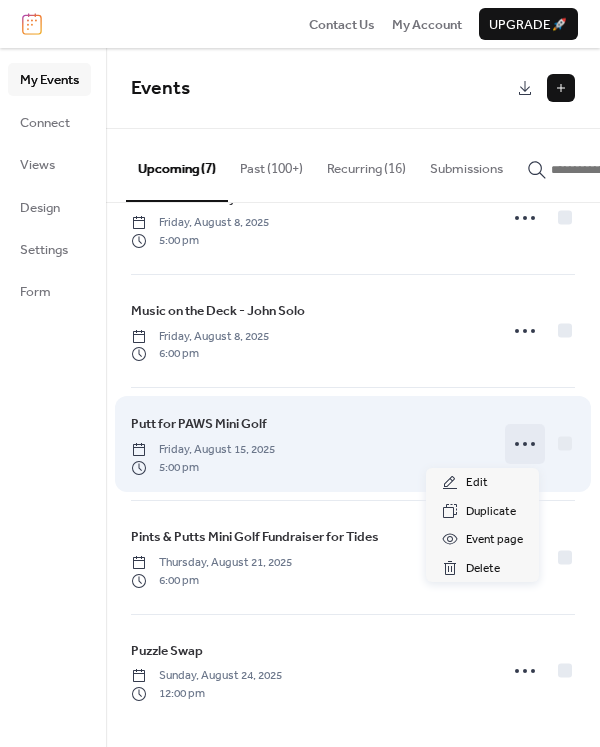 click 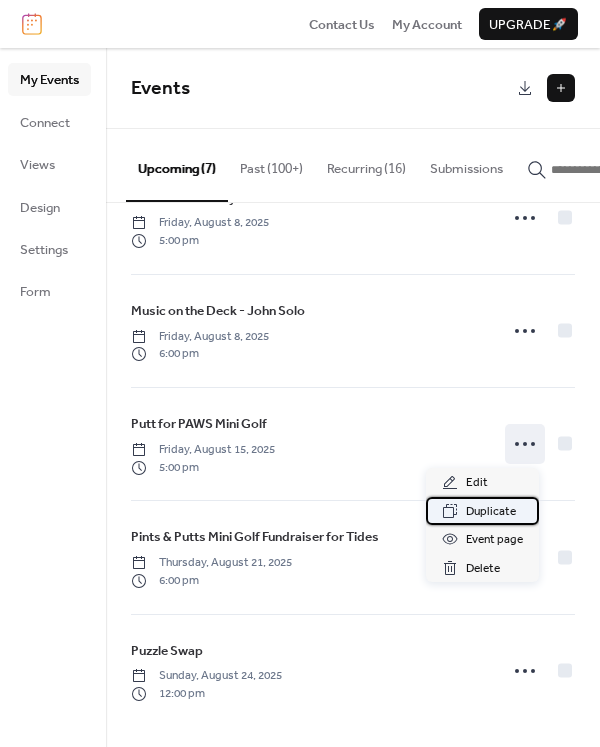 click on "Duplicate" at bounding box center (491, 512) 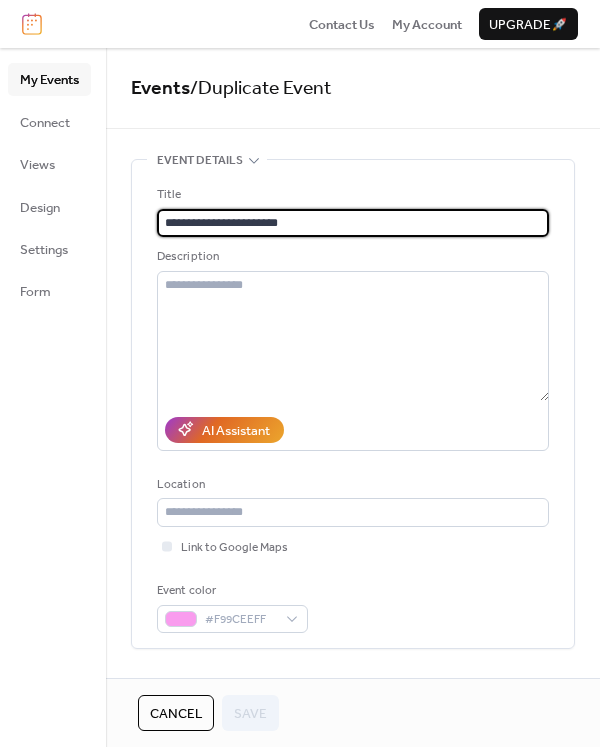 drag, startPoint x: 237, startPoint y: 219, endPoint x: 141, endPoint y: 217, distance: 96.02083 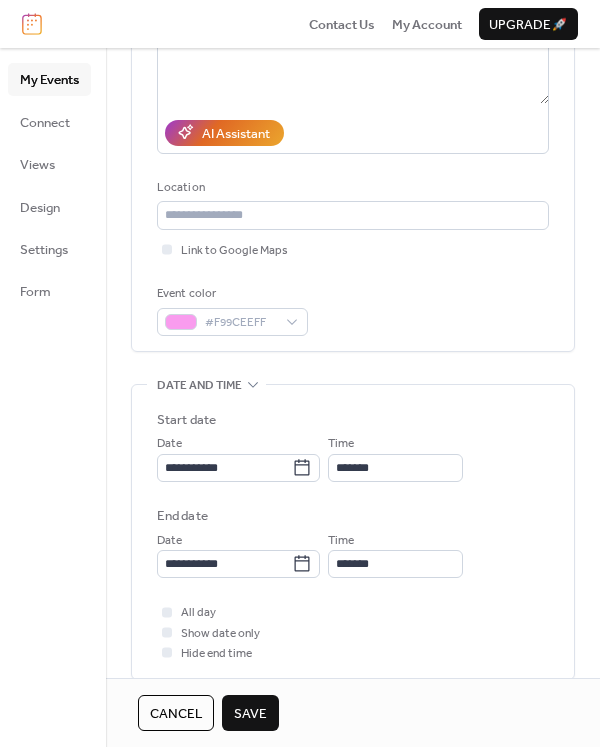 scroll, scrollTop: 354, scrollLeft: 0, axis: vertical 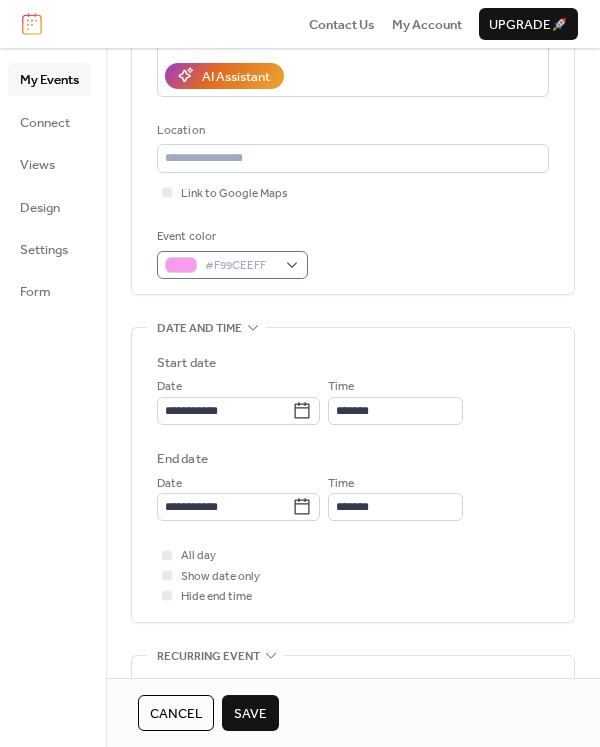 type on "**********" 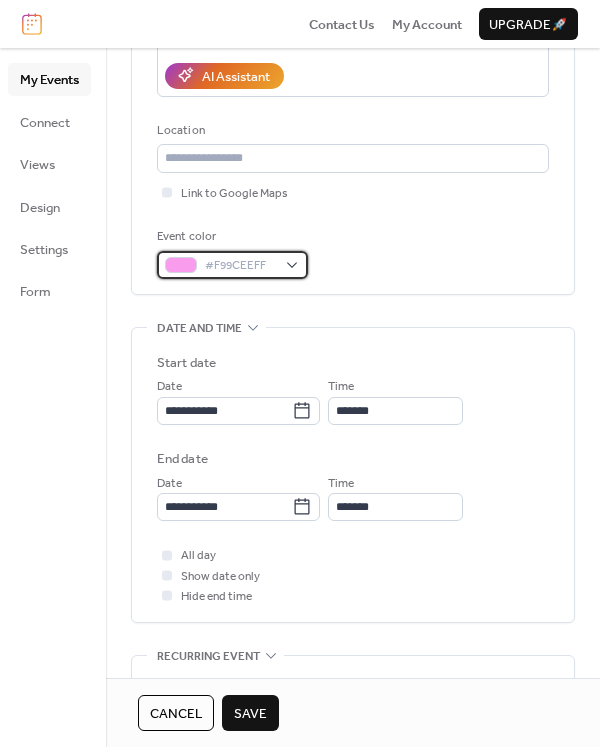 click on "#F99CEEFF" at bounding box center (232, 265) 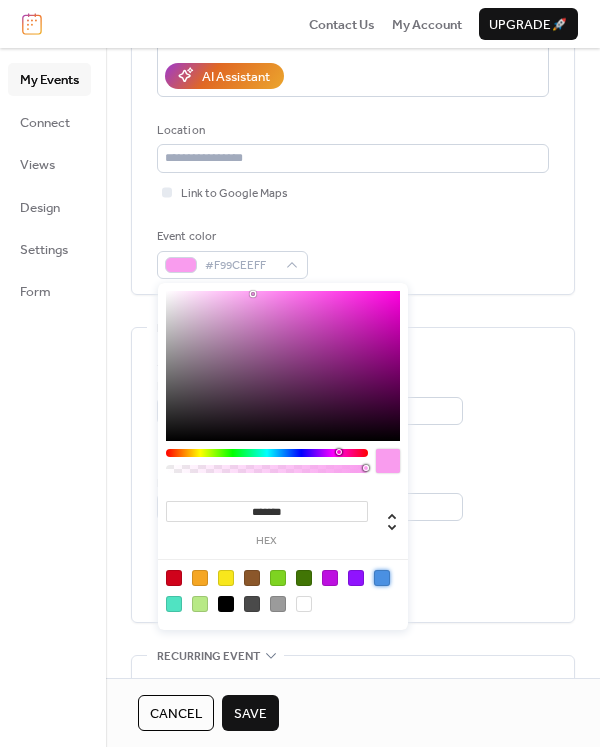 click at bounding box center (382, 578) 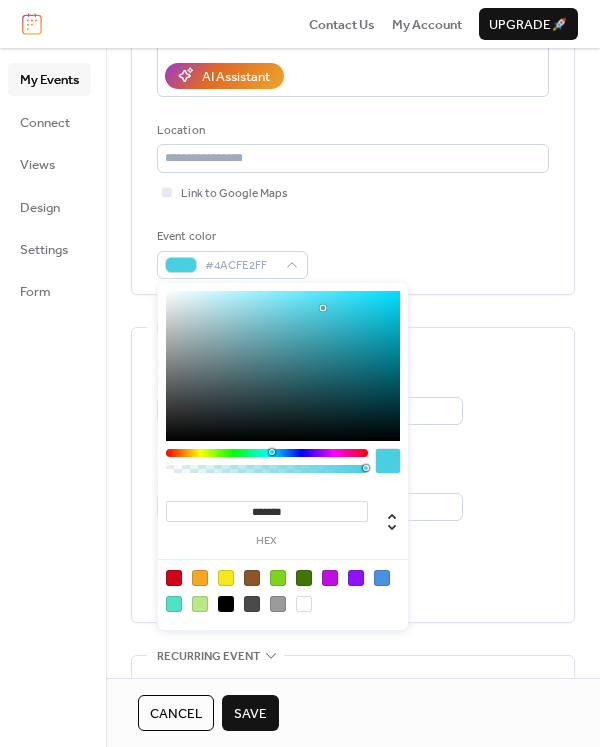 click at bounding box center [267, 453] 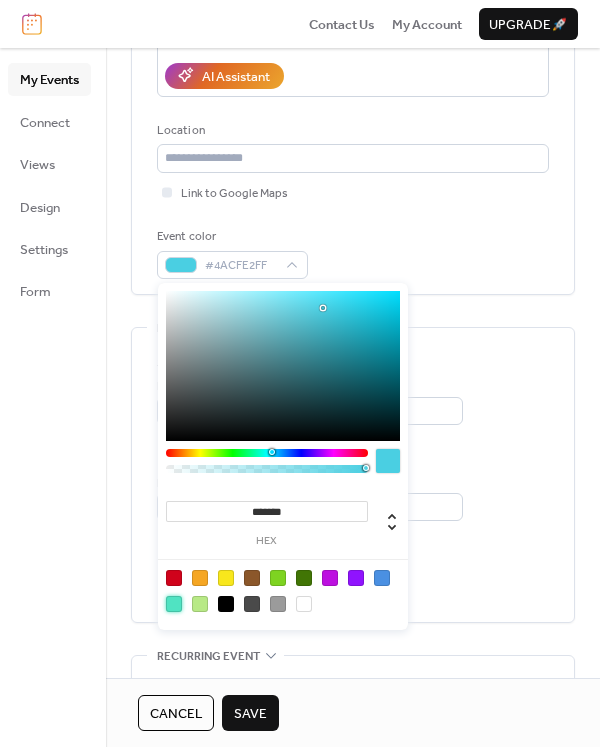 click at bounding box center [174, 604] 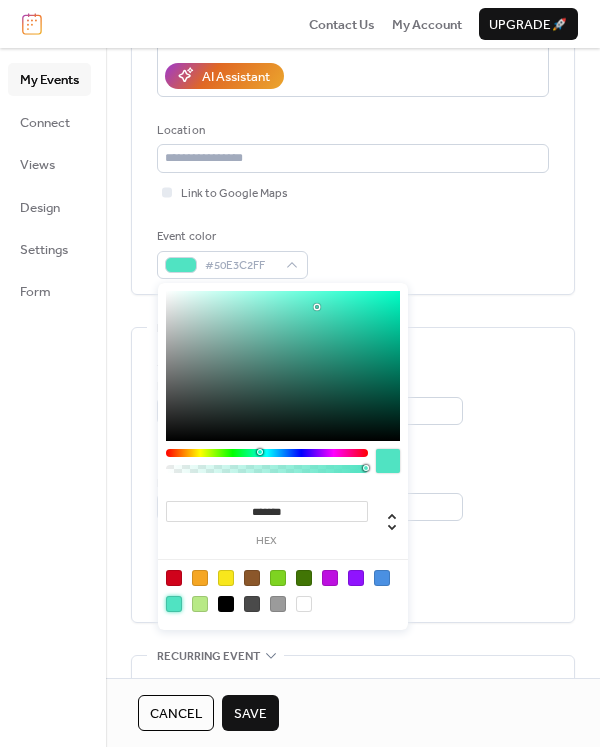 click on "All day Show date only Hide end time" at bounding box center (353, 575) 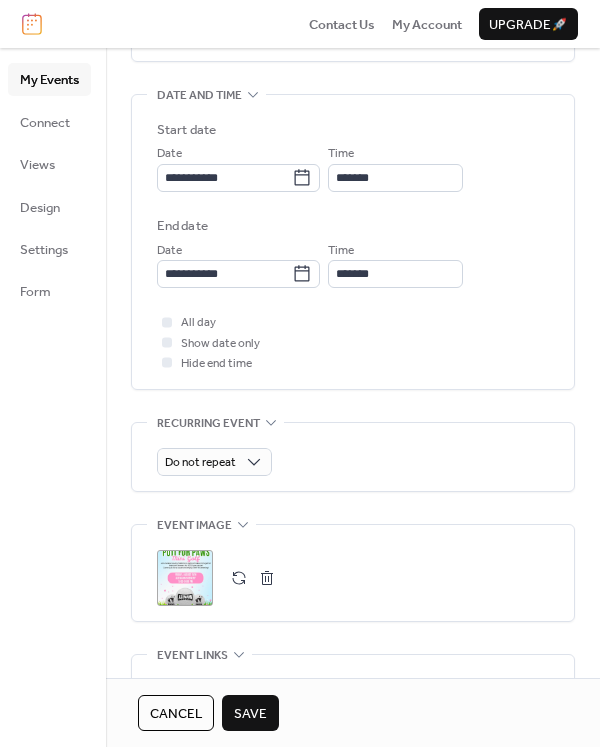 scroll, scrollTop: 820, scrollLeft: 0, axis: vertical 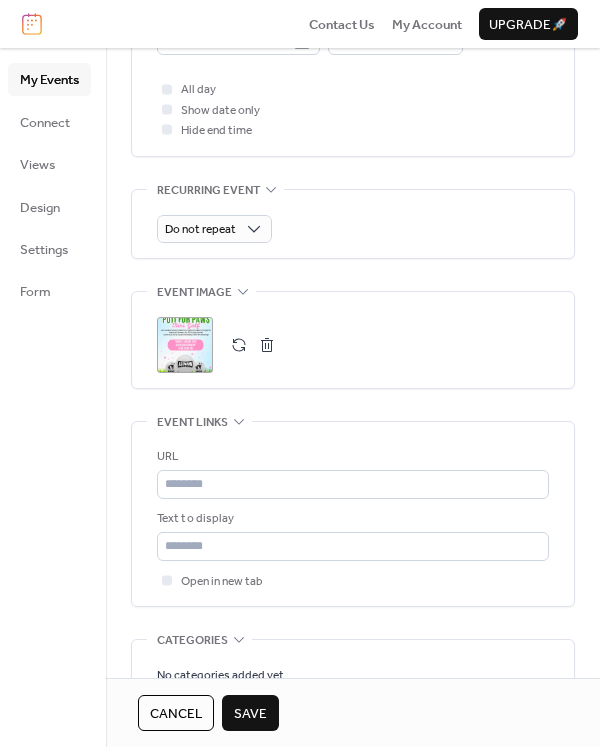 click at bounding box center [267, 345] 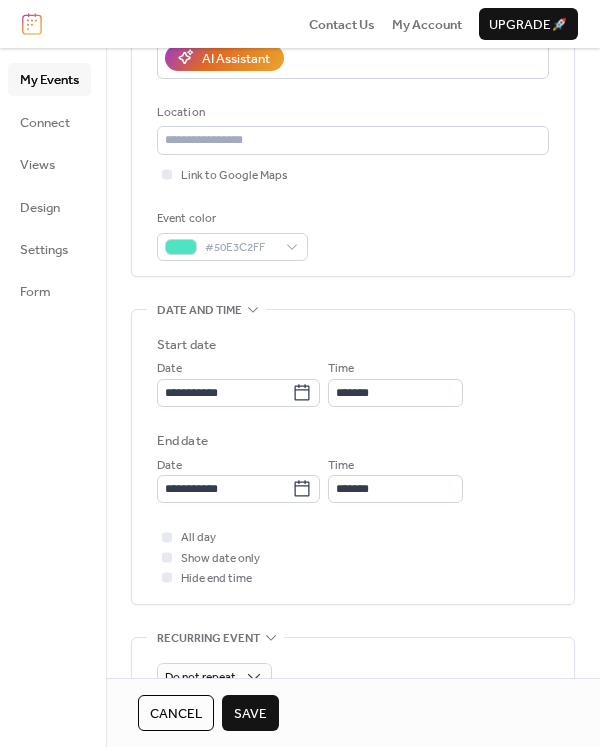 scroll, scrollTop: 300, scrollLeft: 0, axis: vertical 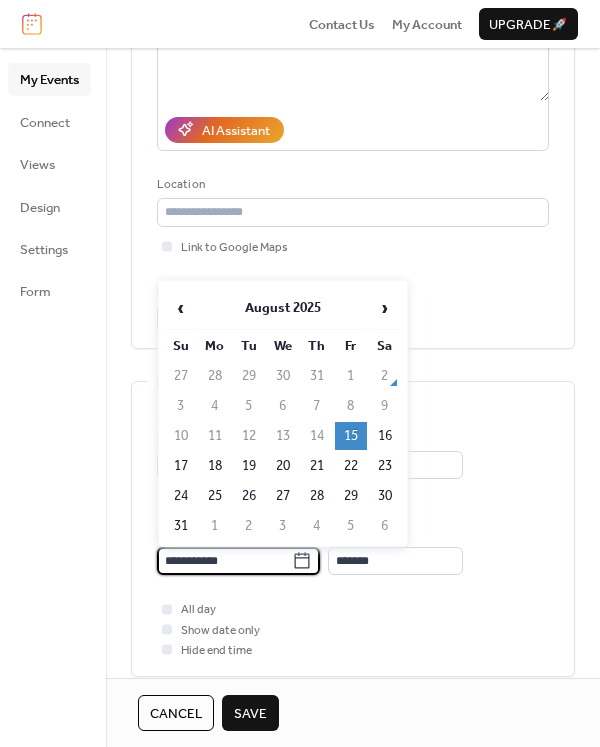 click on "**********" at bounding box center (224, 561) 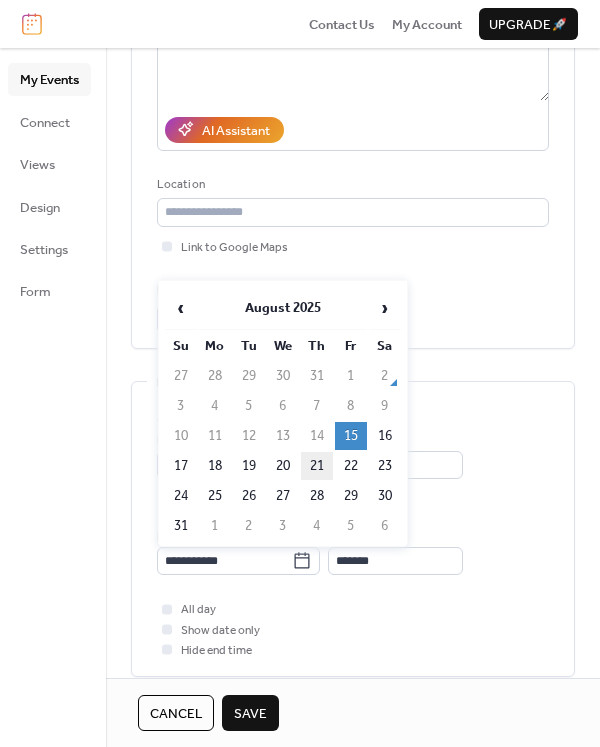 click on "21" at bounding box center [317, 466] 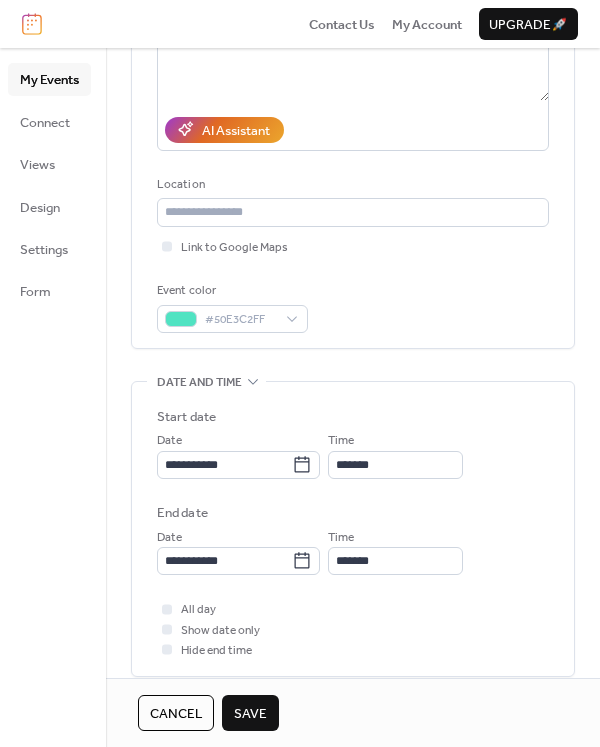click on "Save" at bounding box center (250, 714) 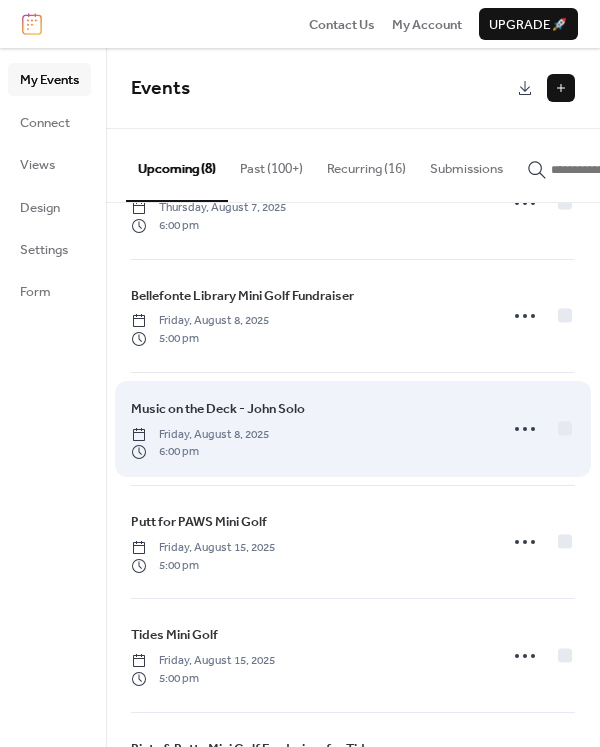 scroll, scrollTop: 233, scrollLeft: 0, axis: vertical 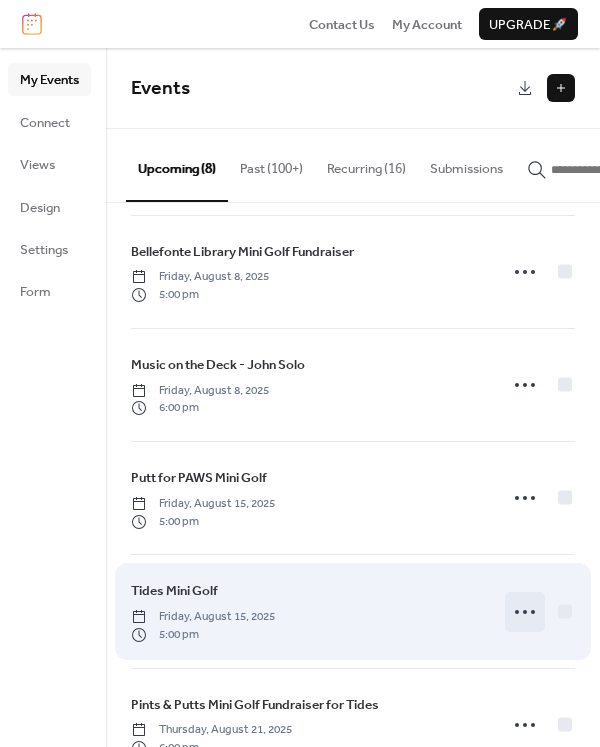 click 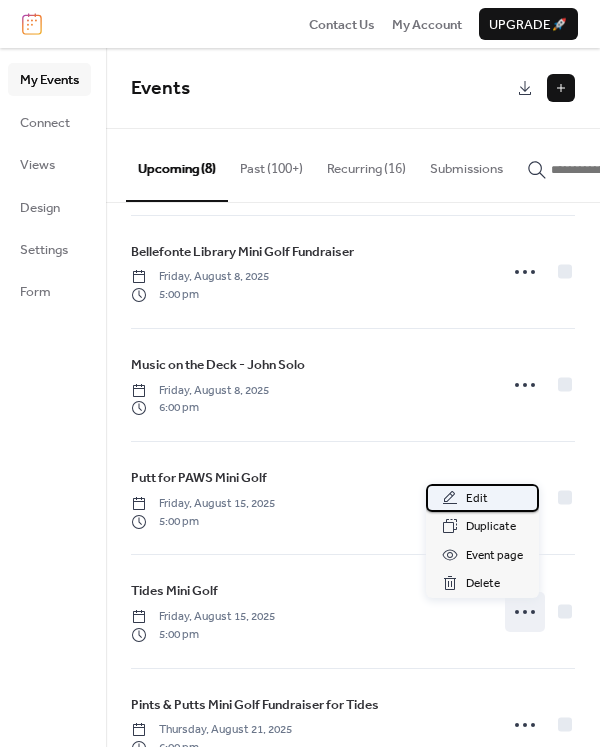 click on "Edit" at bounding box center (477, 499) 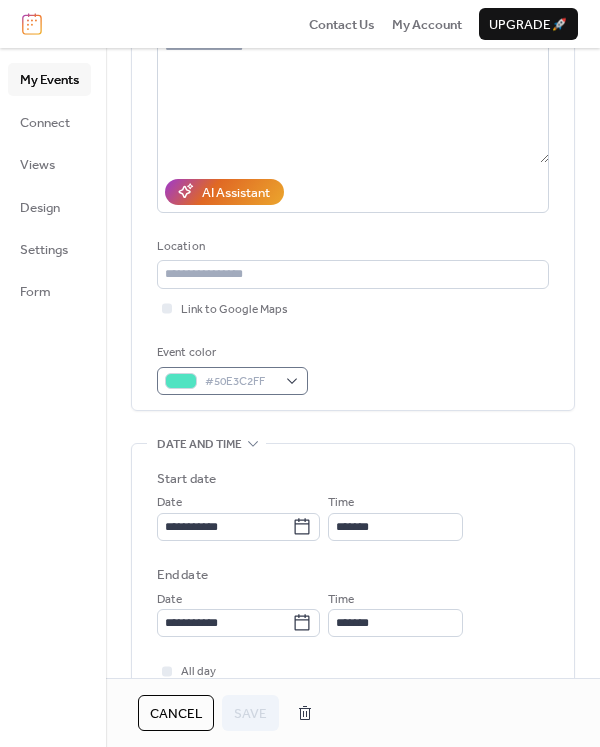 scroll, scrollTop: 467, scrollLeft: 0, axis: vertical 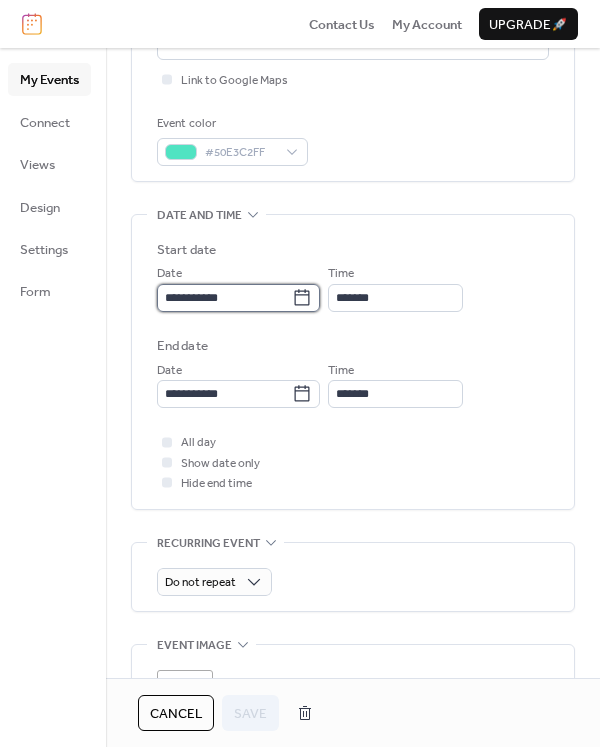 click on "**********" at bounding box center (224, 298) 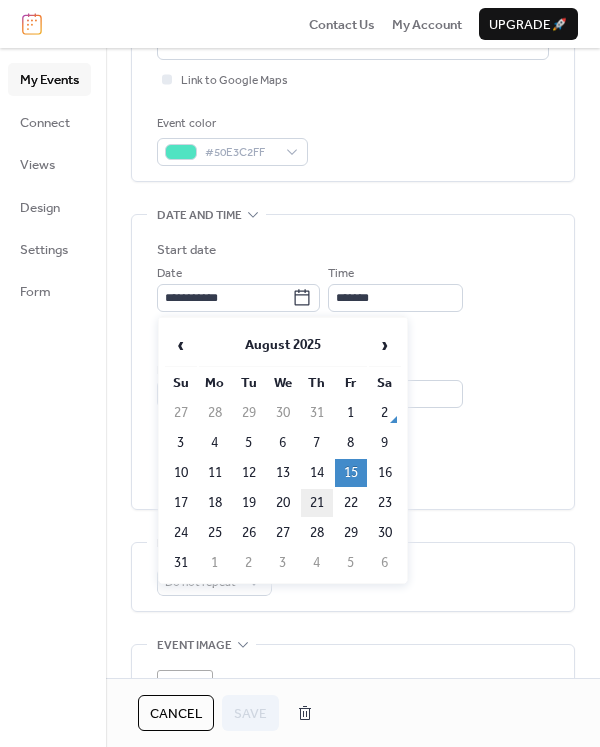click on "21" at bounding box center [317, 503] 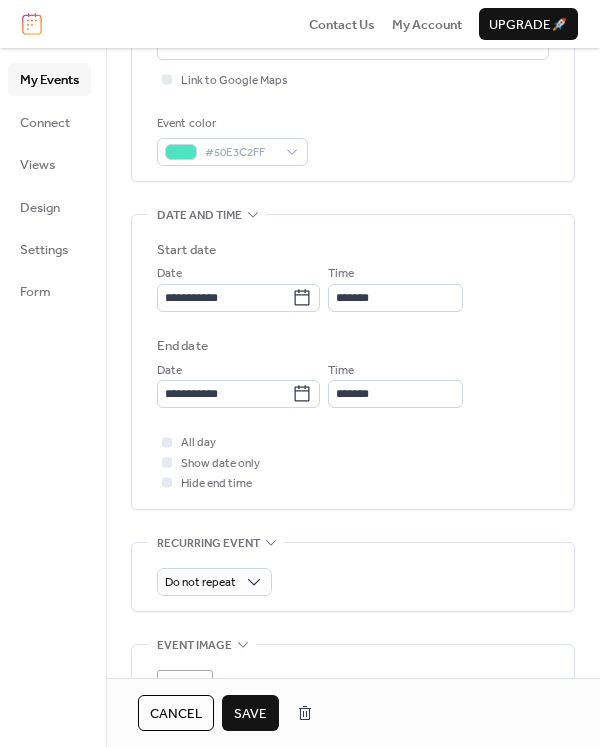 click on "Save" at bounding box center (250, 714) 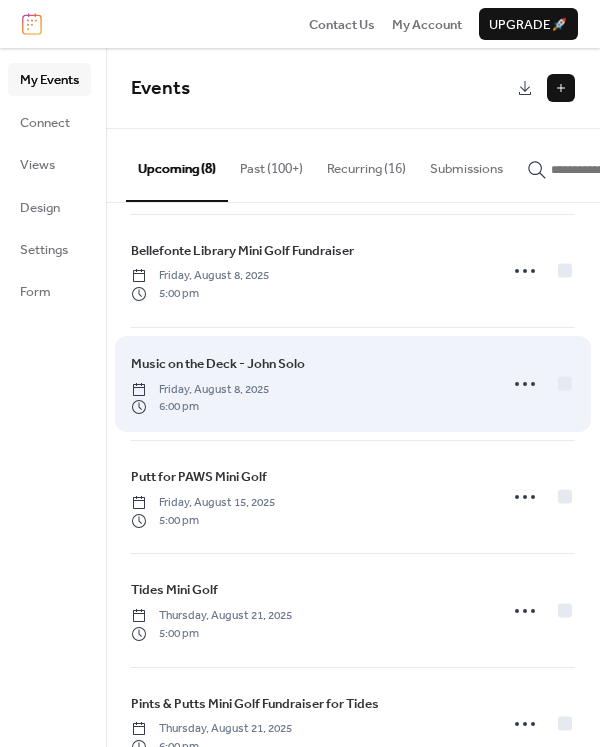 scroll, scrollTop: 406, scrollLeft: 0, axis: vertical 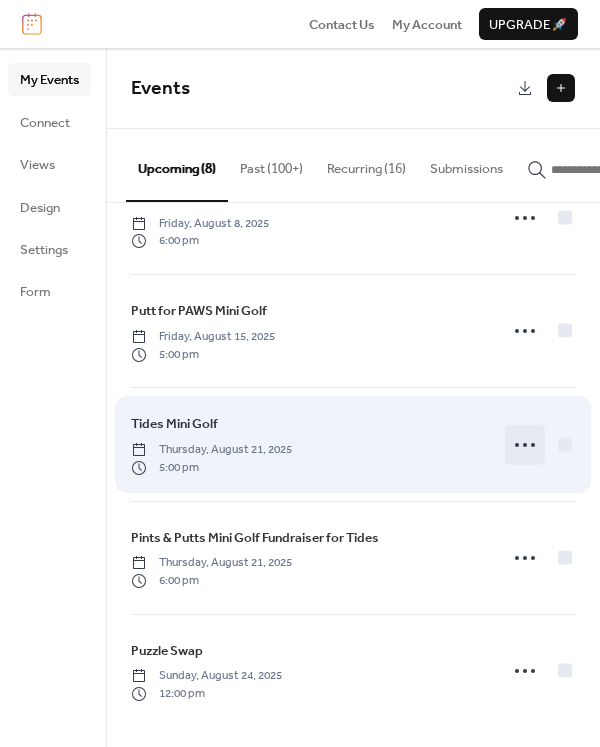 click 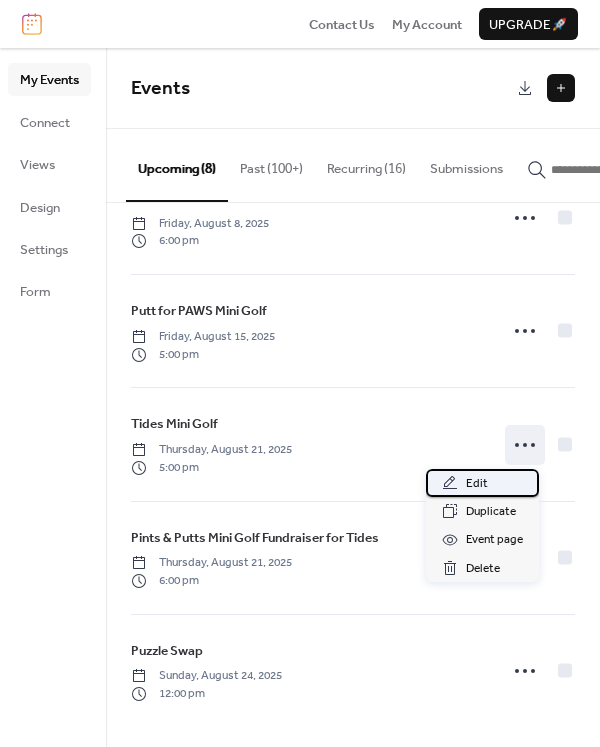 click on "Edit" at bounding box center [477, 484] 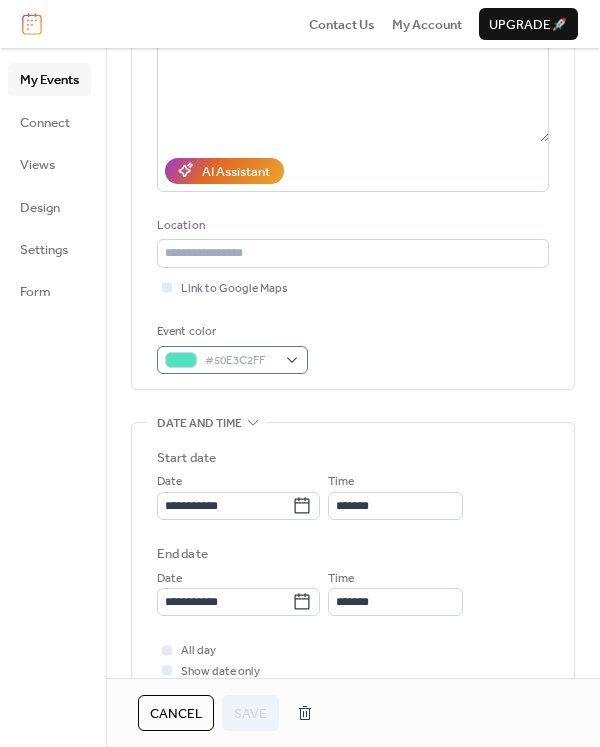 scroll, scrollTop: 467, scrollLeft: 0, axis: vertical 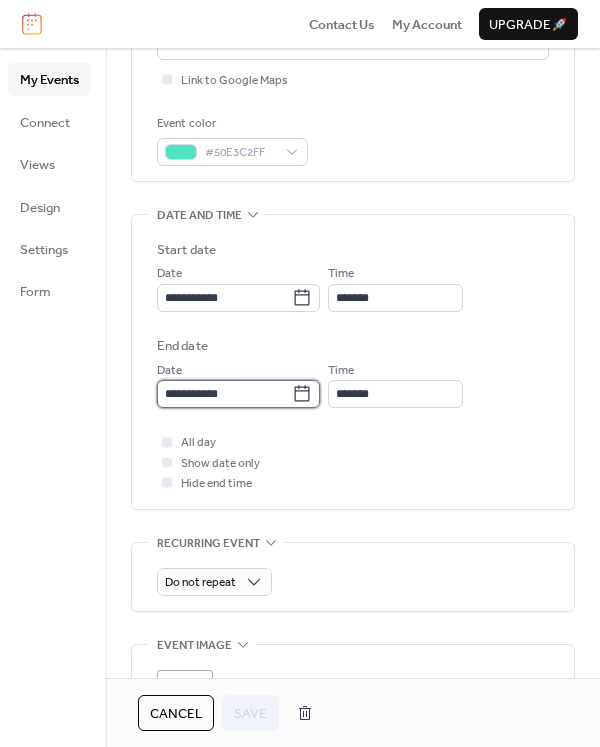 click on "**********" at bounding box center (224, 394) 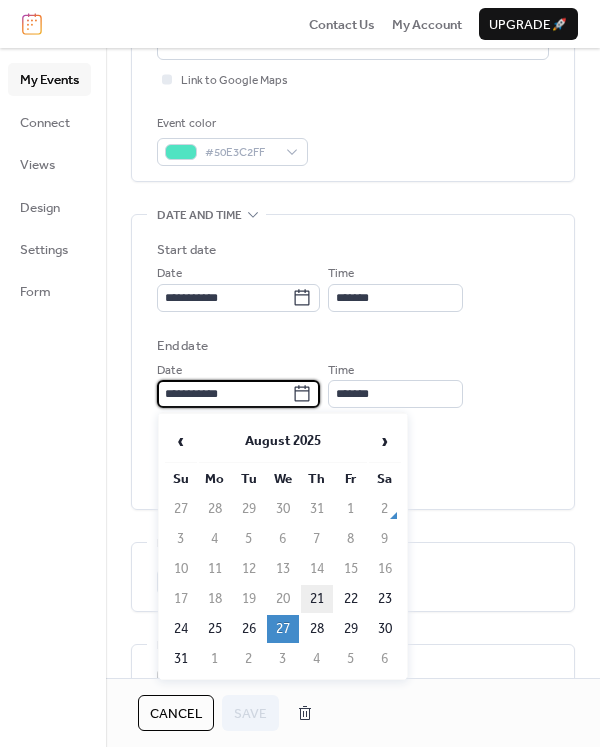 click on "21" at bounding box center (317, 599) 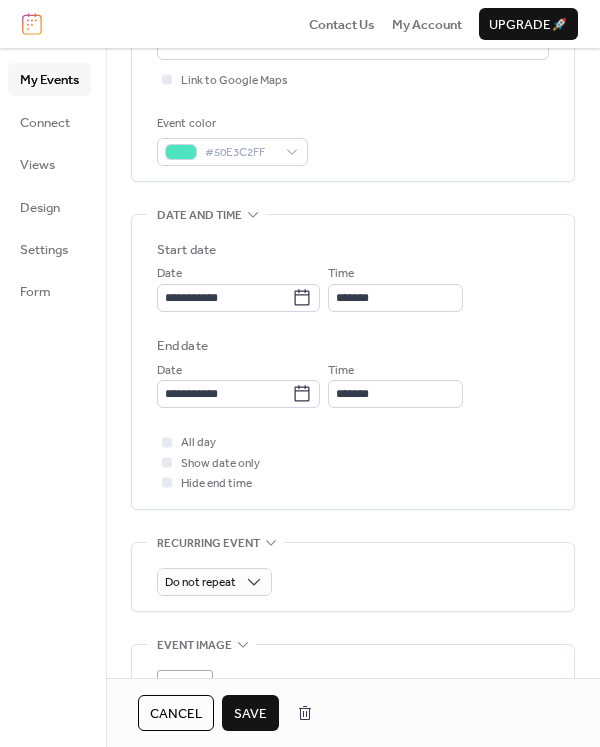 click on "Save" at bounding box center (250, 714) 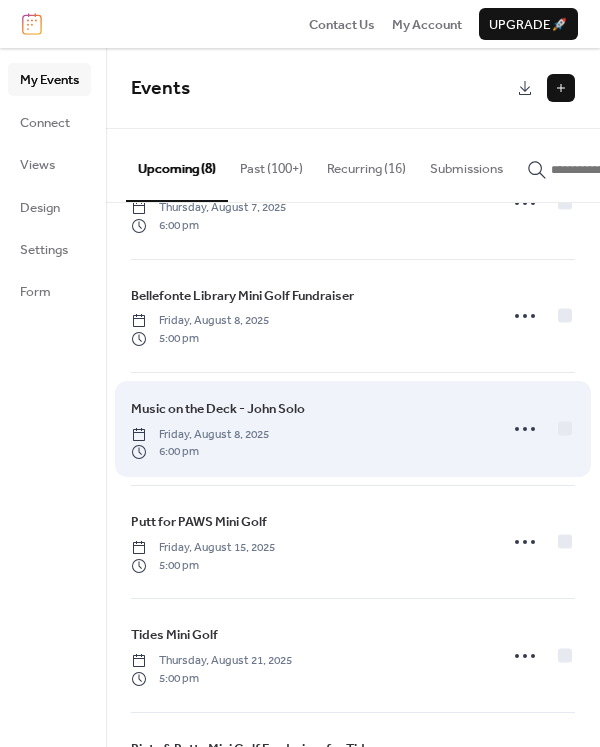 scroll, scrollTop: 233, scrollLeft: 0, axis: vertical 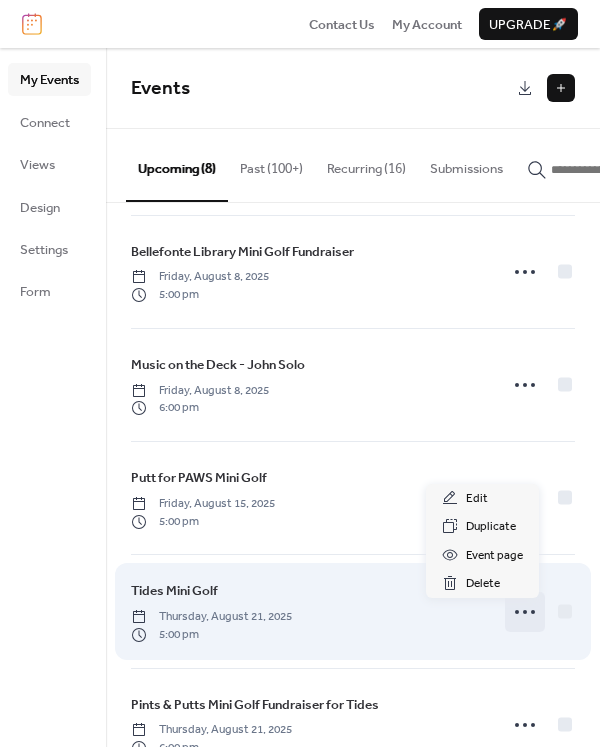 click 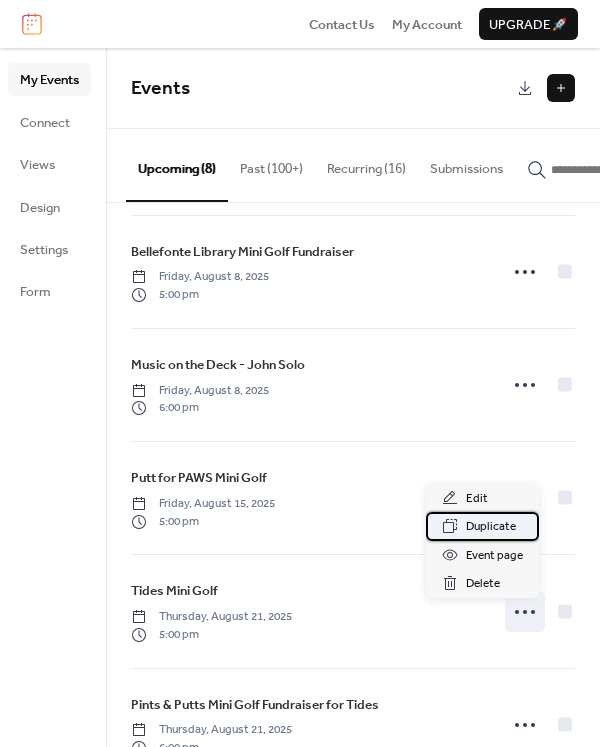 click on "Duplicate" at bounding box center [491, 527] 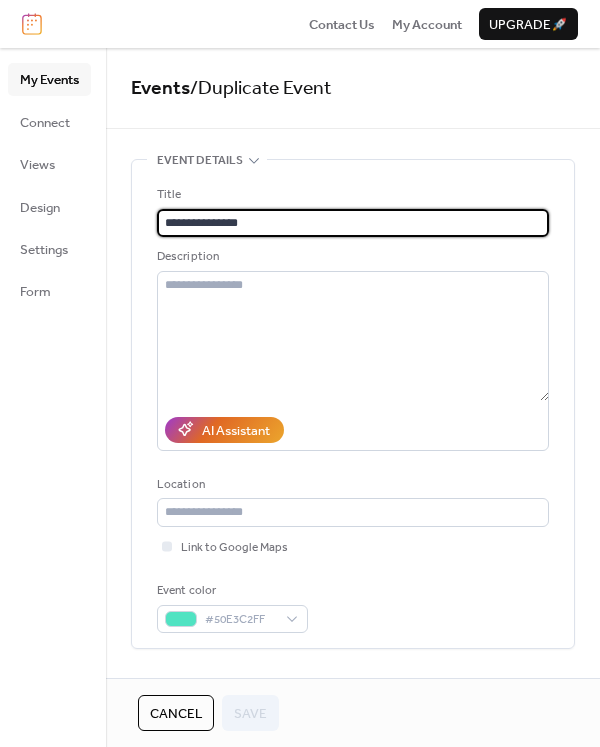 drag, startPoint x: 198, startPoint y: 226, endPoint x: 143, endPoint y: 224, distance: 55.03635 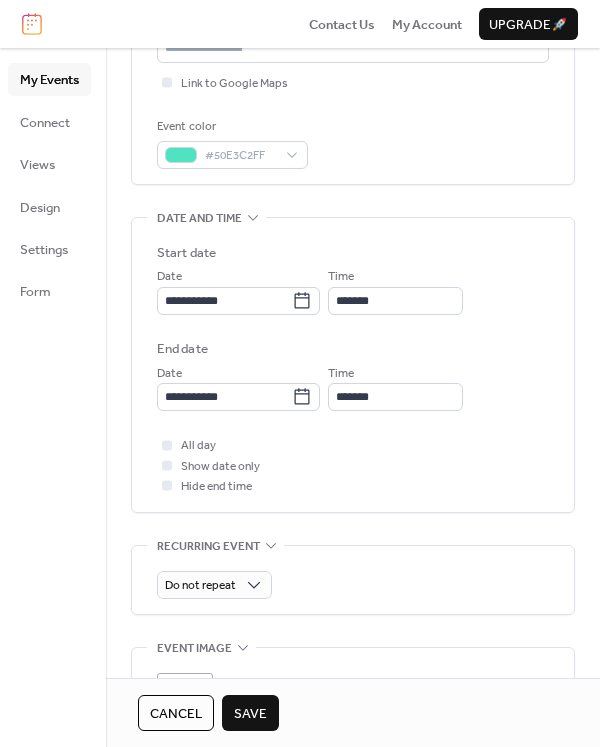 scroll, scrollTop: 467, scrollLeft: 0, axis: vertical 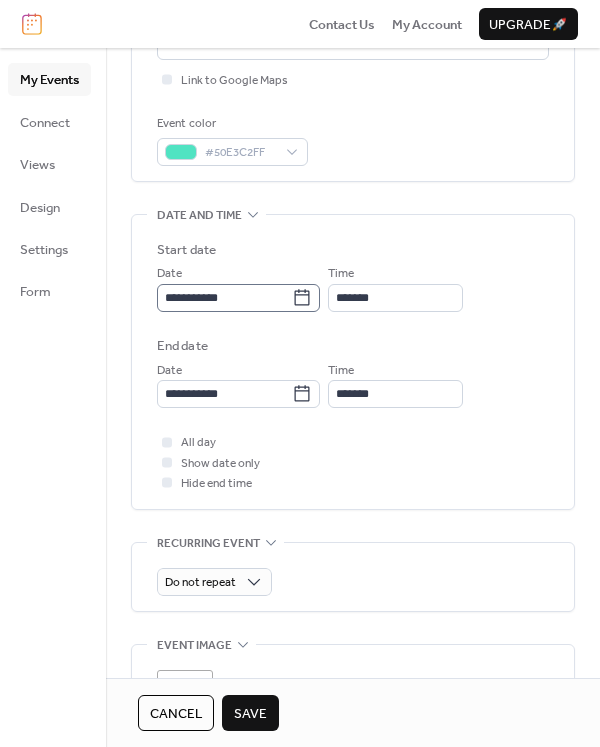 type on "**********" 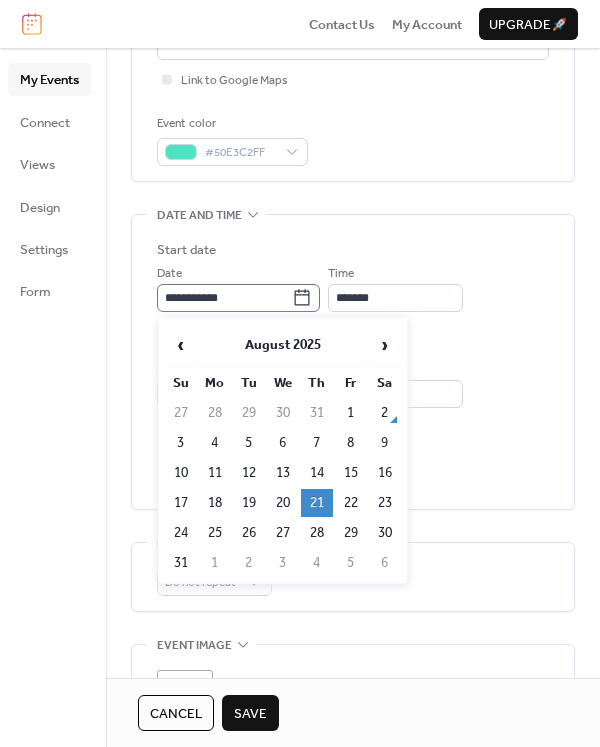 click 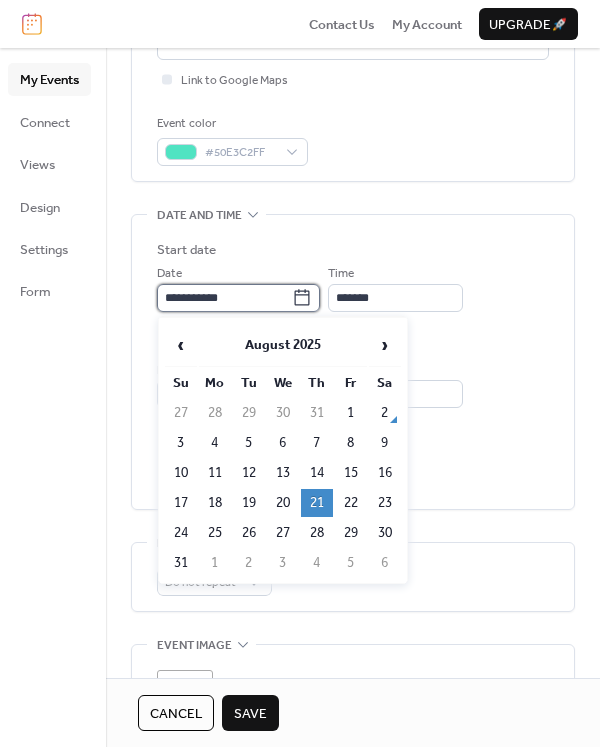 click on "**********" at bounding box center [224, 298] 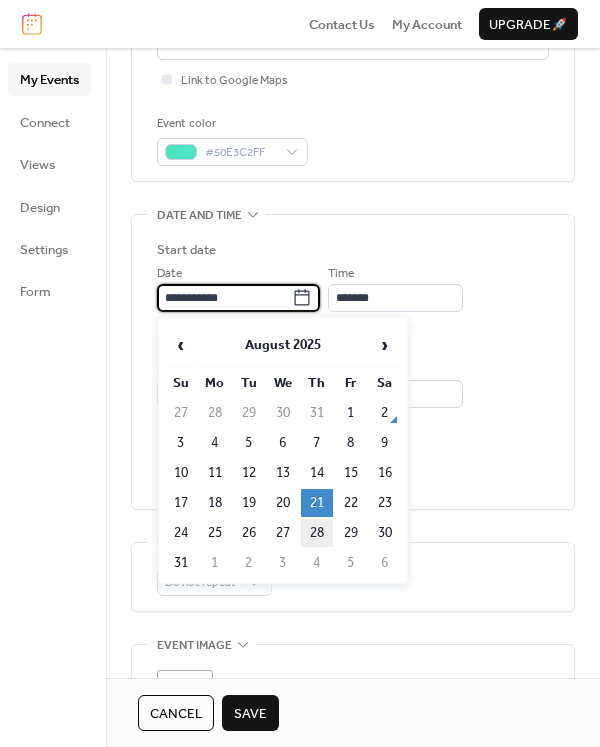click on "28" at bounding box center [317, 533] 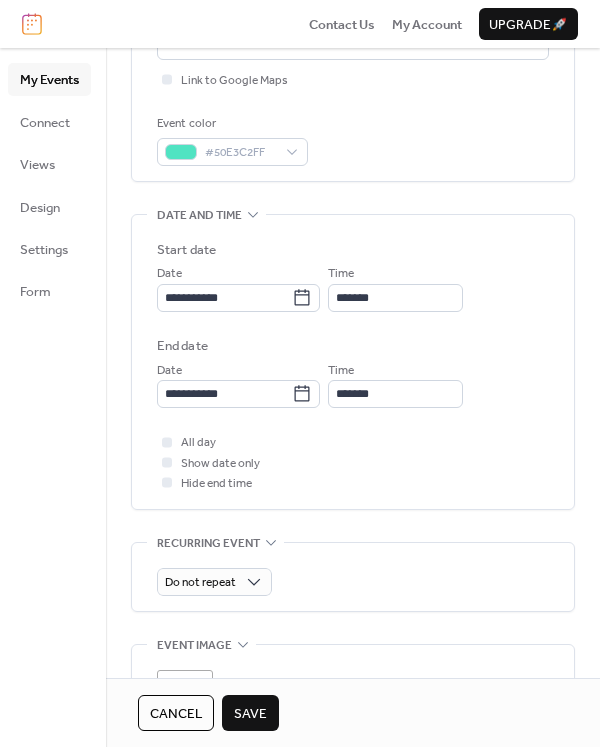 click on "Save" at bounding box center [250, 714] 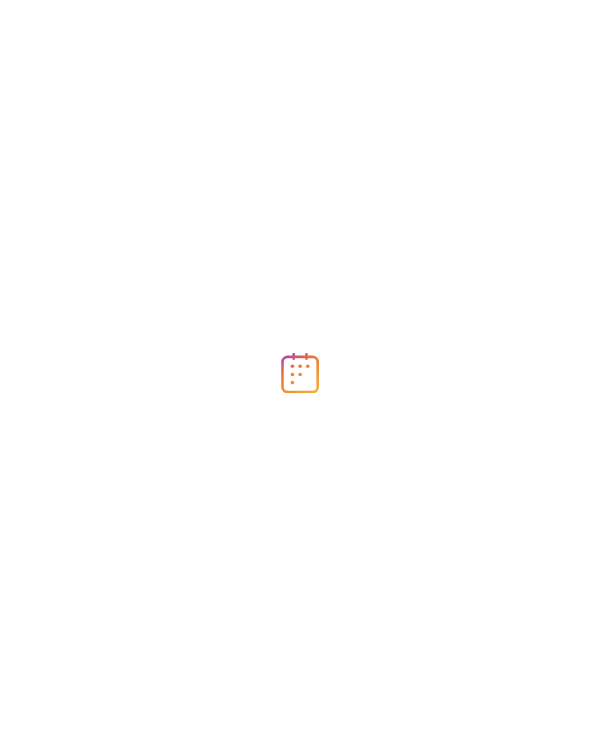 scroll, scrollTop: 0, scrollLeft: 0, axis: both 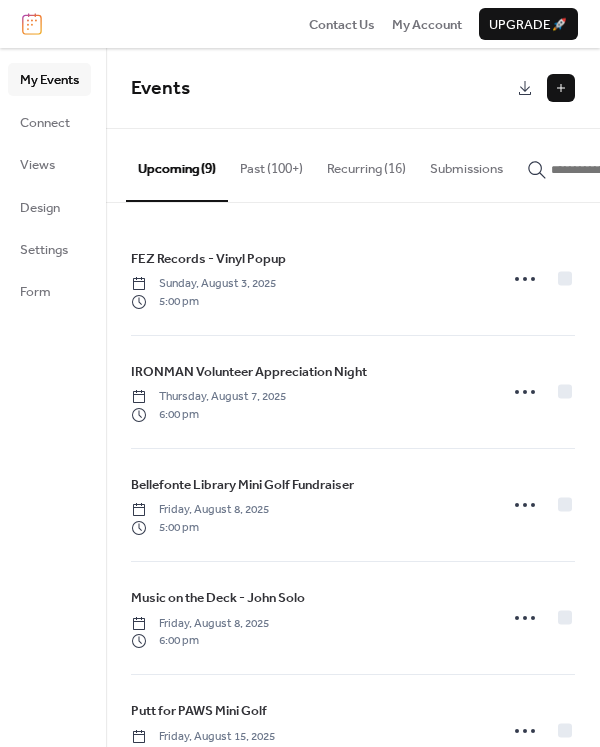 click at bounding box center [561, 88] 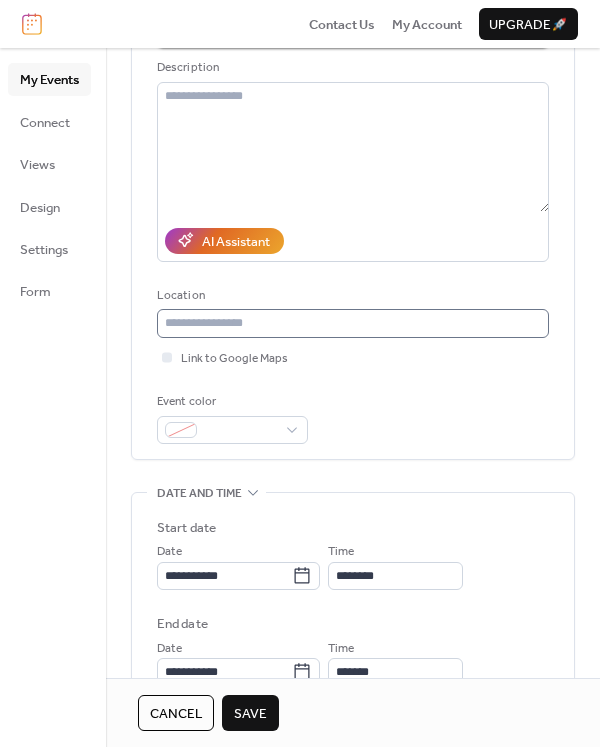 scroll, scrollTop: 233, scrollLeft: 0, axis: vertical 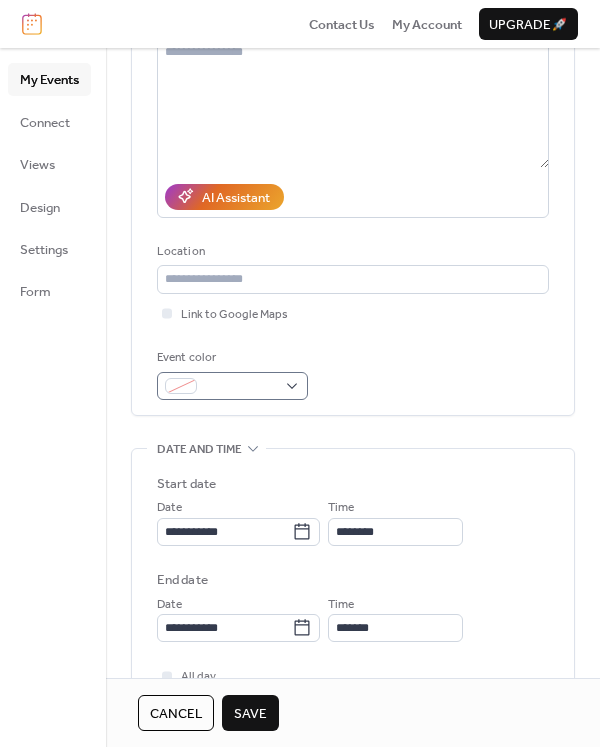 type on "**********" 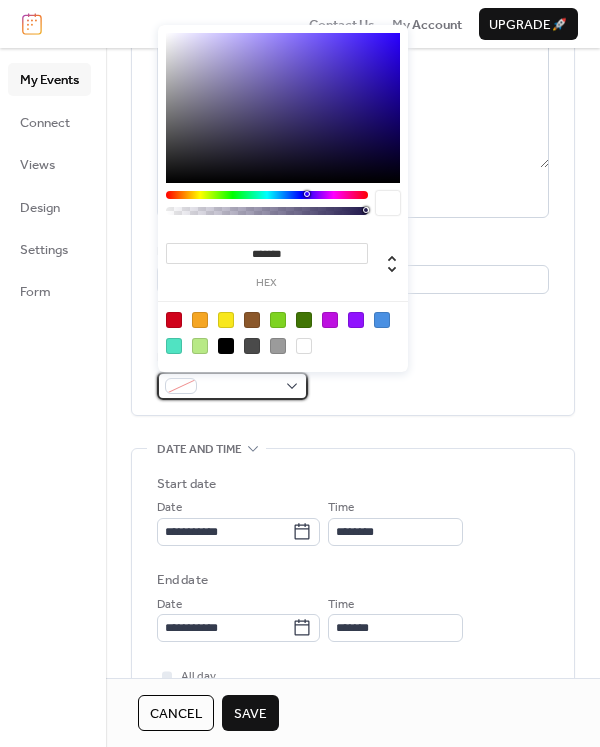 click at bounding box center (232, 386) 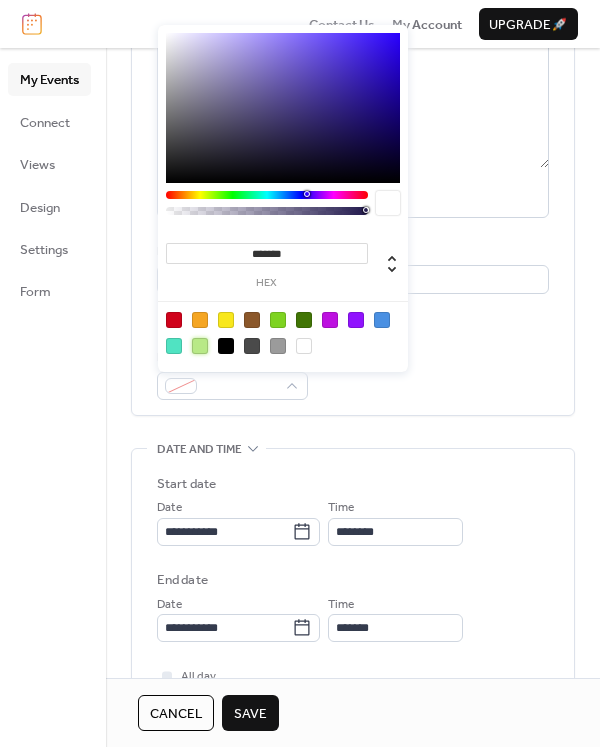 click at bounding box center (200, 346) 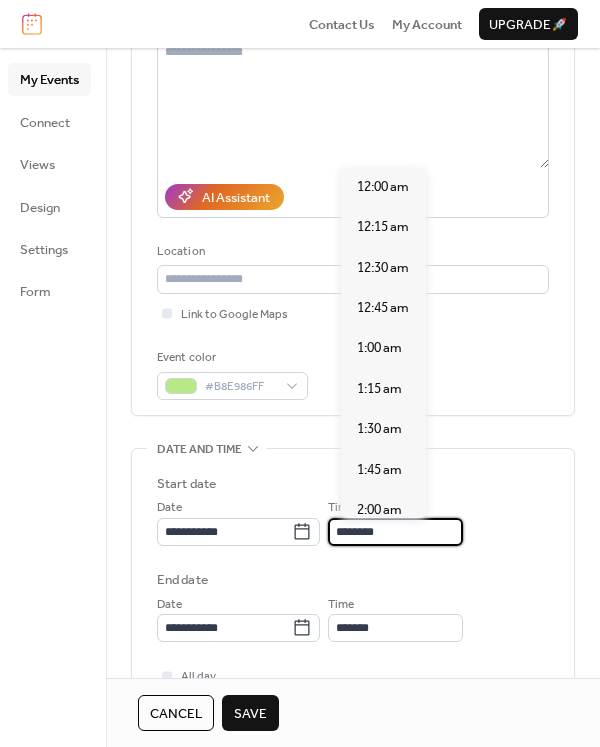 click on "********" at bounding box center [395, 532] 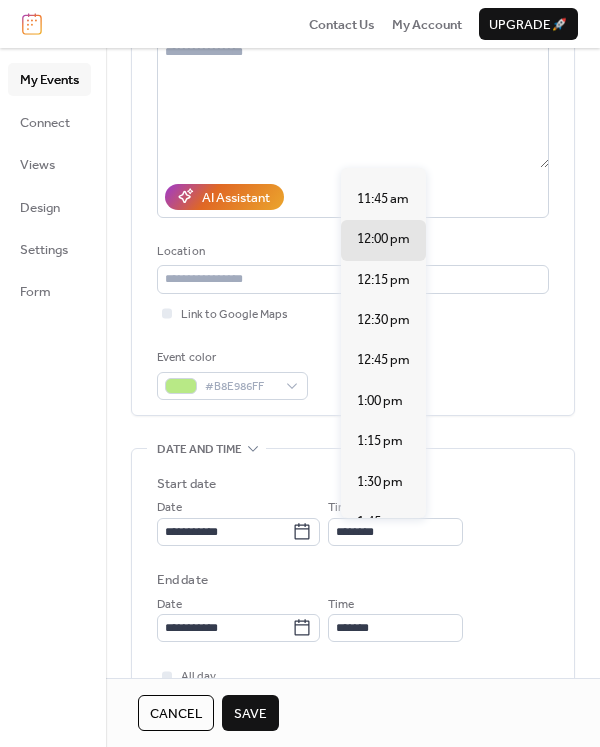 scroll, scrollTop: 1842, scrollLeft: 0, axis: vertical 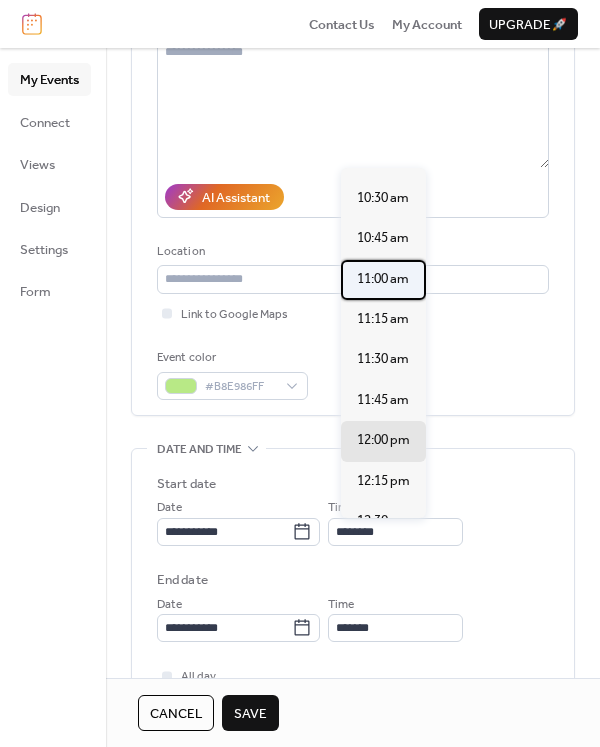 click on "11:00 am" at bounding box center (383, 279) 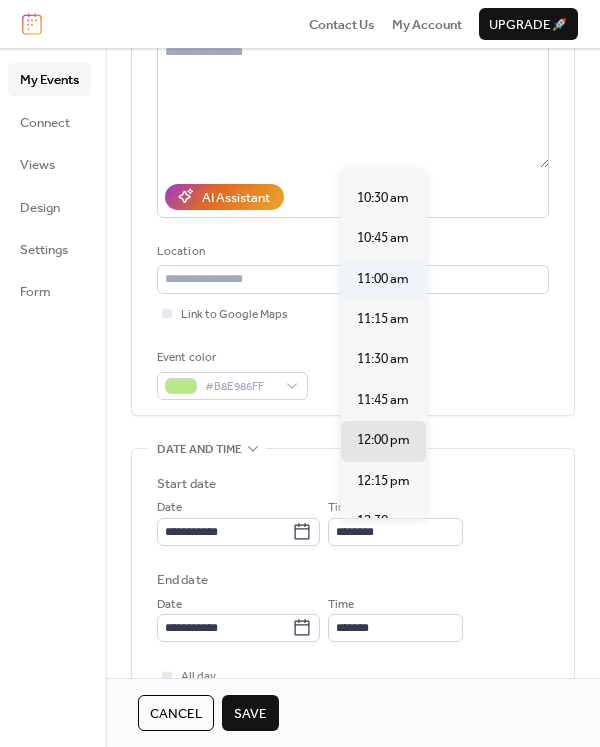 type on "********" 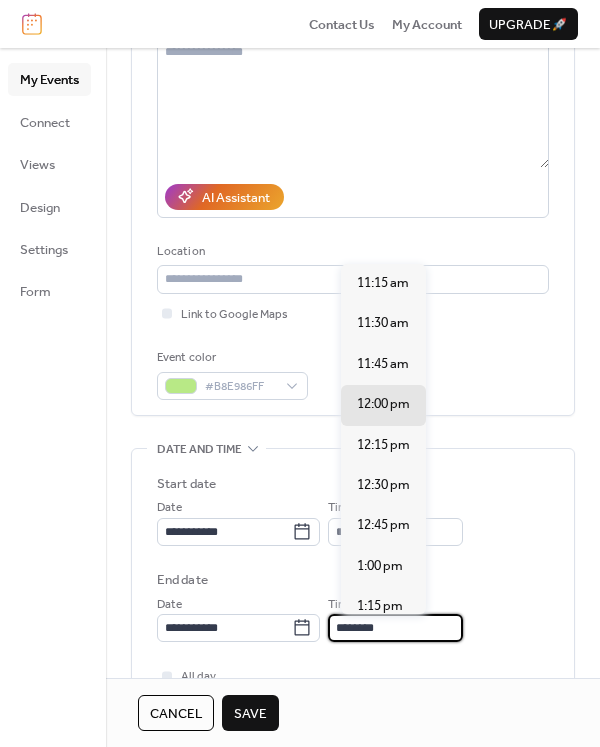 drag, startPoint x: 361, startPoint y: 623, endPoint x: 333, endPoint y: 623, distance: 28 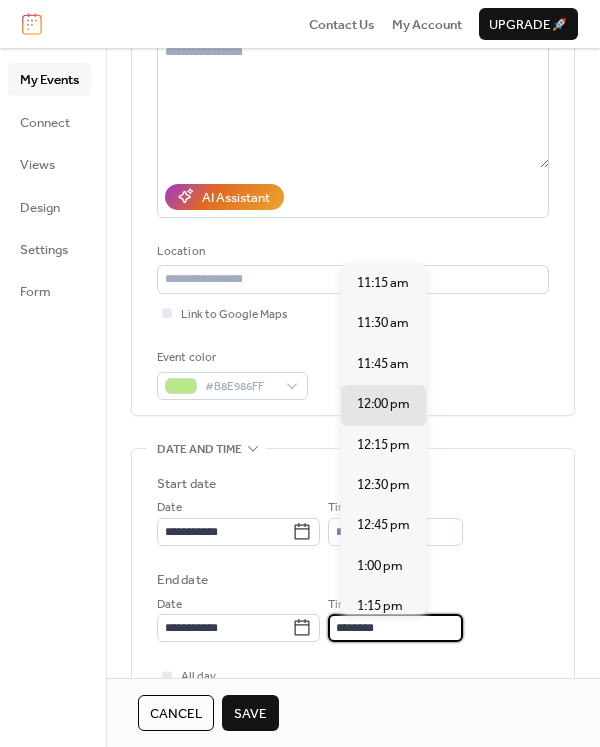 click on "**********" at bounding box center [353, 618] 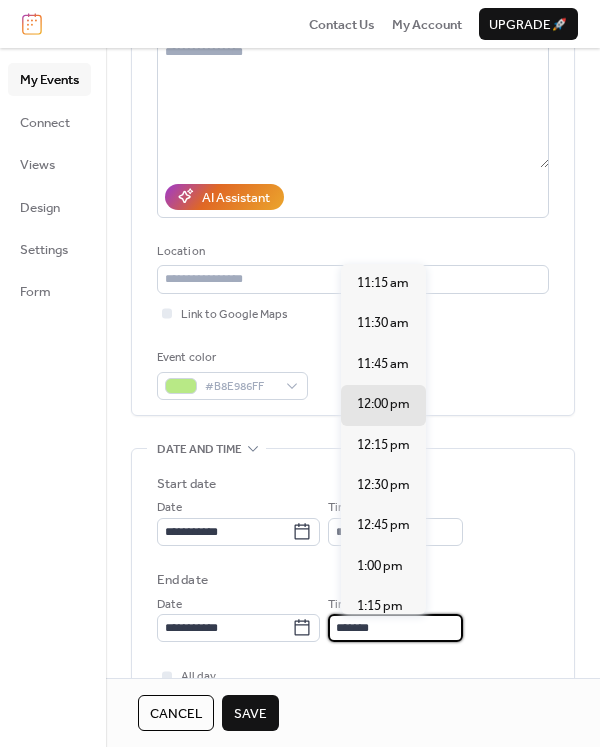 scroll, scrollTop: 1253, scrollLeft: 0, axis: vertical 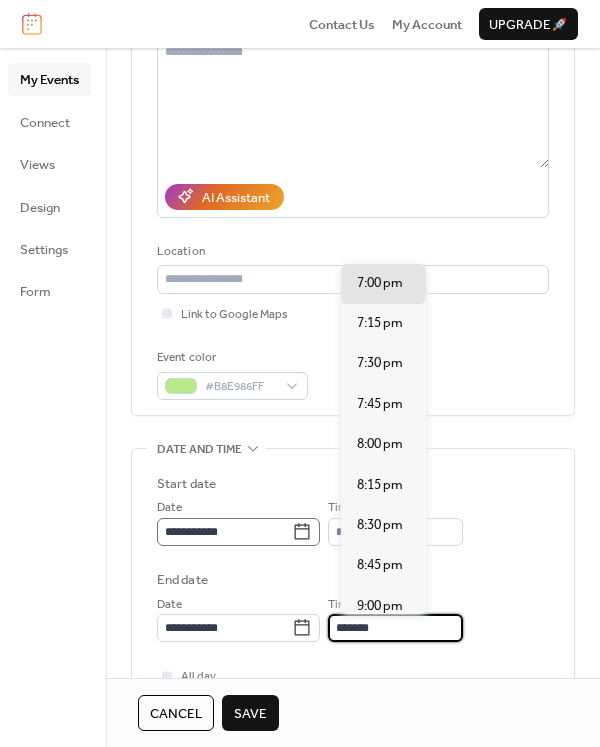 type on "*******" 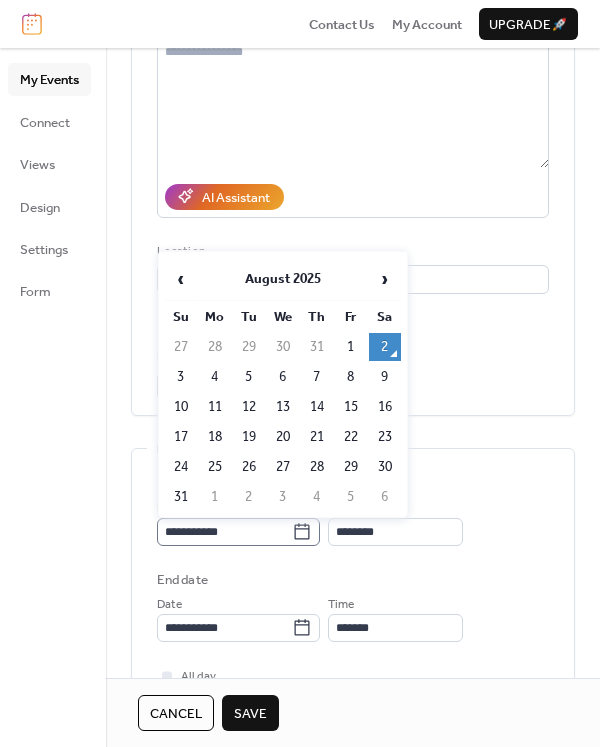 click 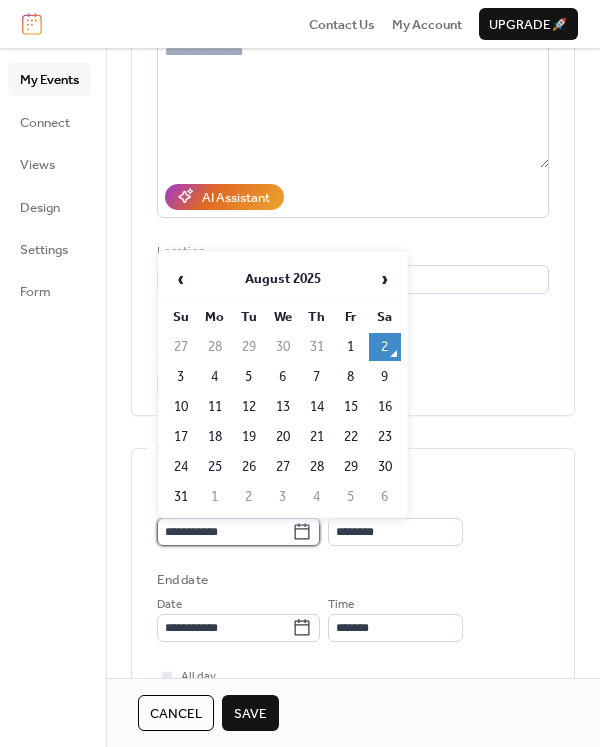 click on "**********" at bounding box center [224, 532] 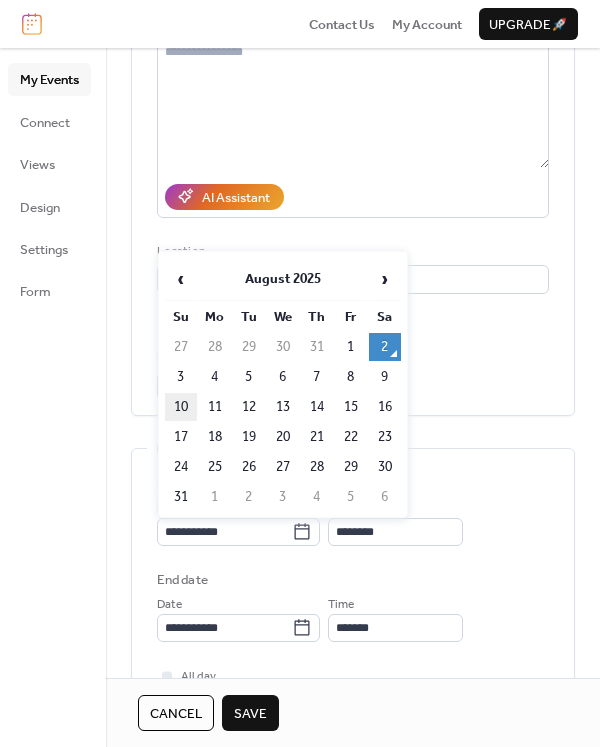 click on "10" at bounding box center (181, 407) 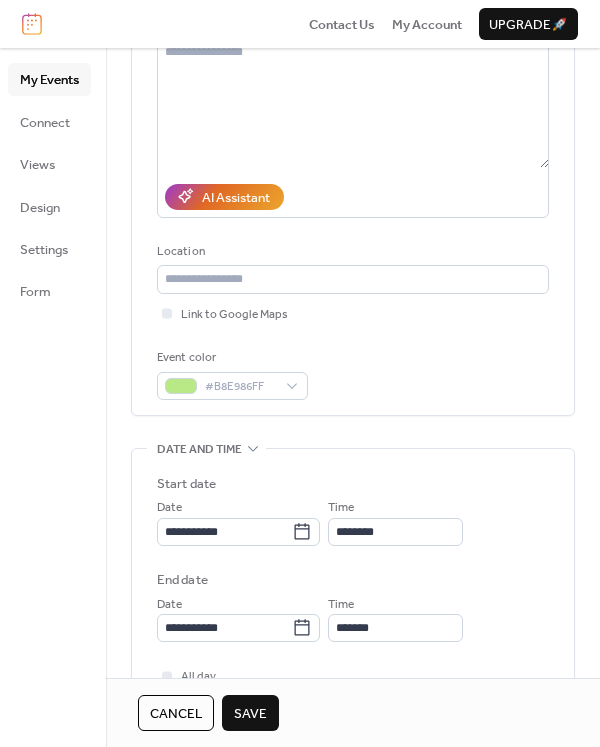 click on "Save" at bounding box center (250, 714) 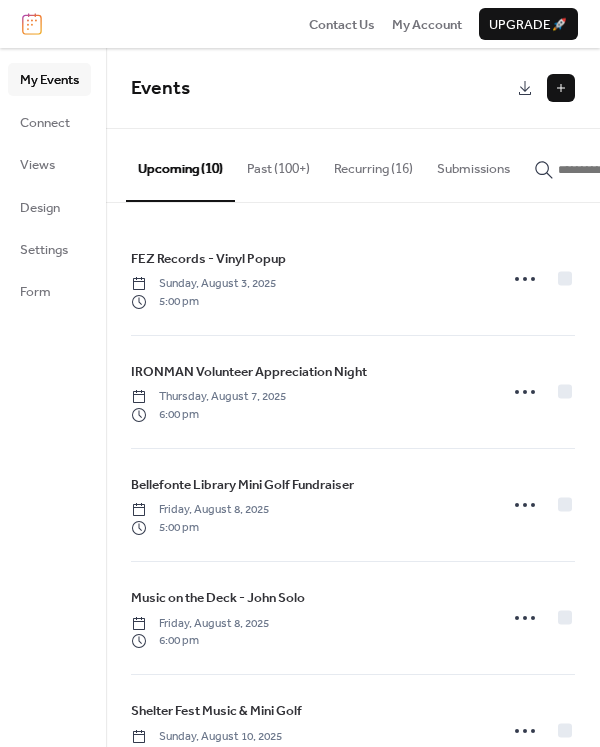 click at bounding box center (561, 88) 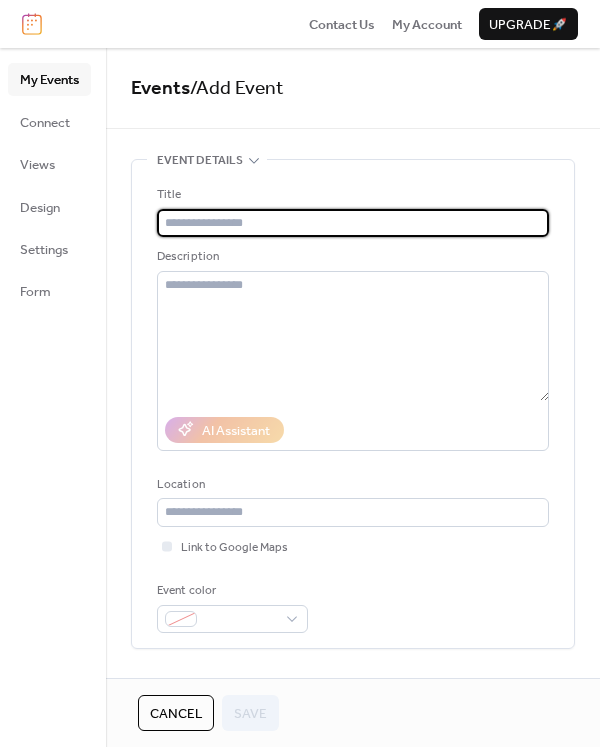 click at bounding box center [353, 223] 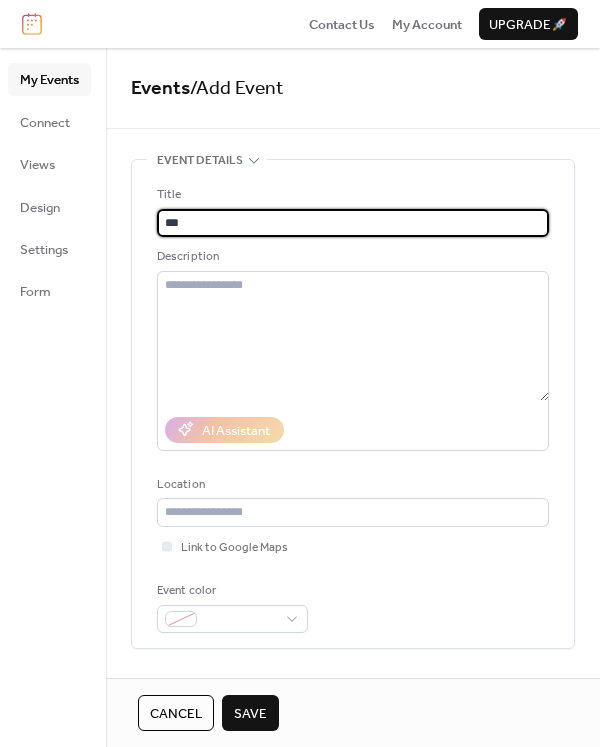 drag, startPoint x: 316, startPoint y: 222, endPoint x: 310, endPoint y: 209, distance: 14.3178215 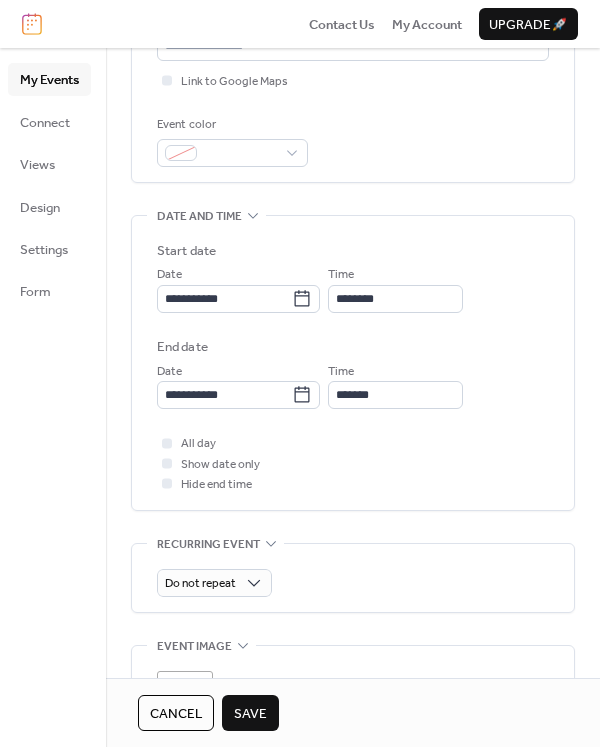 scroll, scrollTop: 467, scrollLeft: 0, axis: vertical 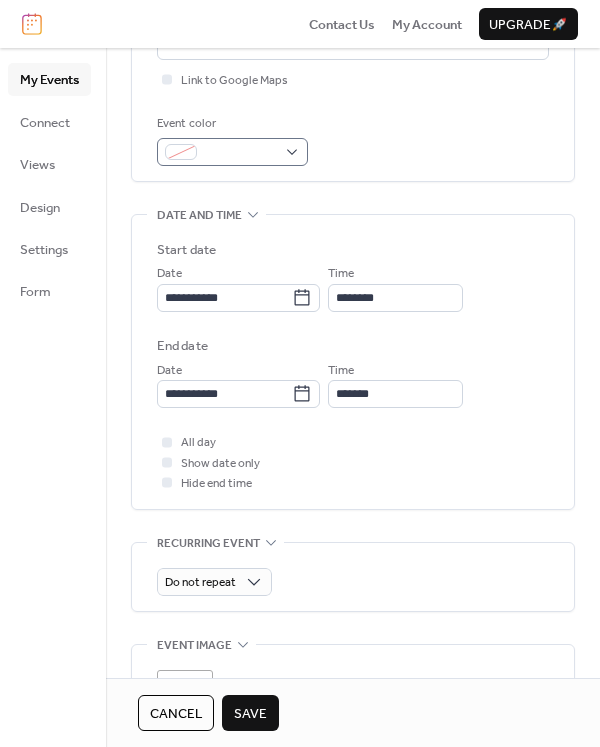 type on "**********" 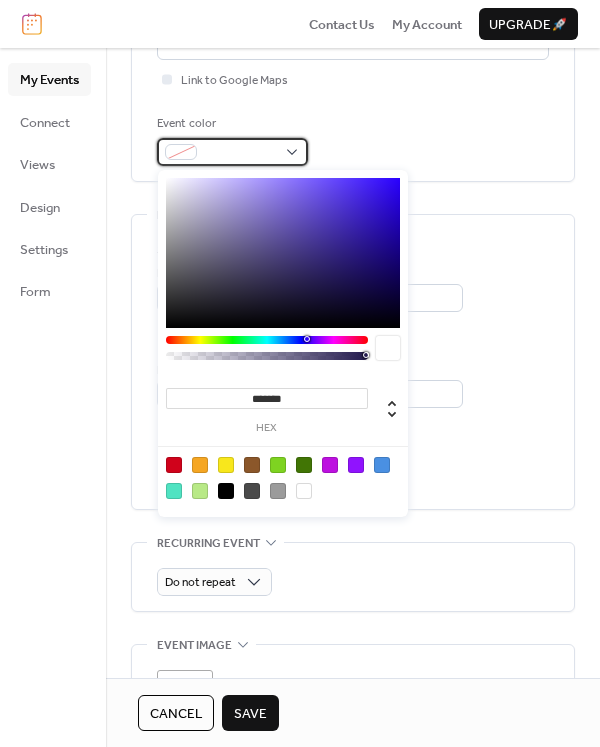 click at bounding box center (232, 152) 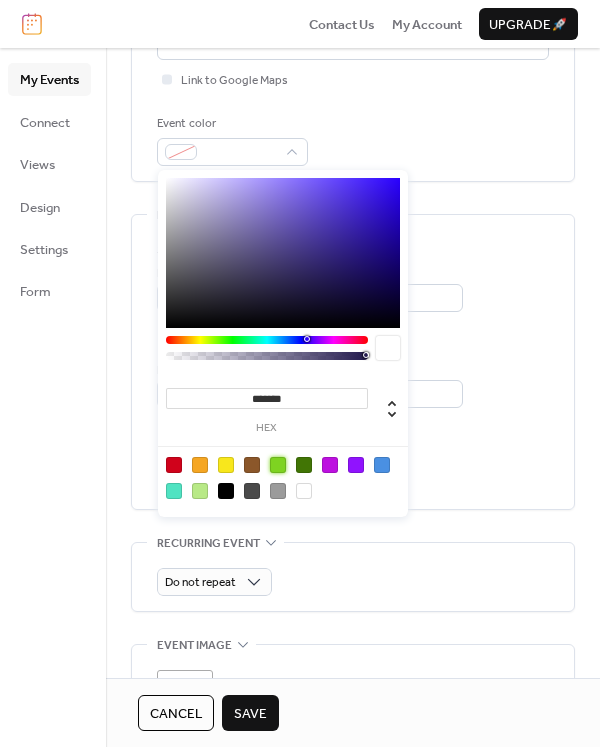 click at bounding box center (278, 465) 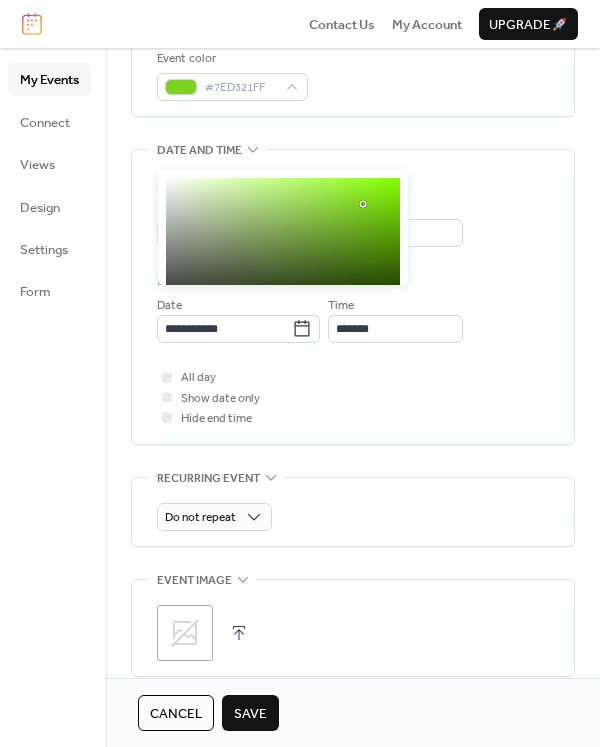 scroll, scrollTop: 467, scrollLeft: 0, axis: vertical 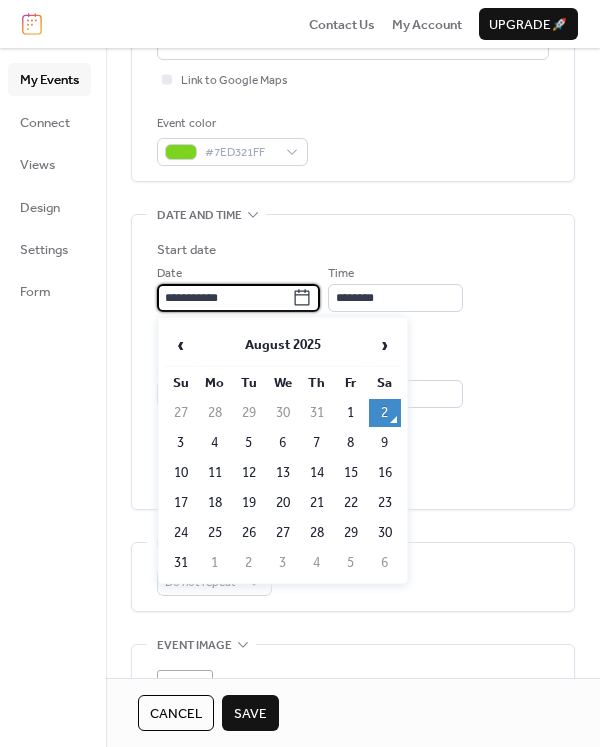 click on "**********" at bounding box center [224, 298] 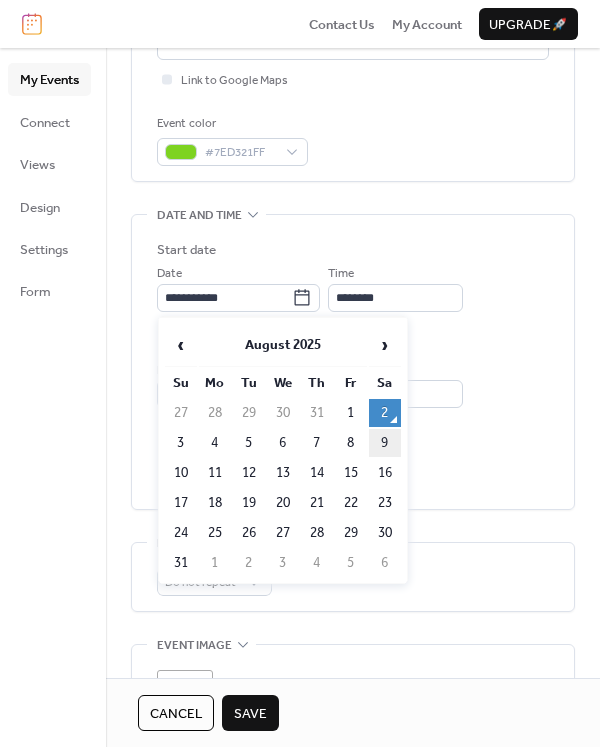 click on "9" at bounding box center (385, 443) 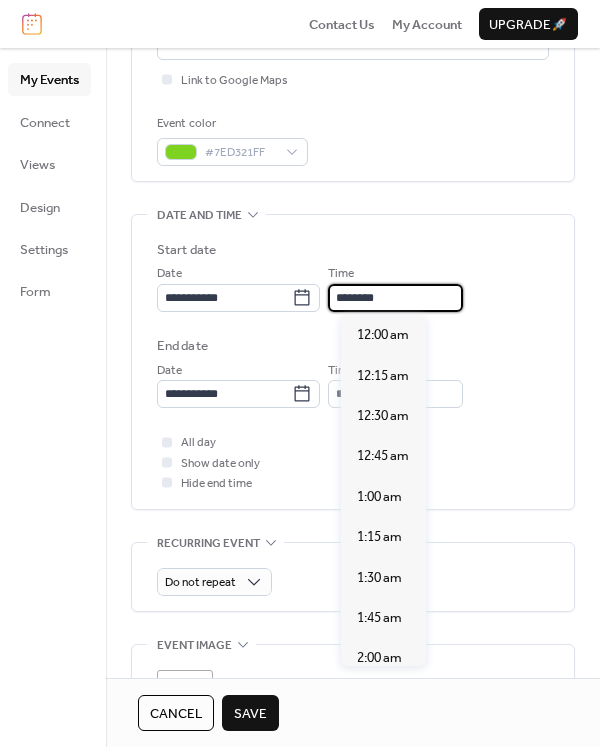 scroll, scrollTop: 1940, scrollLeft: 0, axis: vertical 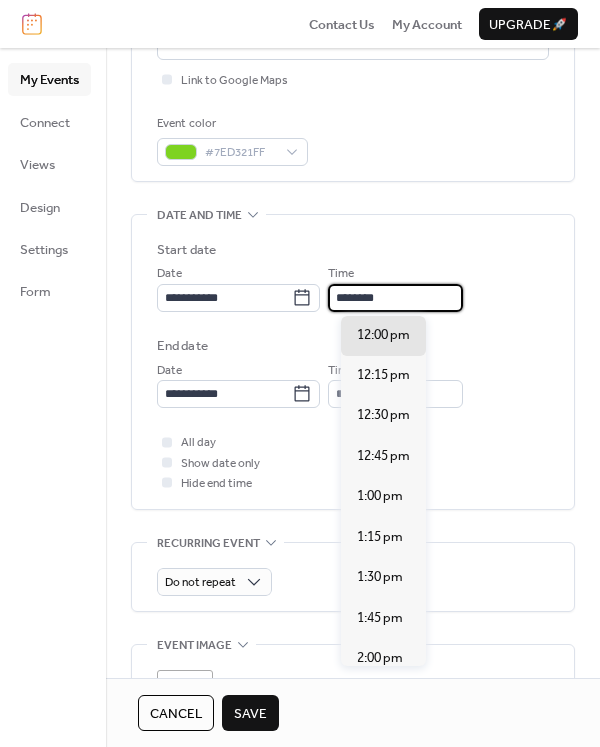click on "********" at bounding box center [395, 298] 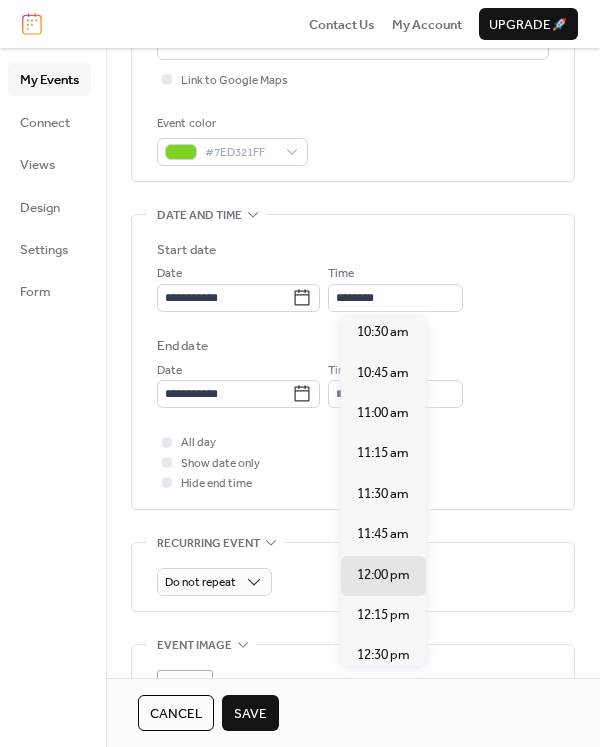 scroll, scrollTop: 1634, scrollLeft: 0, axis: vertical 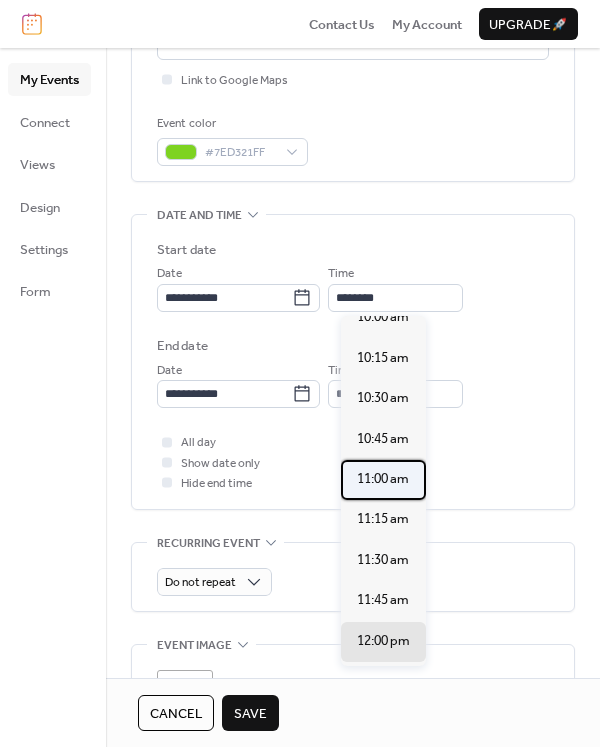 click on "11:00 am" at bounding box center (383, 479) 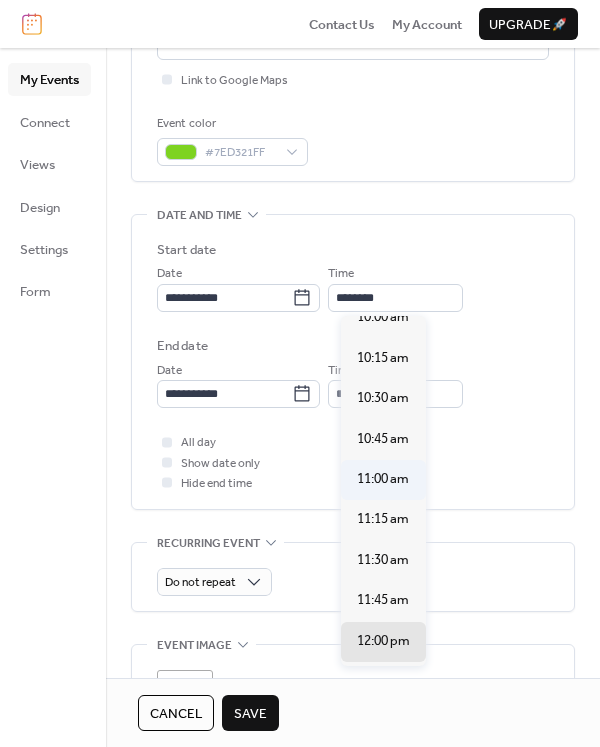 type on "********" 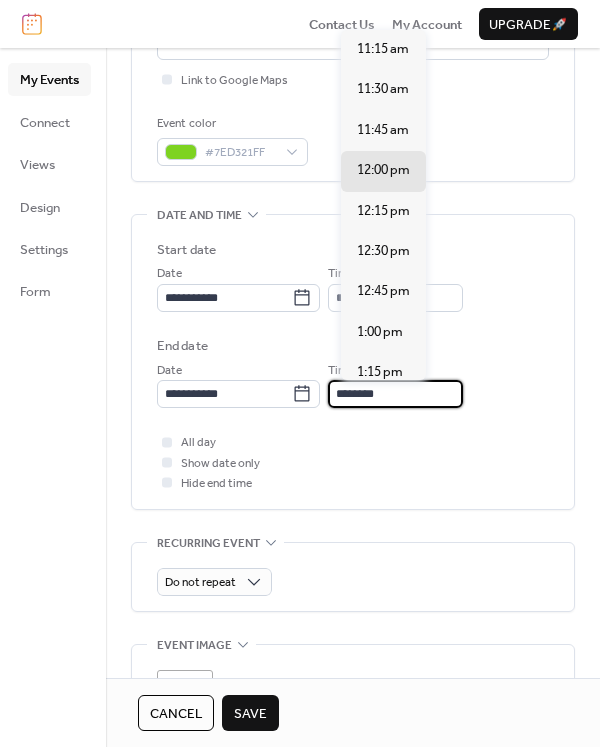 click on "********" at bounding box center (395, 394) 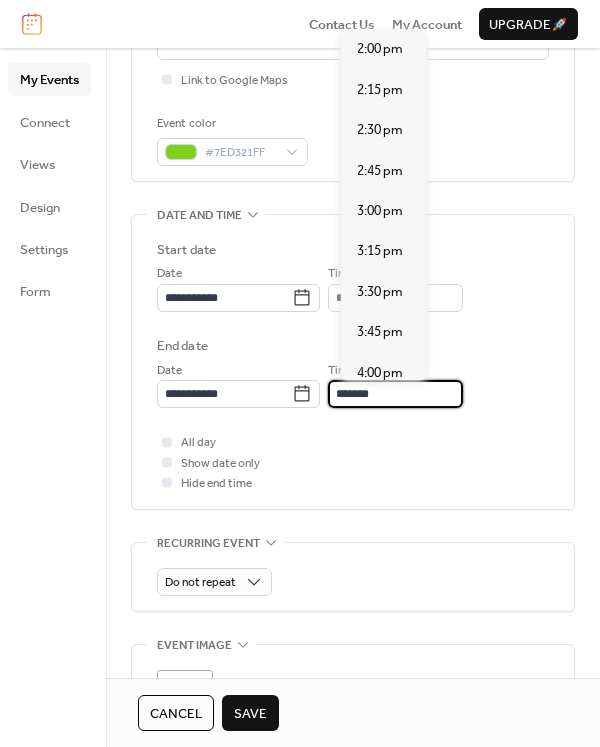 scroll, scrollTop: 929, scrollLeft: 0, axis: vertical 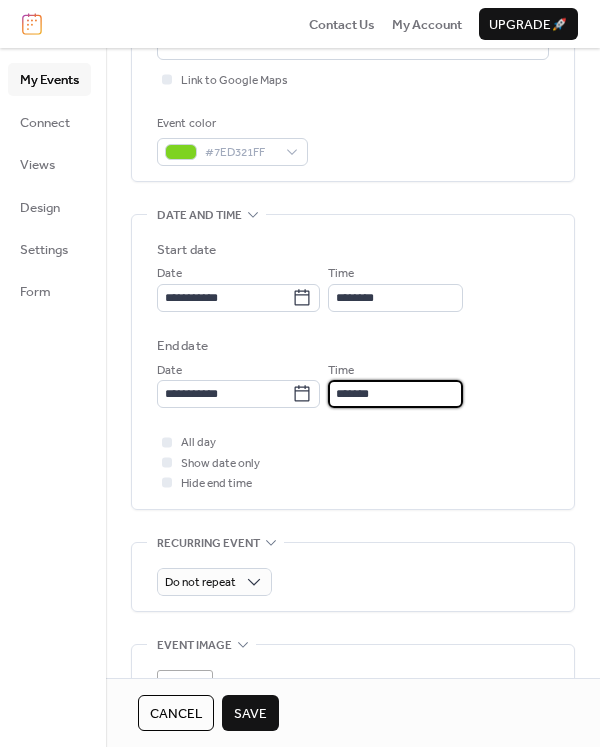 type on "*******" 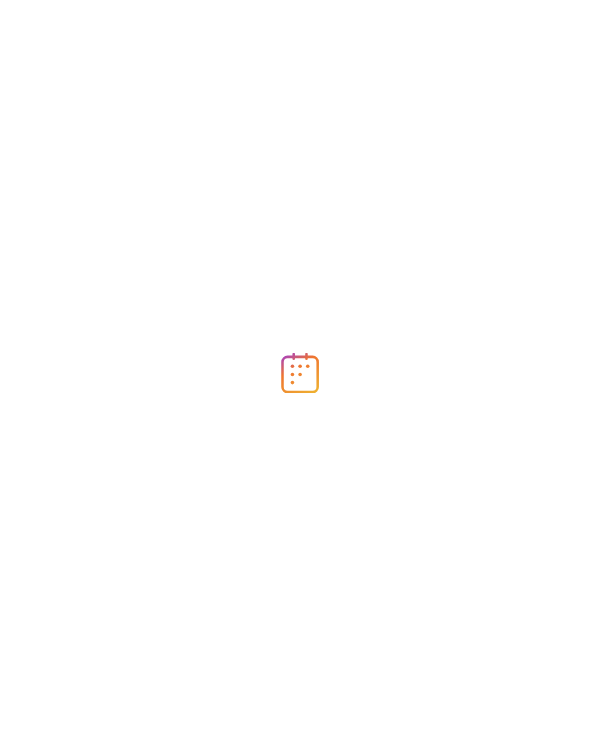 scroll, scrollTop: 0, scrollLeft: 0, axis: both 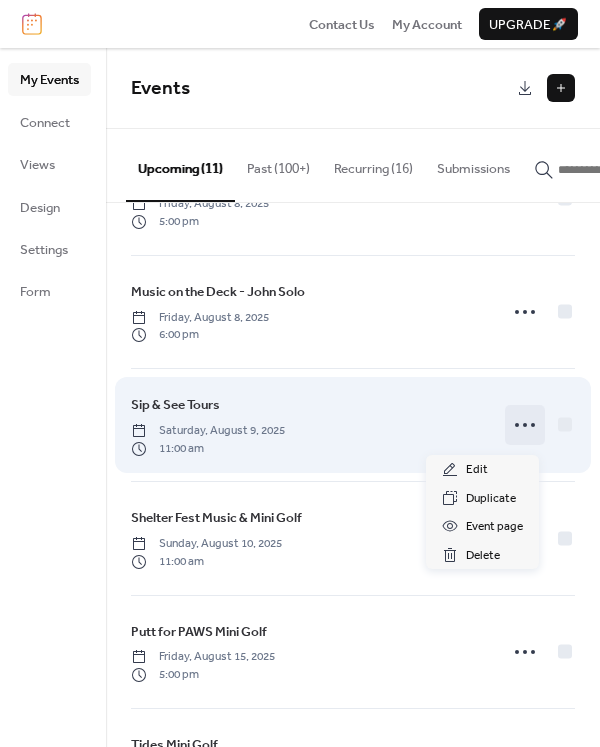 click 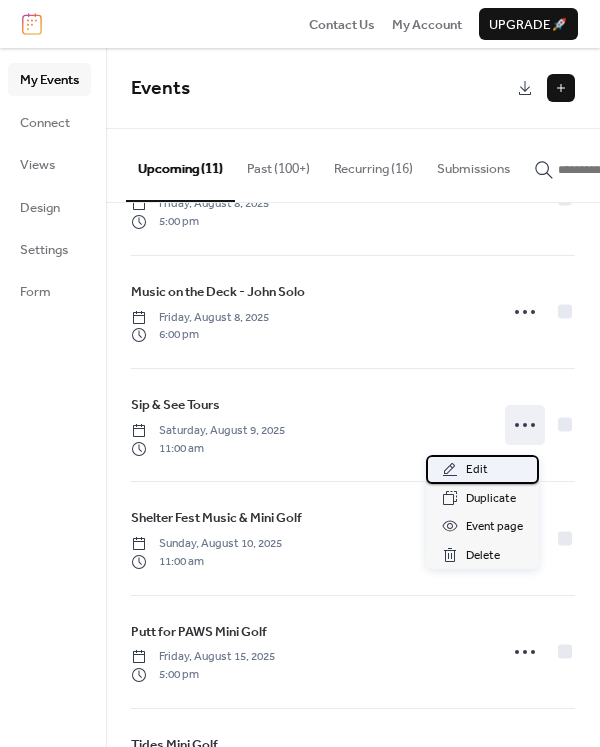 click on "Edit" at bounding box center (477, 470) 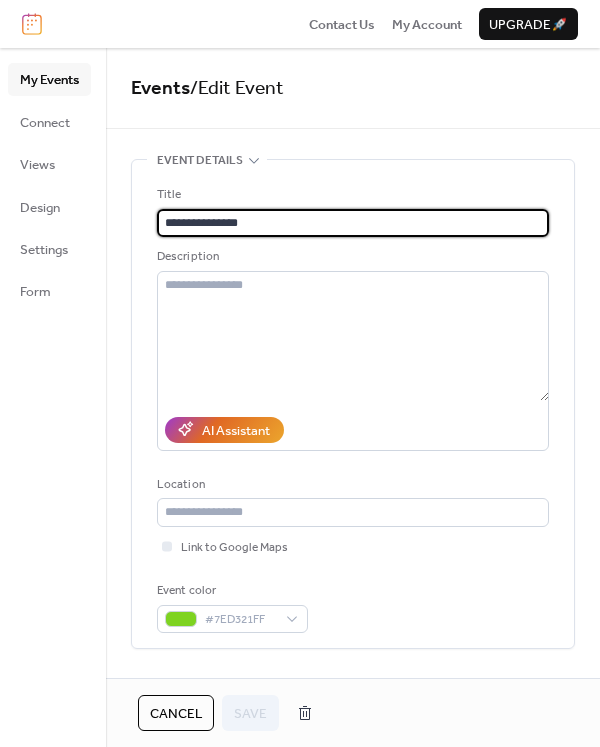 drag, startPoint x: 264, startPoint y: 225, endPoint x: 100, endPoint y: 224, distance: 164.00305 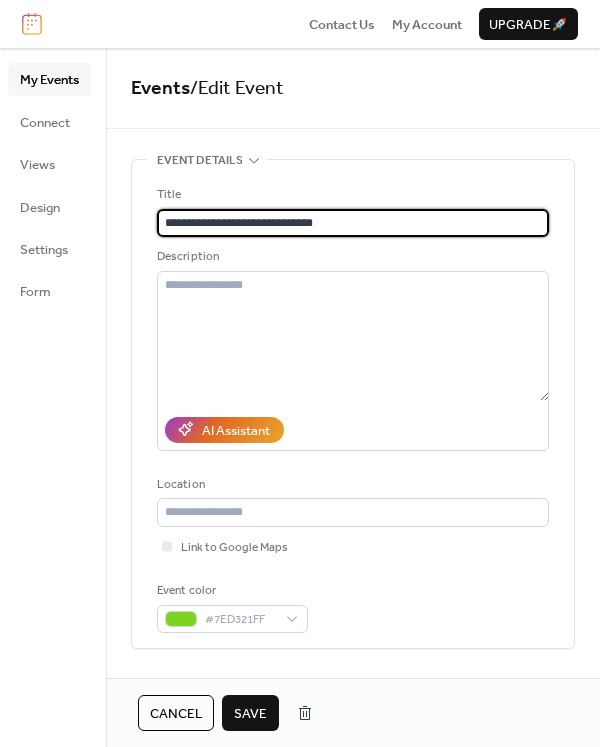 scroll, scrollTop: 233, scrollLeft: 0, axis: vertical 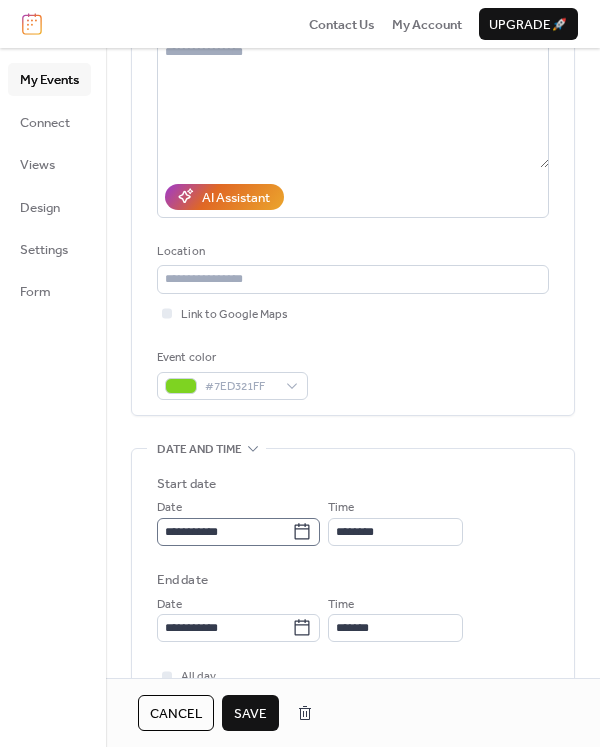 type on "**********" 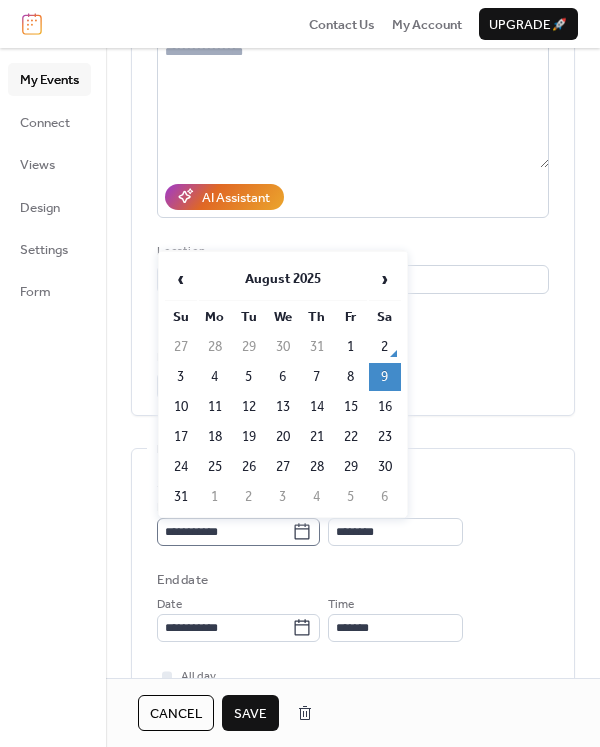 click 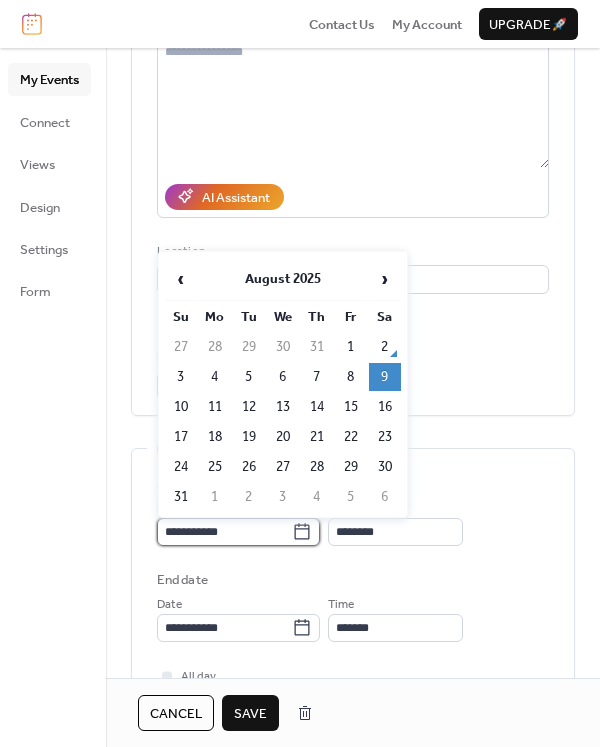 click on "**********" at bounding box center (224, 532) 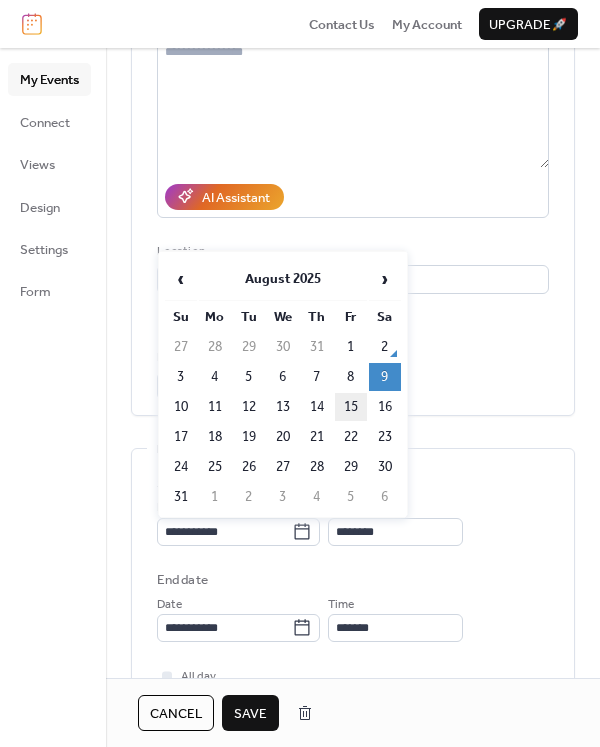 click on "15" at bounding box center (351, 407) 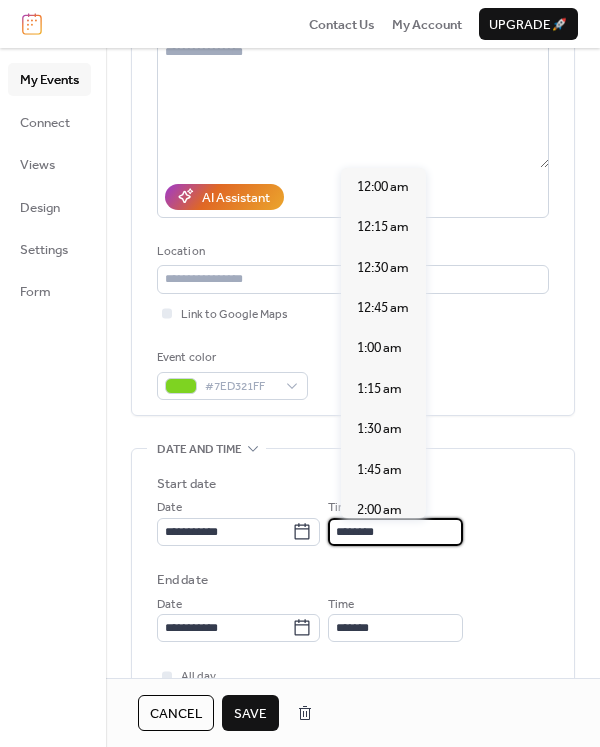 scroll, scrollTop: 1778, scrollLeft: 0, axis: vertical 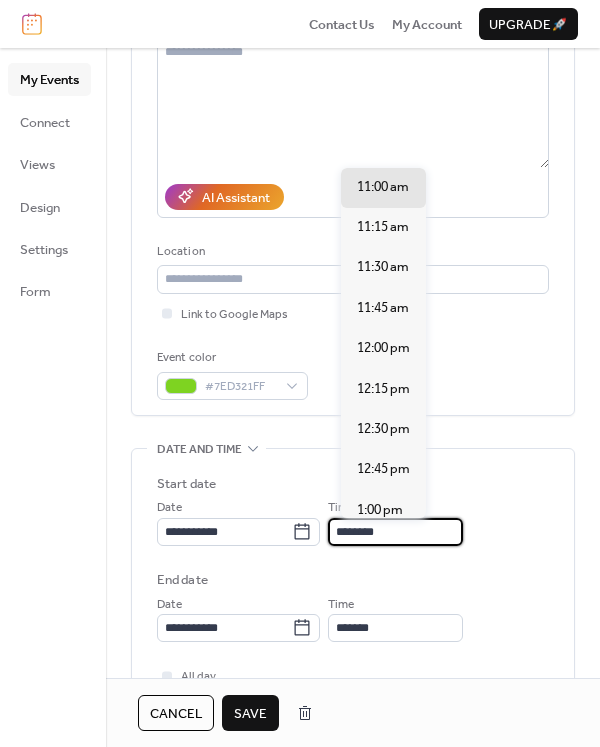 click on "********" at bounding box center (395, 532) 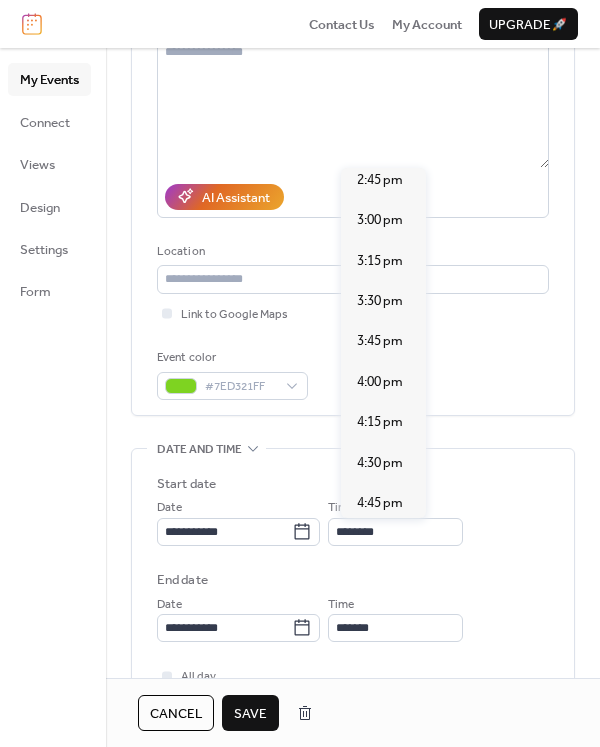 scroll, scrollTop: 2697, scrollLeft: 0, axis: vertical 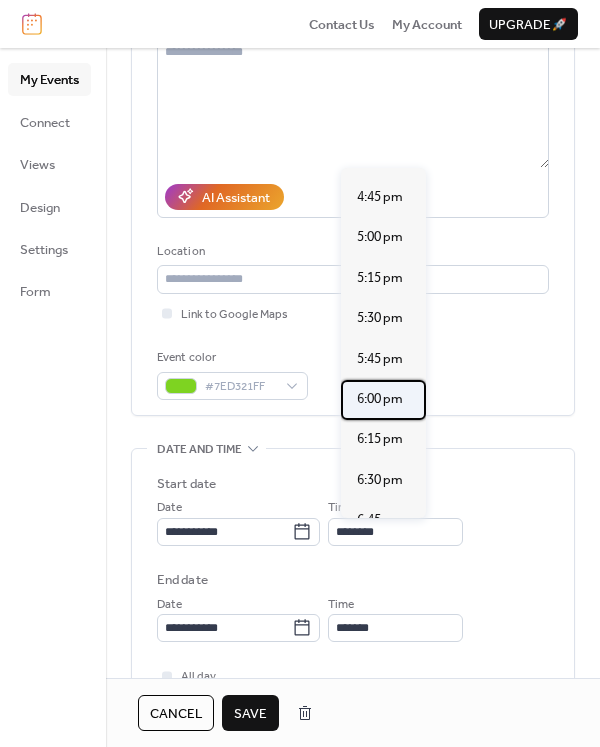 click on "6:00 pm" at bounding box center [380, 399] 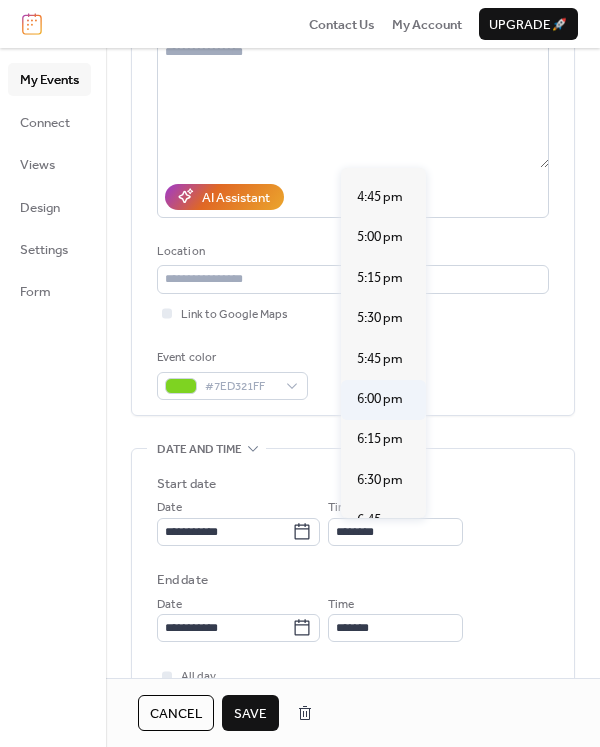 type on "*******" 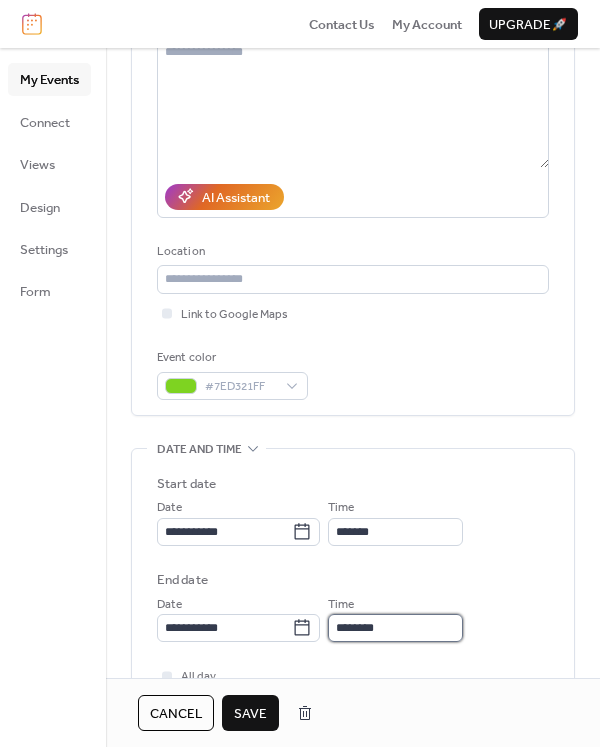click on "********" at bounding box center (395, 628) 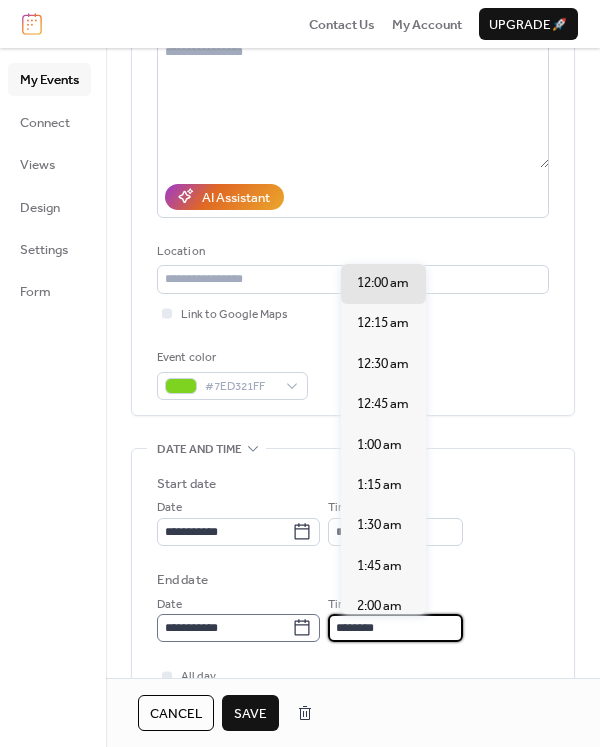 drag, startPoint x: 402, startPoint y: 622, endPoint x: 306, endPoint y: 623, distance: 96.00521 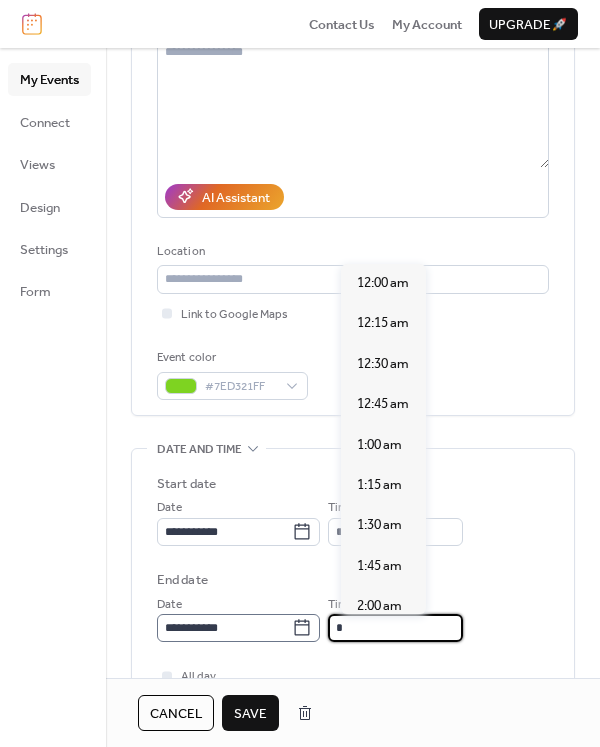 scroll, scrollTop: 1293, scrollLeft: 0, axis: vertical 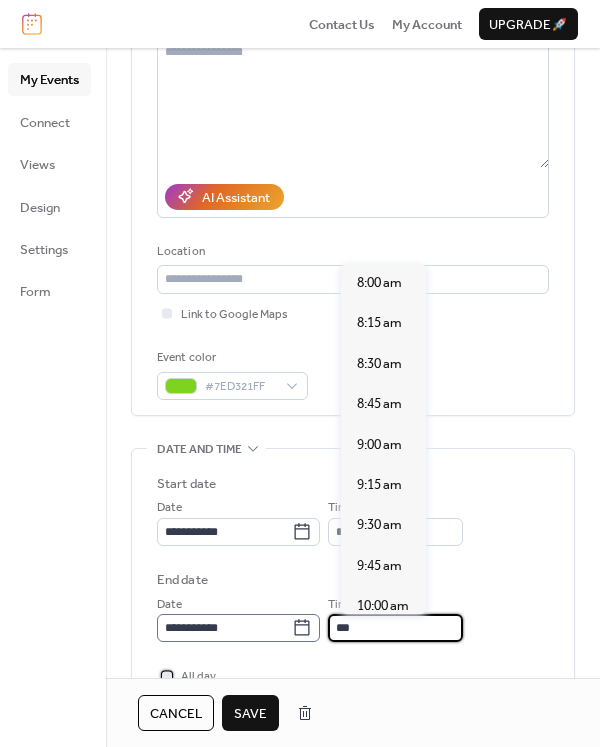 type on "*******" 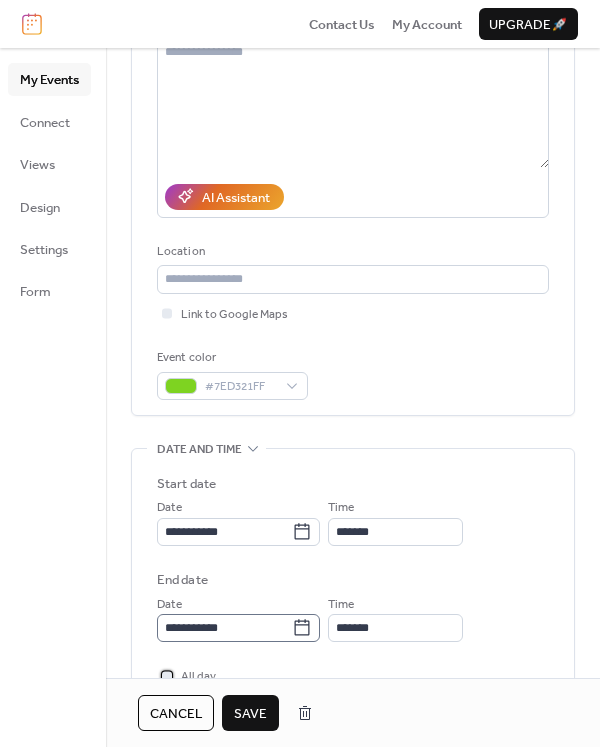 scroll, scrollTop: 242, scrollLeft: 0, axis: vertical 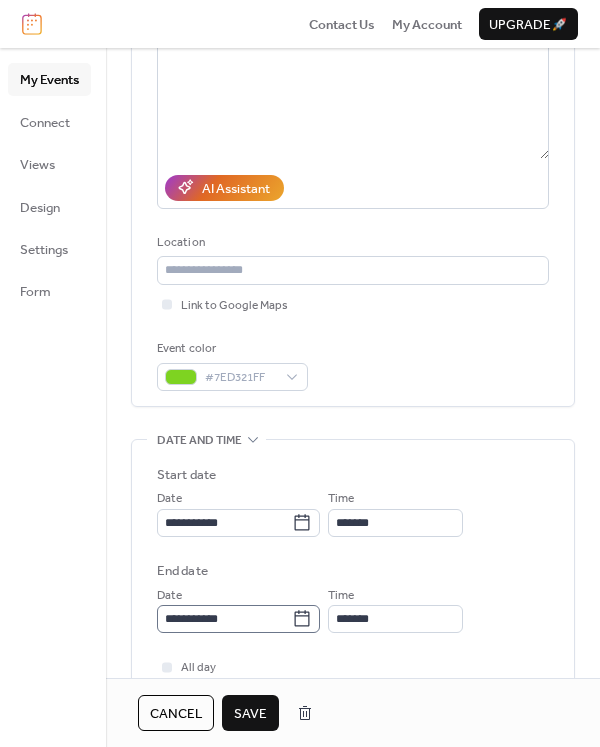 click 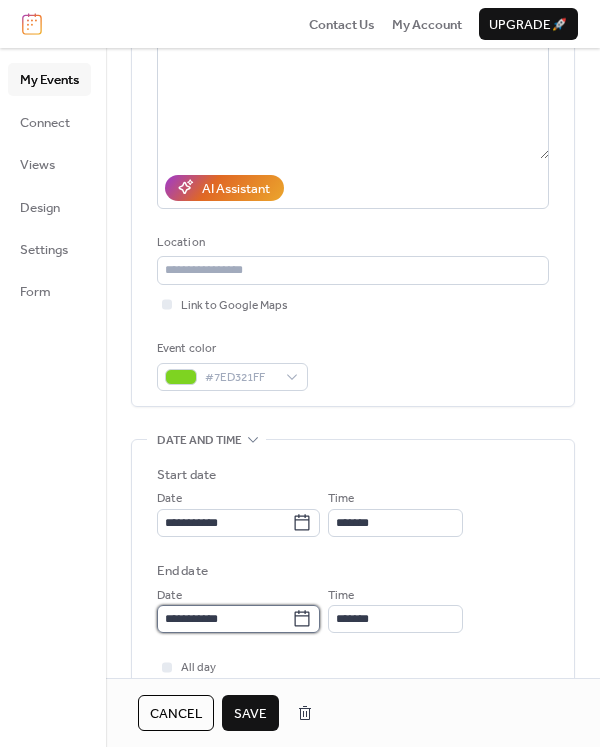 click on "**********" at bounding box center (224, 619) 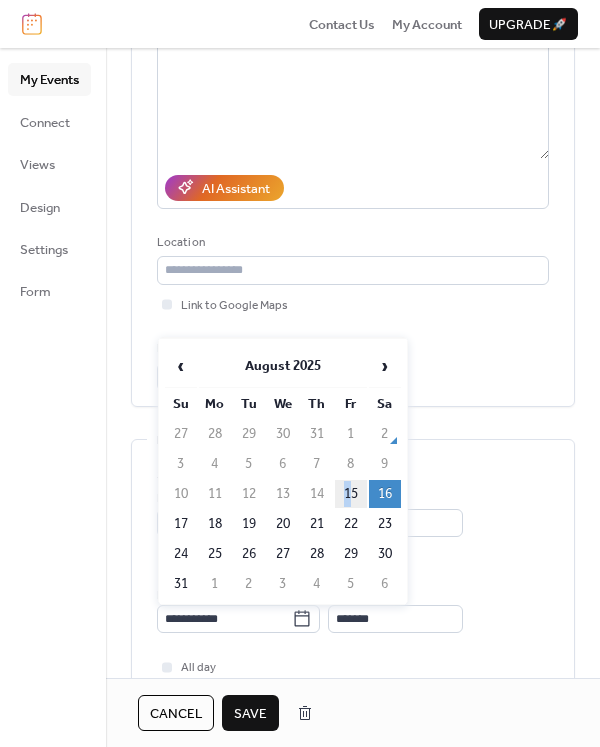 click on "15" at bounding box center (351, 494) 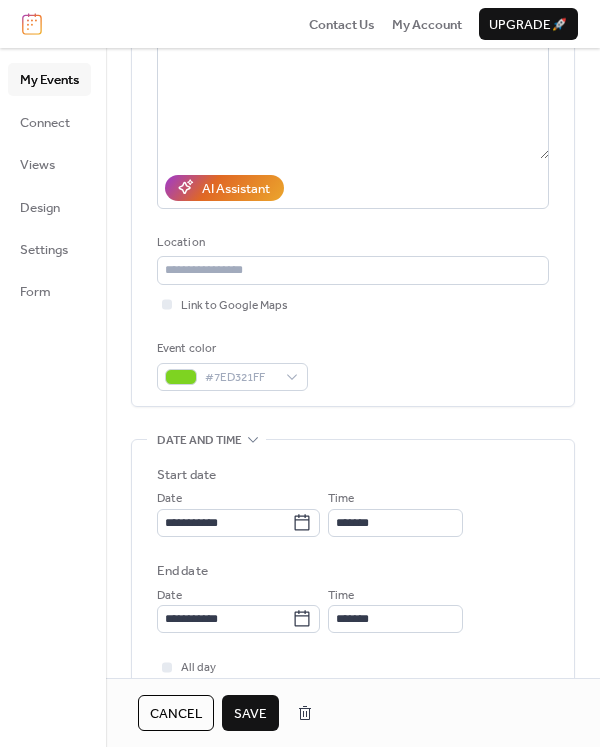 click on "Save" at bounding box center (250, 714) 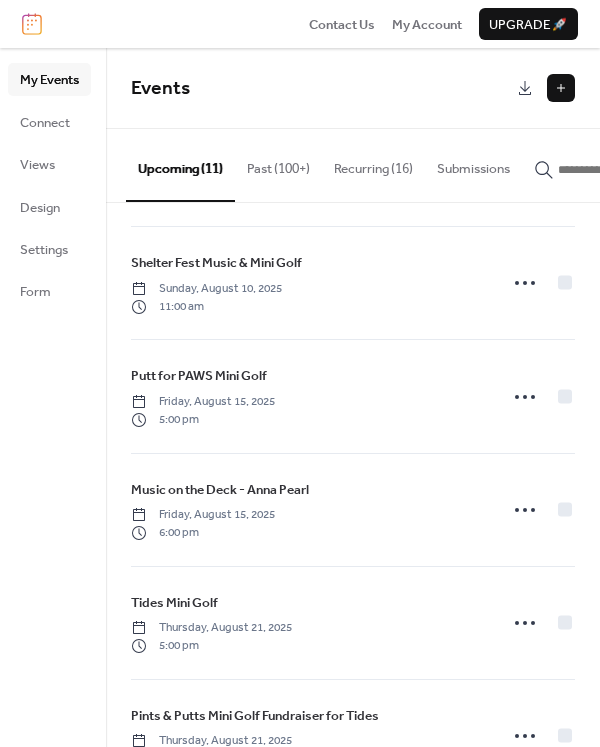 scroll, scrollTop: 467, scrollLeft: 0, axis: vertical 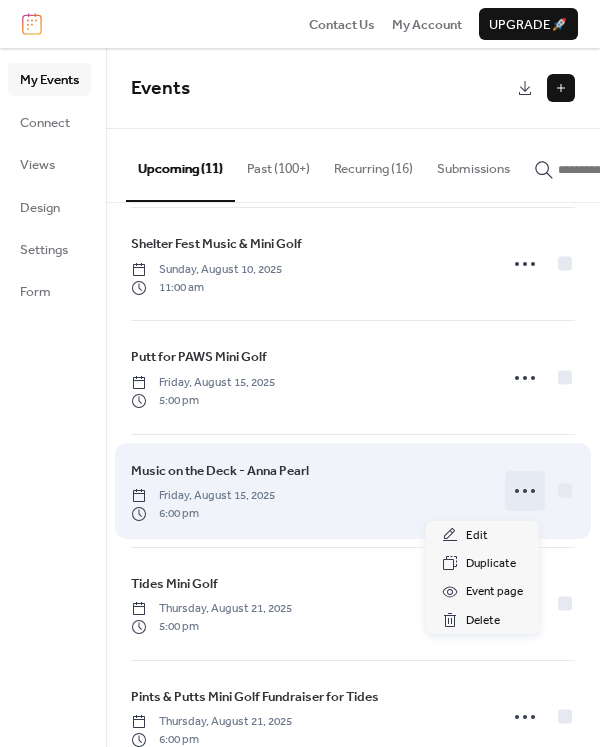 click 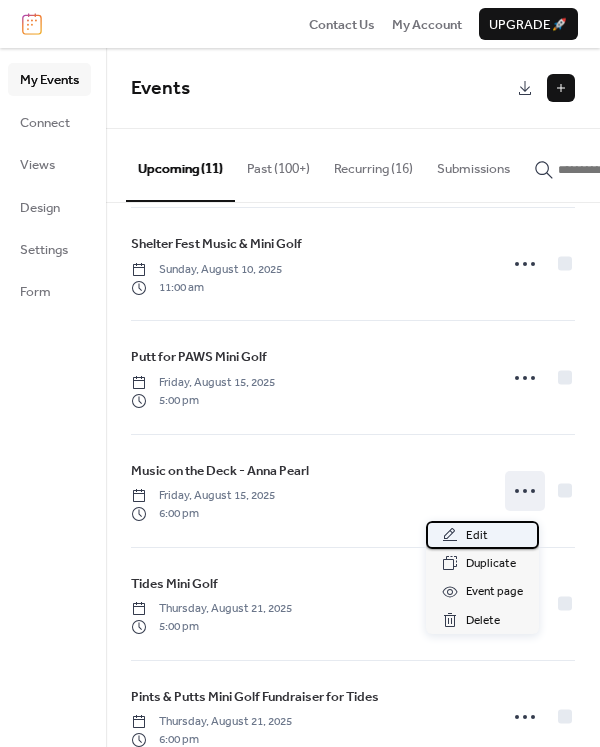 click on "Edit" at bounding box center (477, 536) 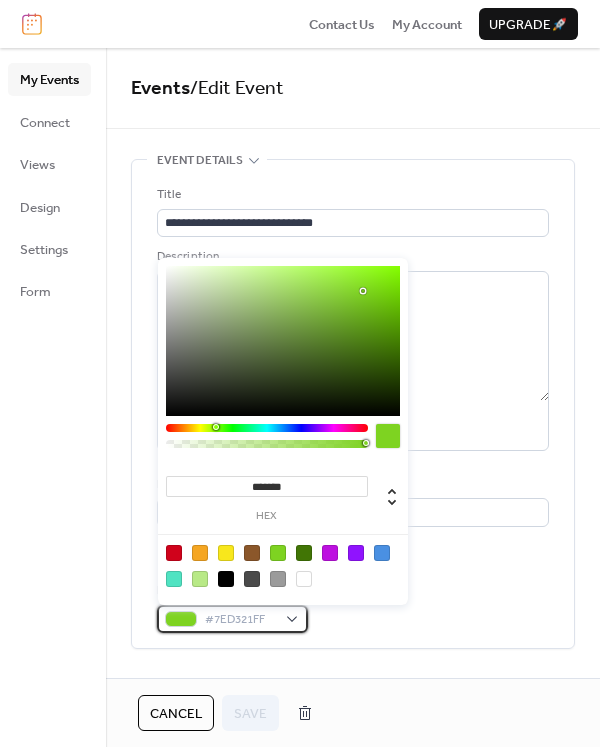 click on "#7ED321FF" at bounding box center (232, 619) 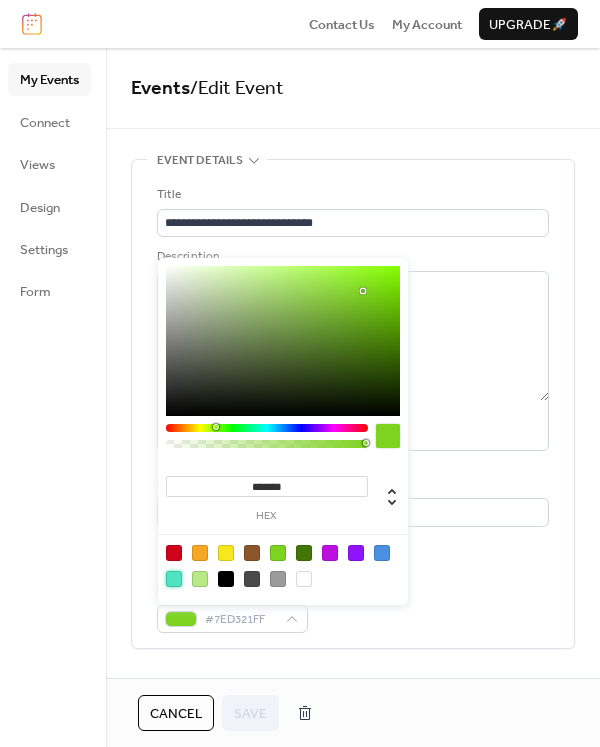 click at bounding box center [174, 579] 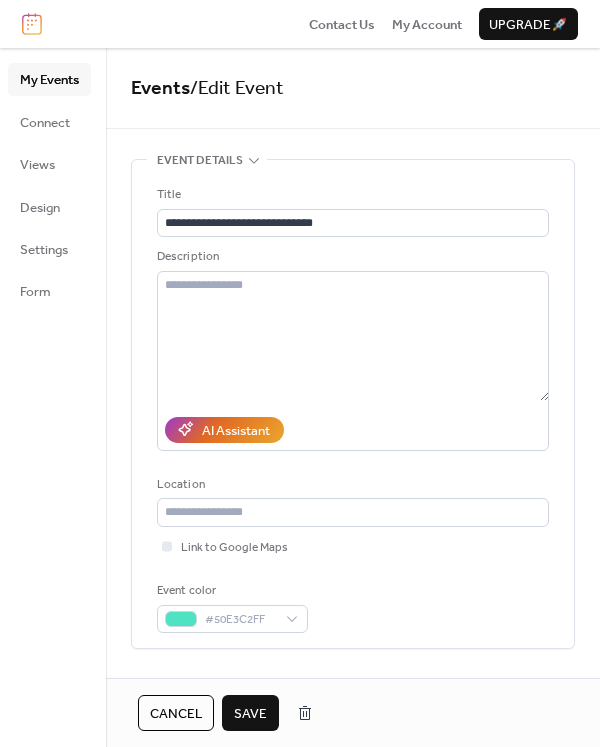 click on "Save" at bounding box center [250, 713] 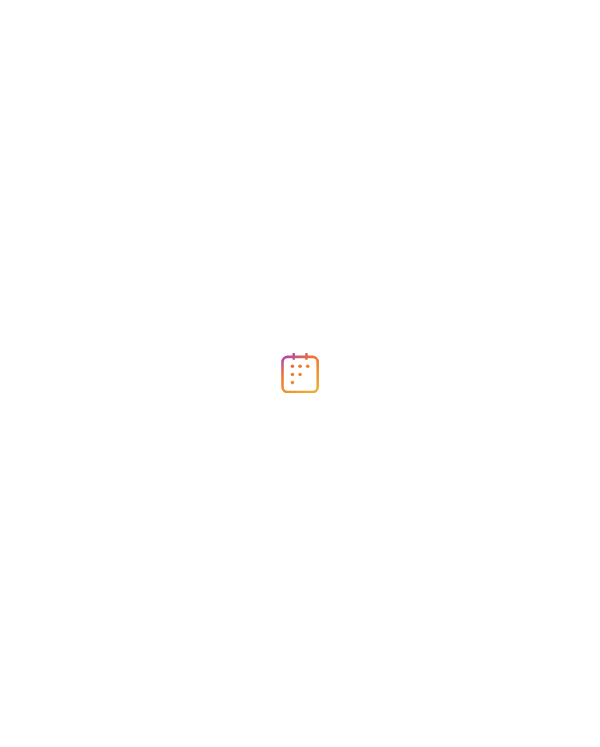 scroll, scrollTop: 0, scrollLeft: 0, axis: both 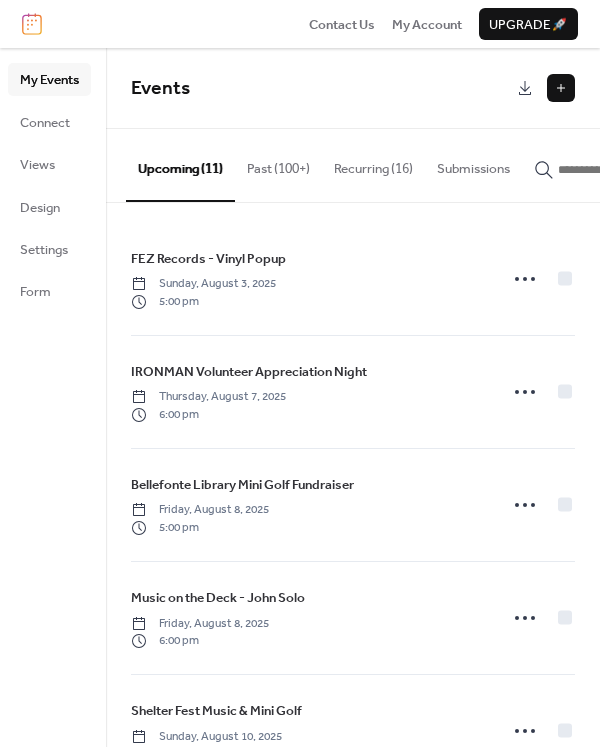 click on "Recurring (16)" at bounding box center [373, 164] 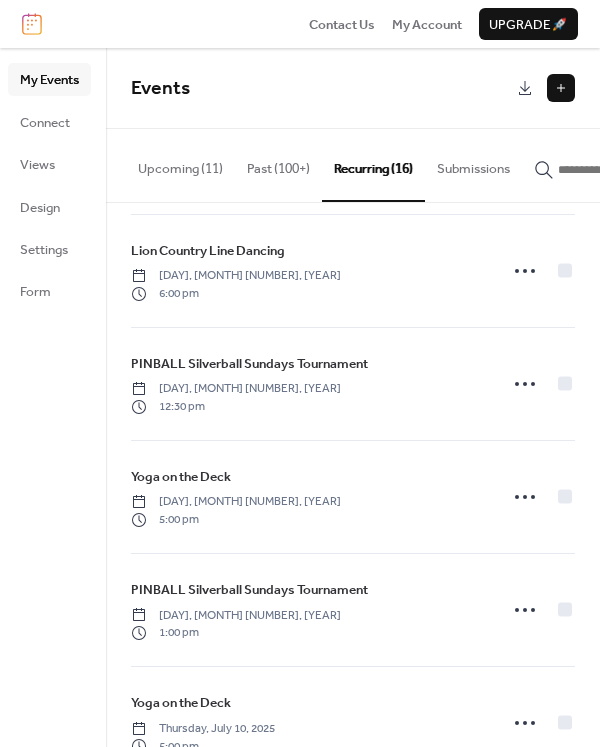 scroll, scrollTop: 922, scrollLeft: 0, axis: vertical 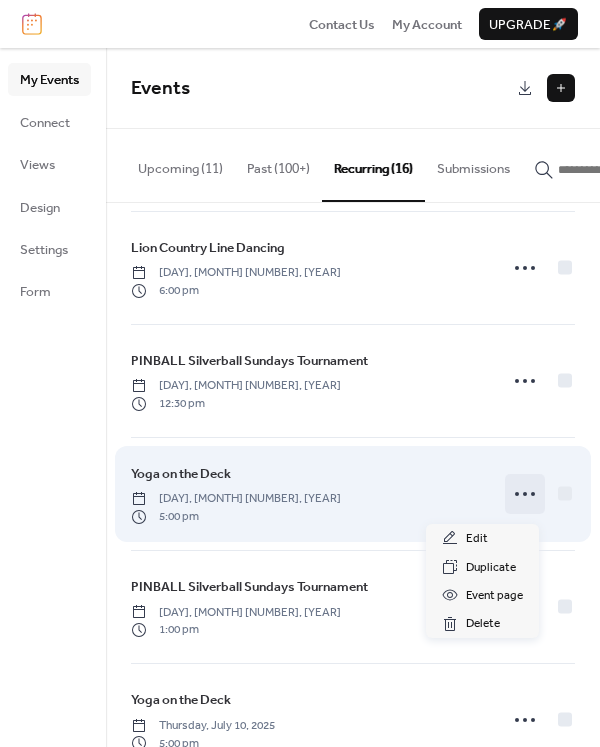 click 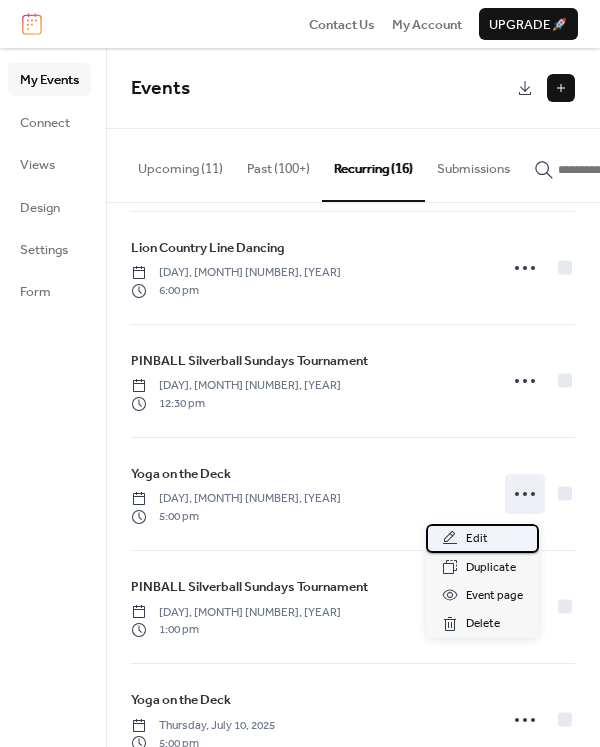 click on "Edit" at bounding box center [477, 539] 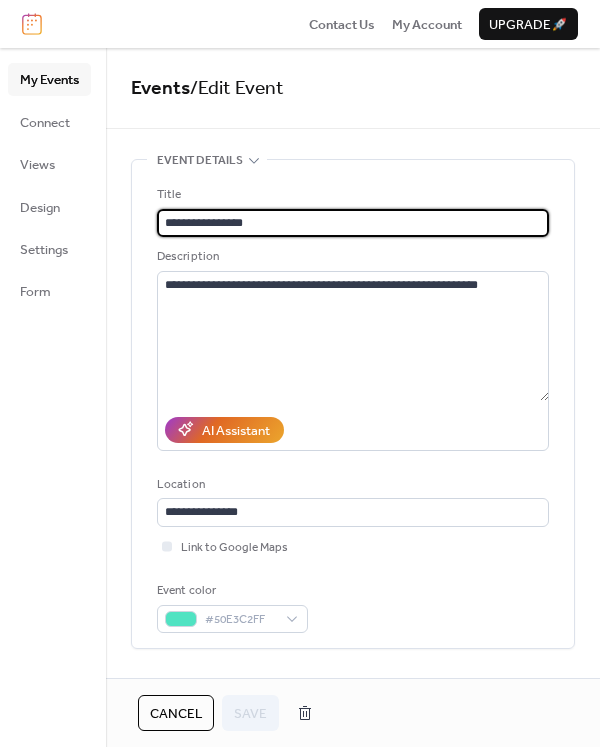 type on "**********" 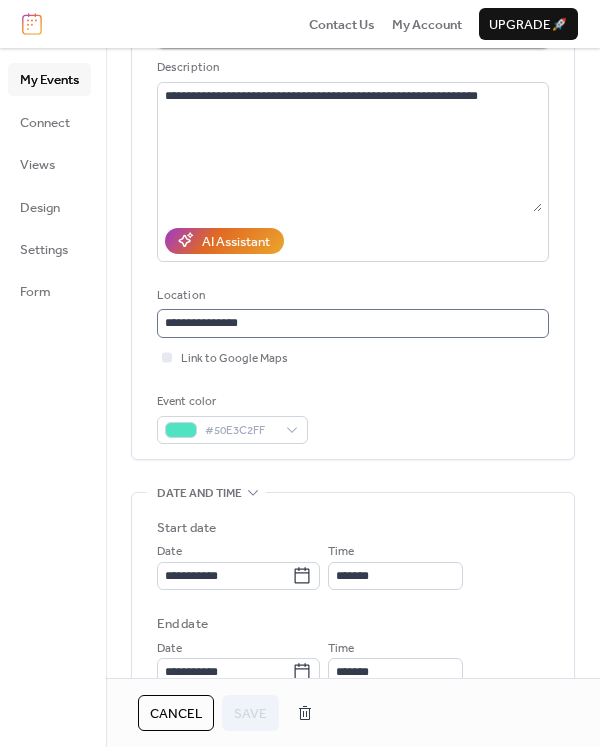 scroll, scrollTop: 233, scrollLeft: 0, axis: vertical 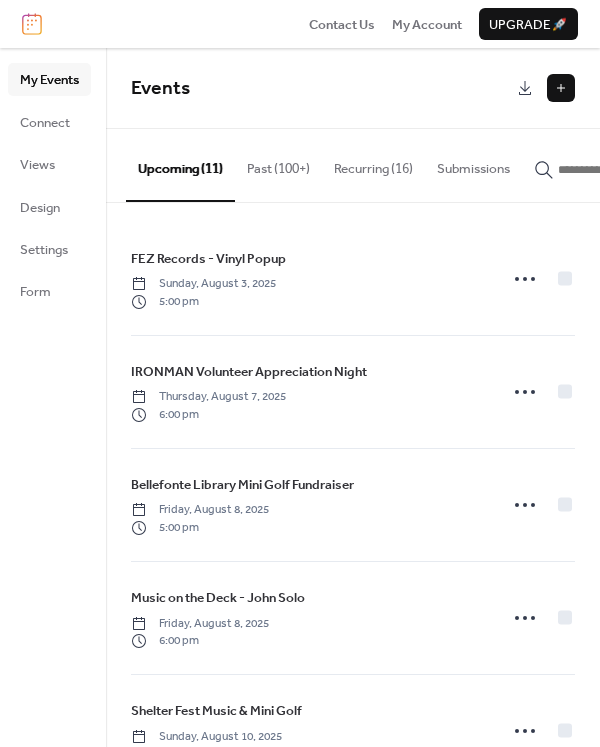 click on "Recurring (16)" at bounding box center [373, 164] 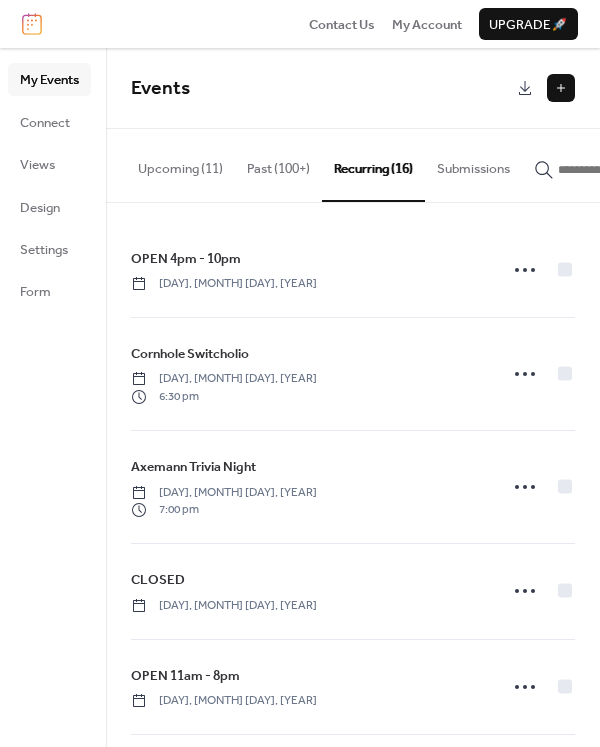 click on "Upcoming (11)" at bounding box center [180, 164] 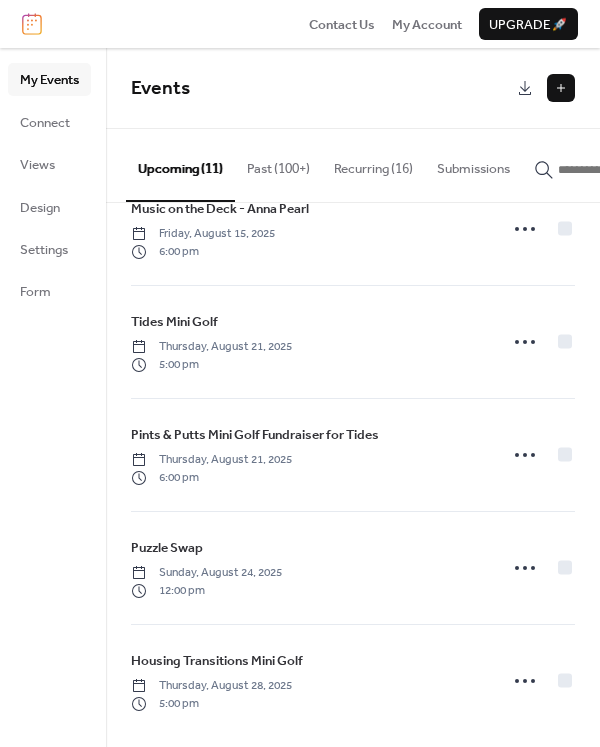 scroll, scrollTop: 745, scrollLeft: 0, axis: vertical 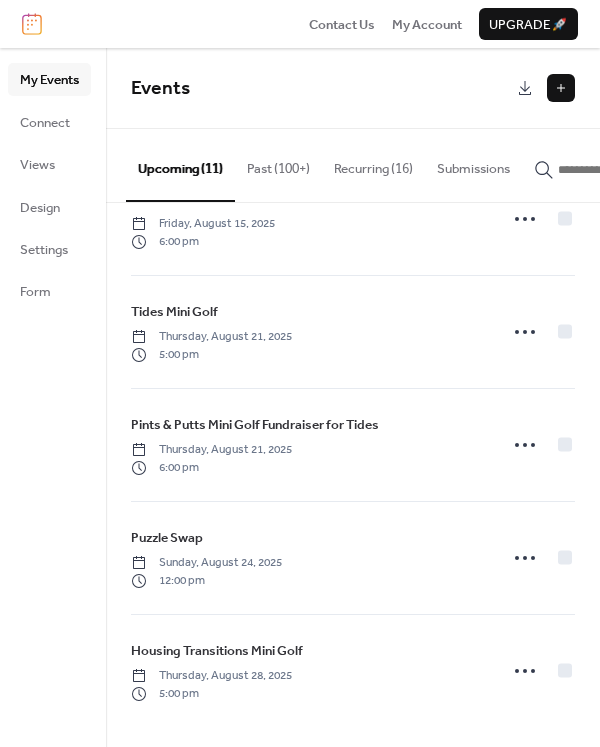 click on "Recurring (16)" at bounding box center (373, 164) 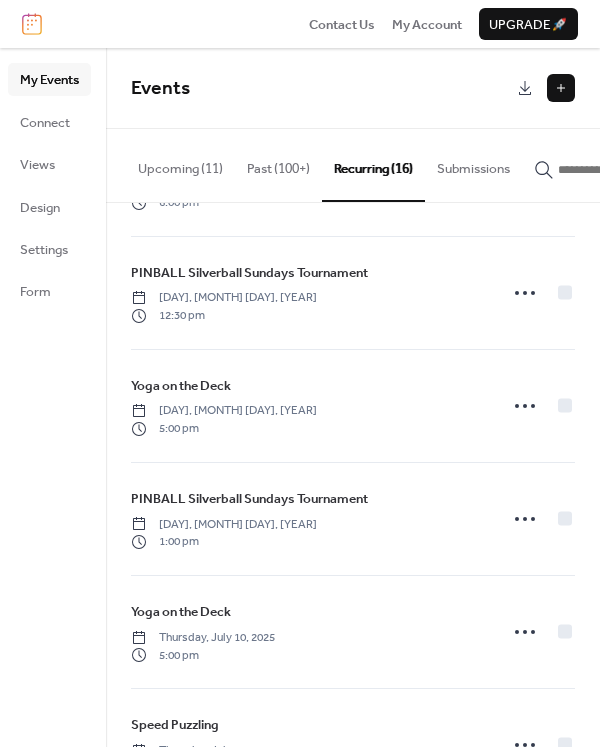 scroll, scrollTop: 1013, scrollLeft: 0, axis: vertical 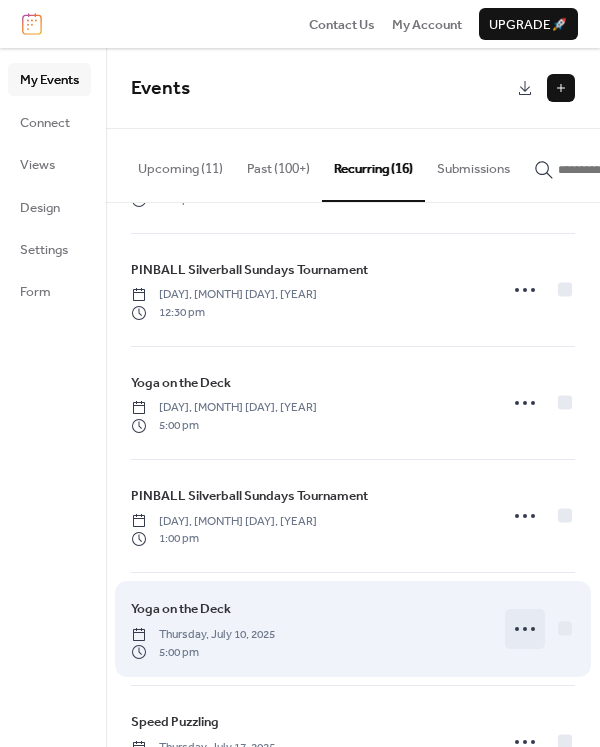 click 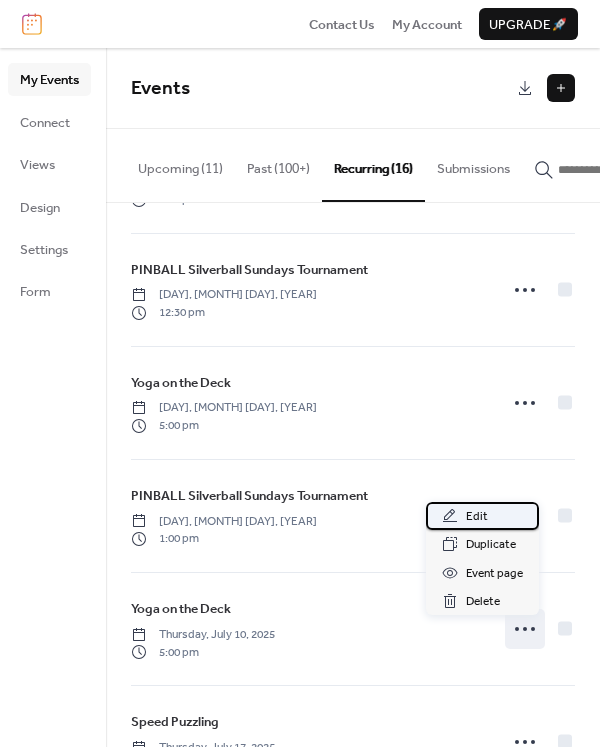click on "Edit" at bounding box center [482, 516] 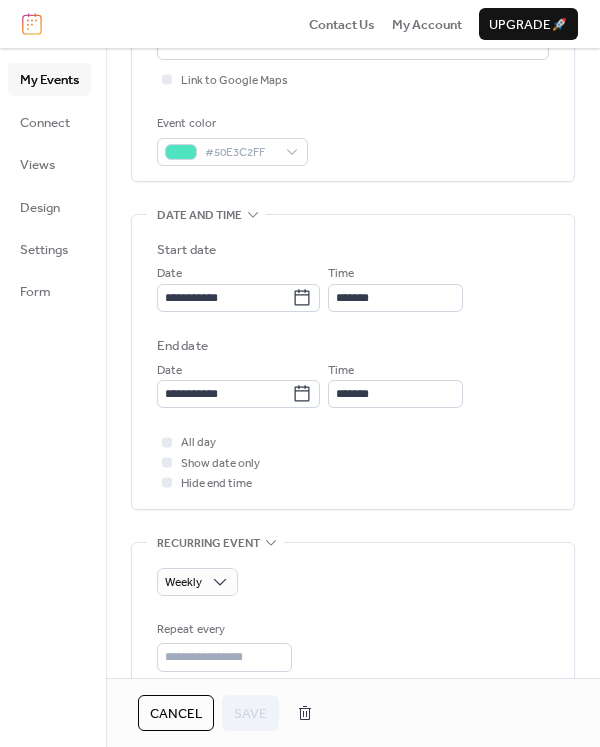 scroll, scrollTop: 700, scrollLeft: 0, axis: vertical 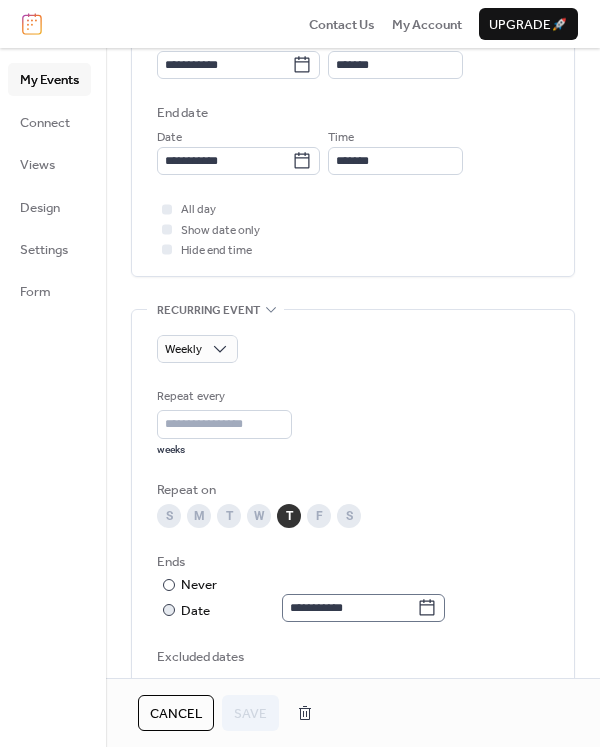click 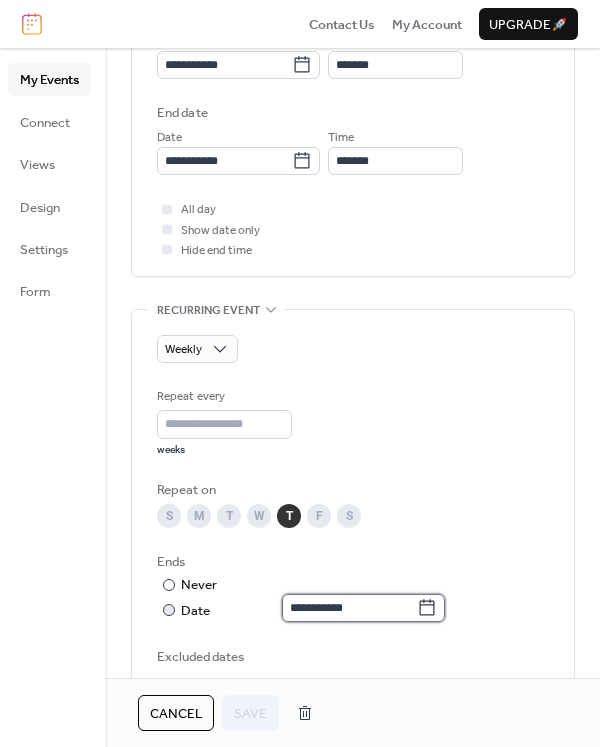click on "**********" at bounding box center [349, 608] 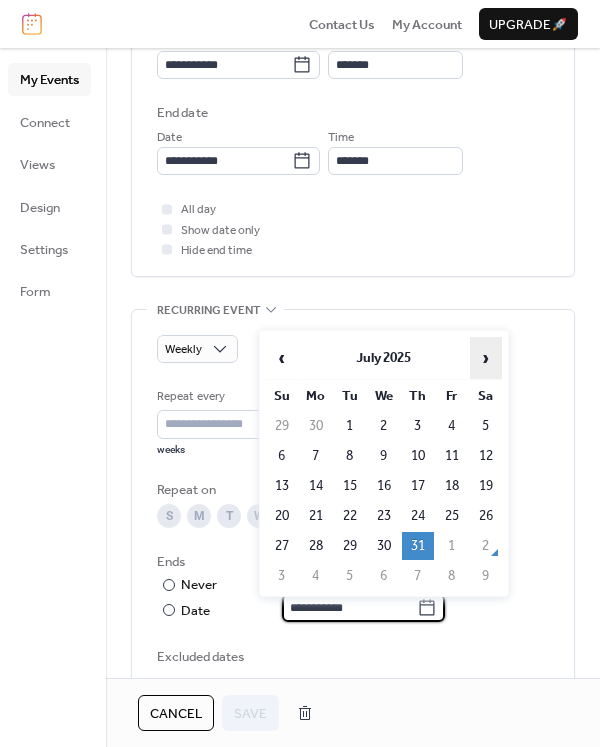 click on "›" at bounding box center (486, 358) 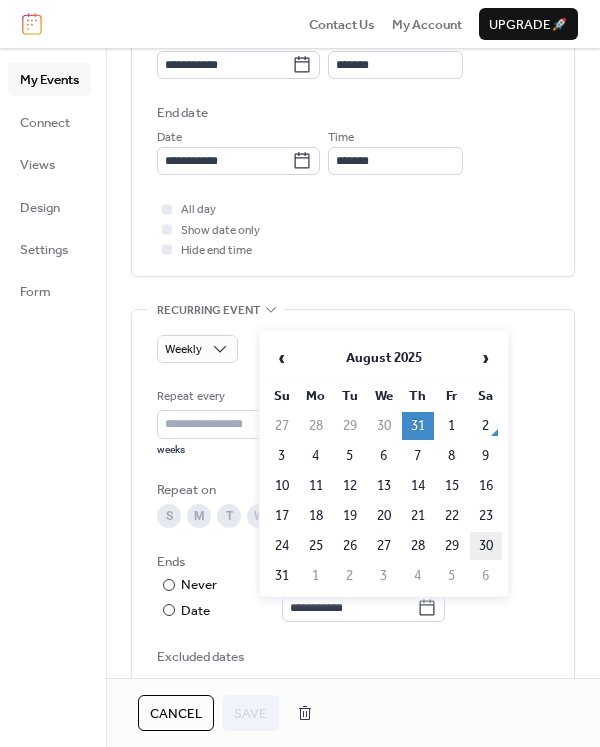 click on "30" at bounding box center [486, 546] 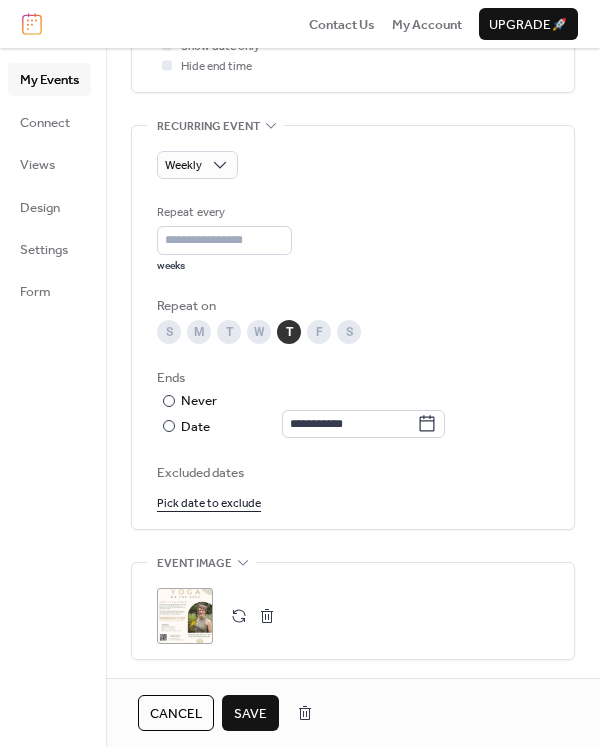 scroll, scrollTop: 868, scrollLeft: 0, axis: vertical 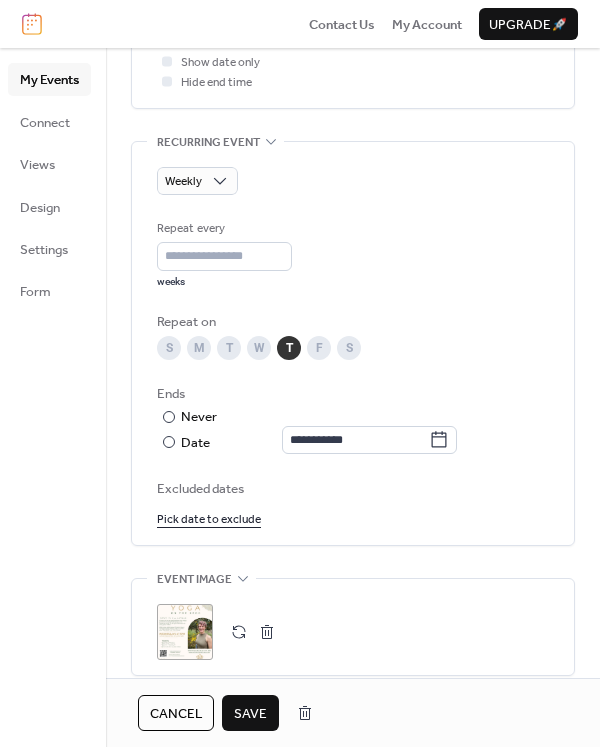 click on "Pick date to exclude" at bounding box center (209, 518) 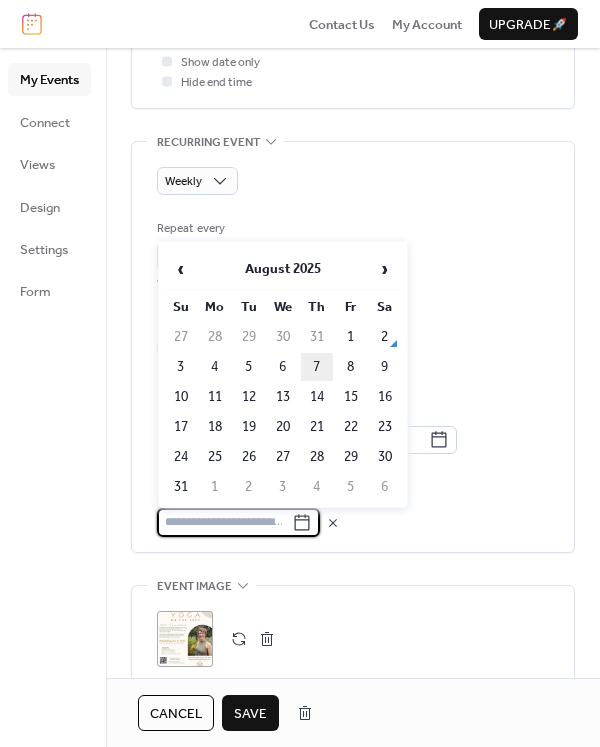 click on "7" at bounding box center [317, 367] 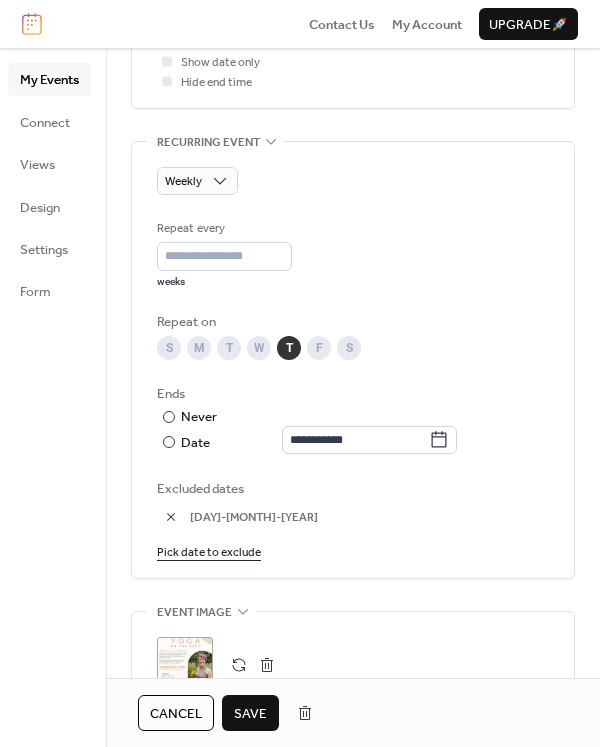 click on "Pick date to exclude" at bounding box center (209, 551) 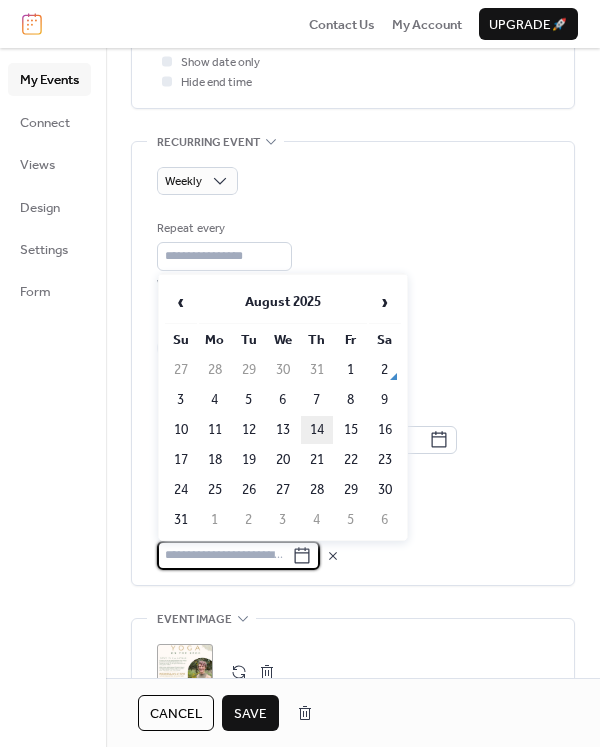 click on "14" at bounding box center [317, 430] 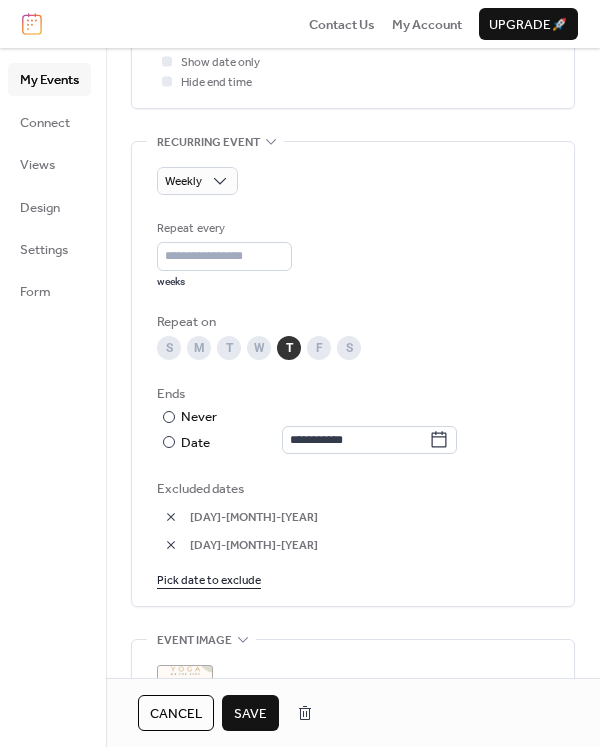 click on "Save" at bounding box center (250, 714) 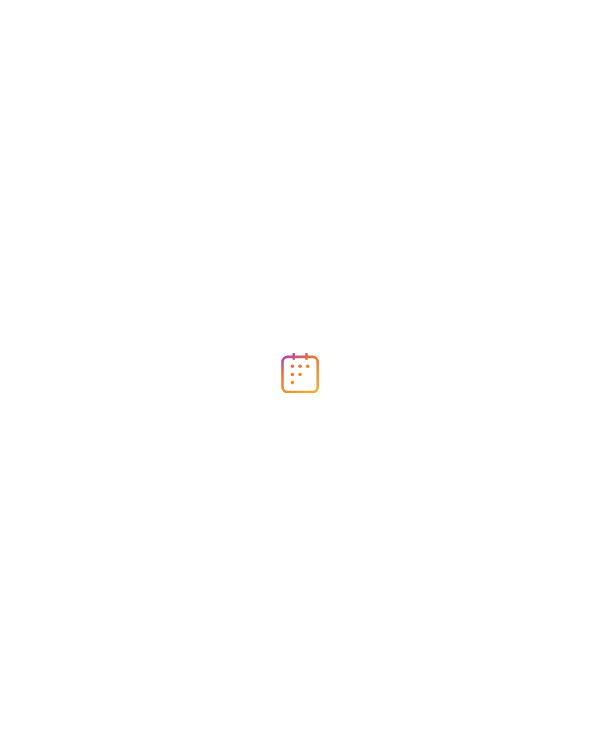 scroll, scrollTop: 0, scrollLeft: 0, axis: both 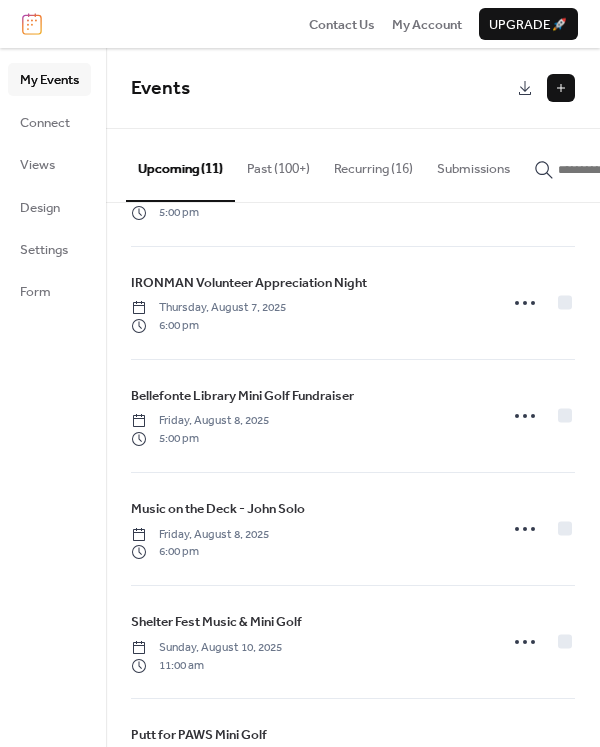click on "Recurring (16)" at bounding box center [373, 164] 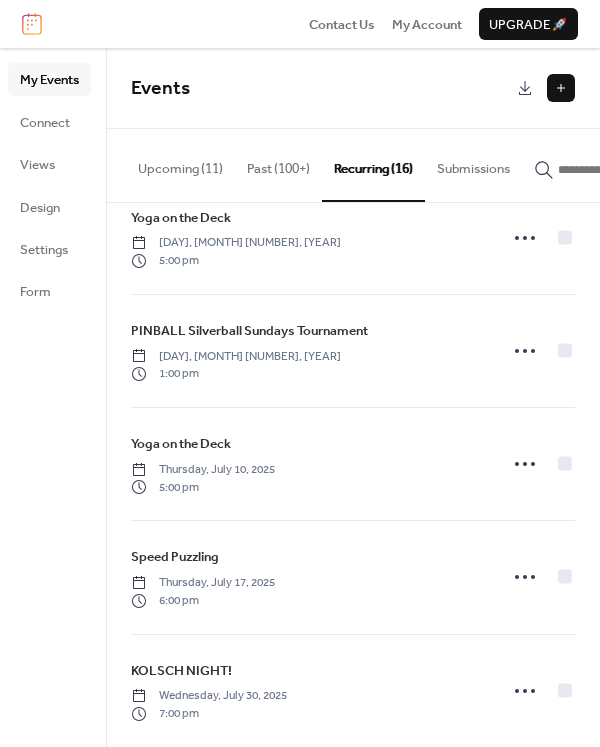 scroll, scrollTop: 1204, scrollLeft: 0, axis: vertical 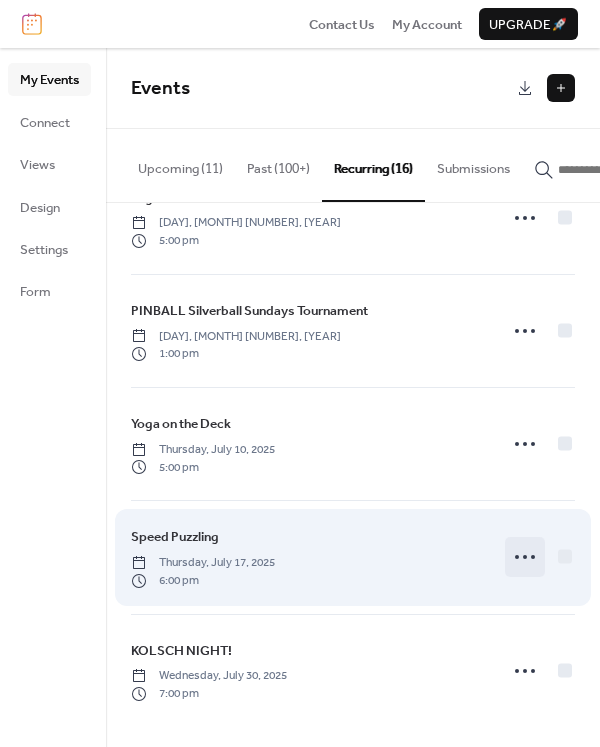 click 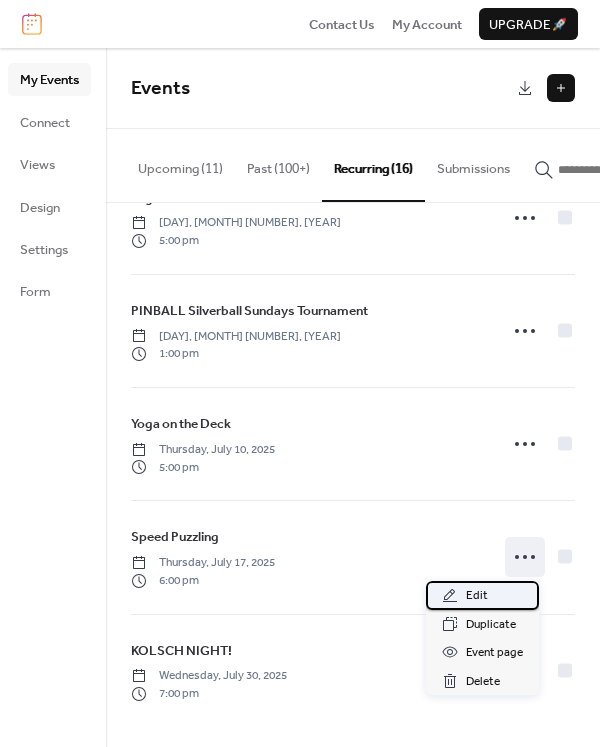 click on "Edit" at bounding box center (477, 596) 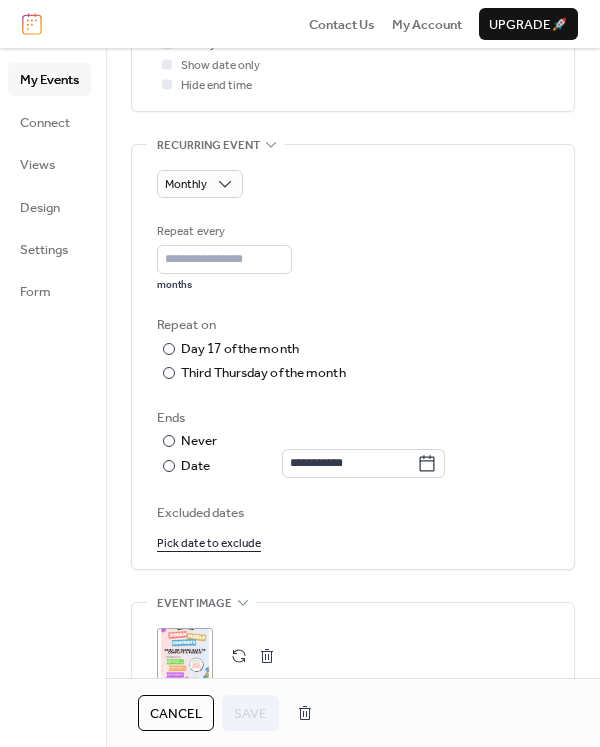 scroll, scrollTop: 933, scrollLeft: 0, axis: vertical 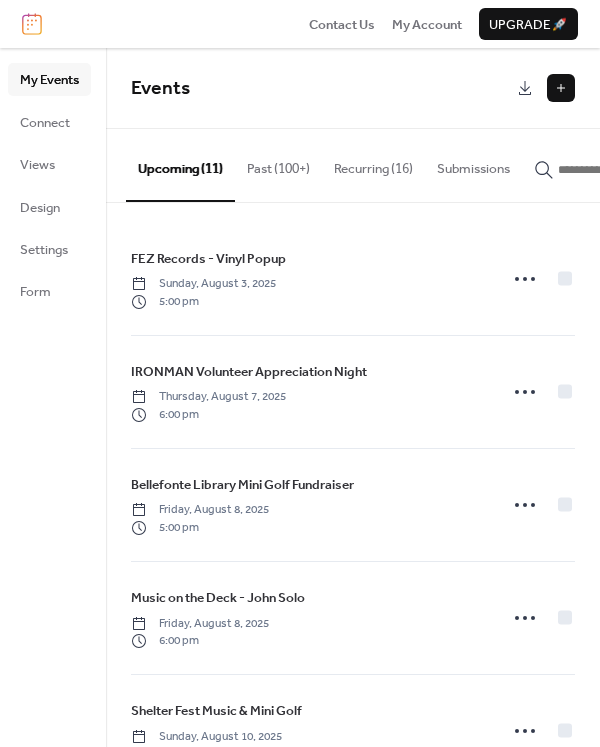 click on "Recurring (16)" at bounding box center [373, 164] 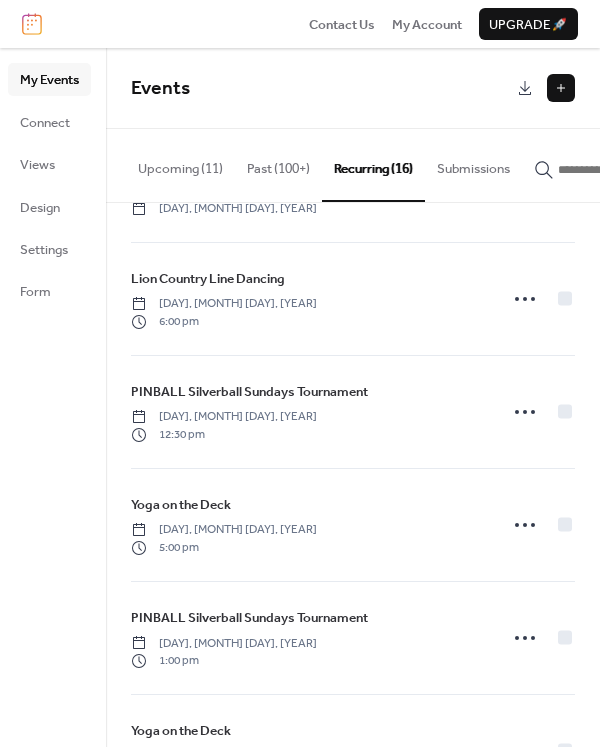 scroll, scrollTop: 933, scrollLeft: 0, axis: vertical 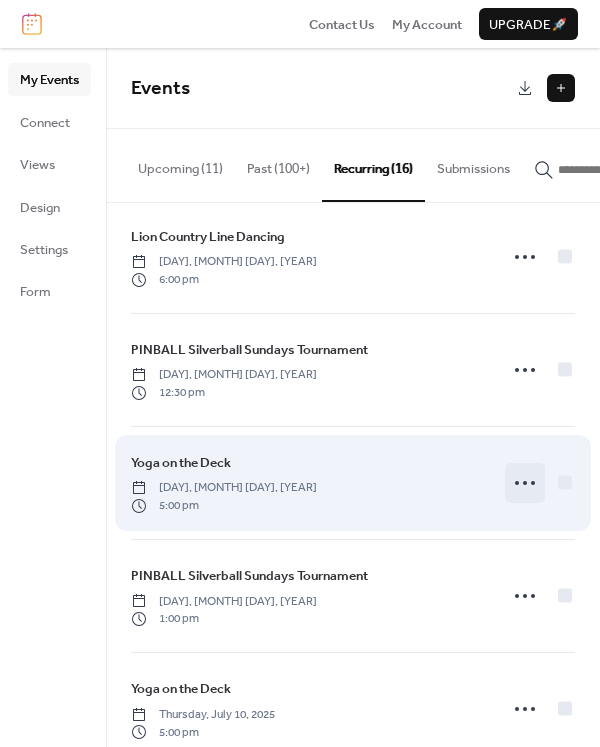 click 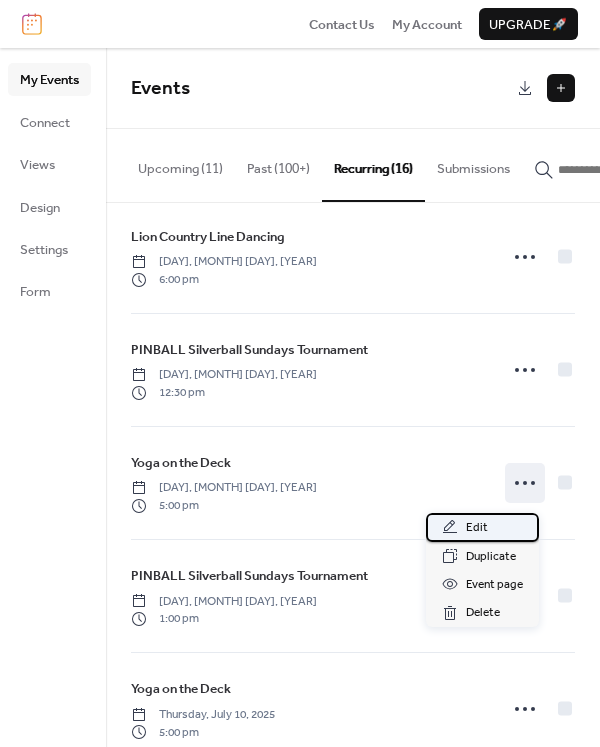 click on "Edit" at bounding box center [477, 528] 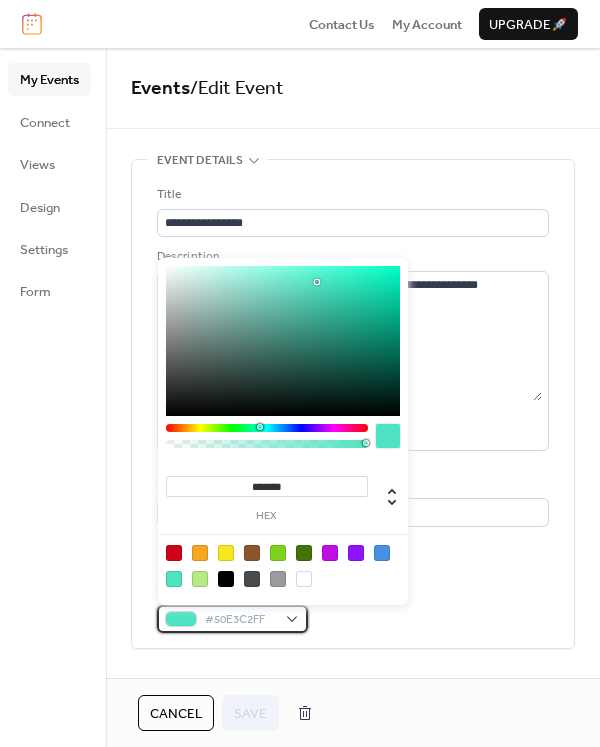 click on "#50E3C2FF" at bounding box center (232, 619) 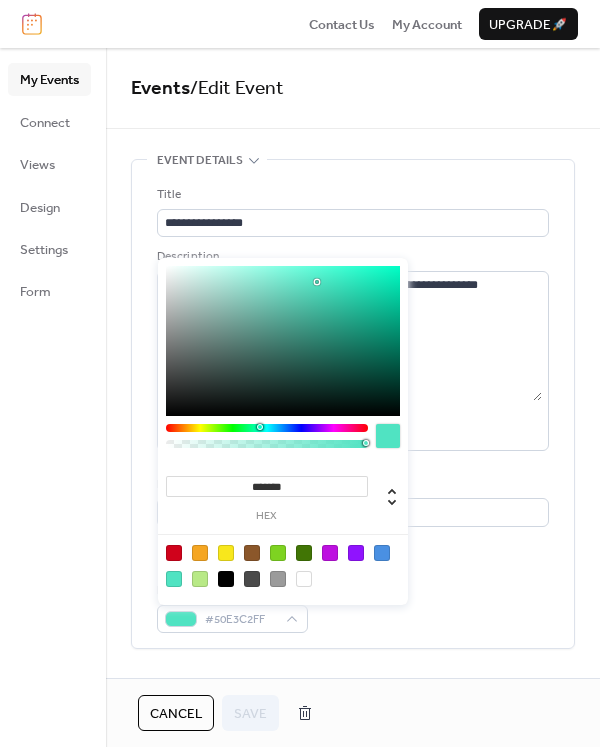 click at bounding box center (267, 428) 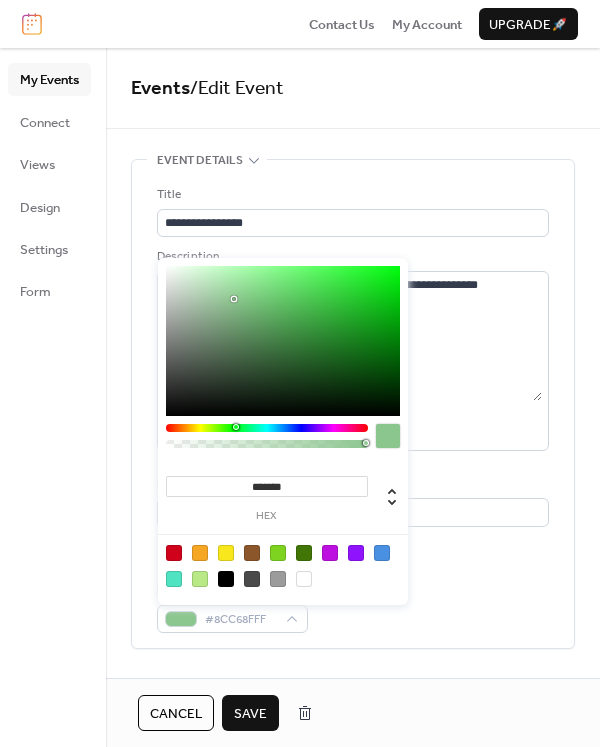 click at bounding box center [283, 341] 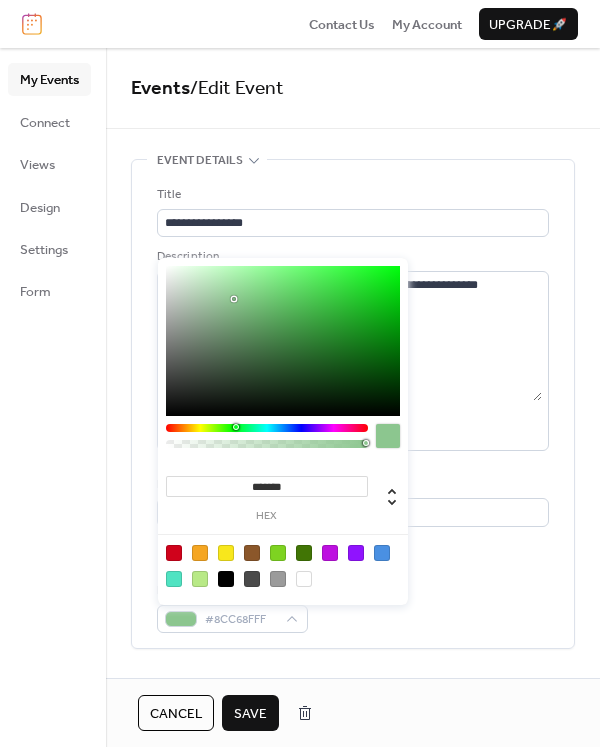 type on "*******" 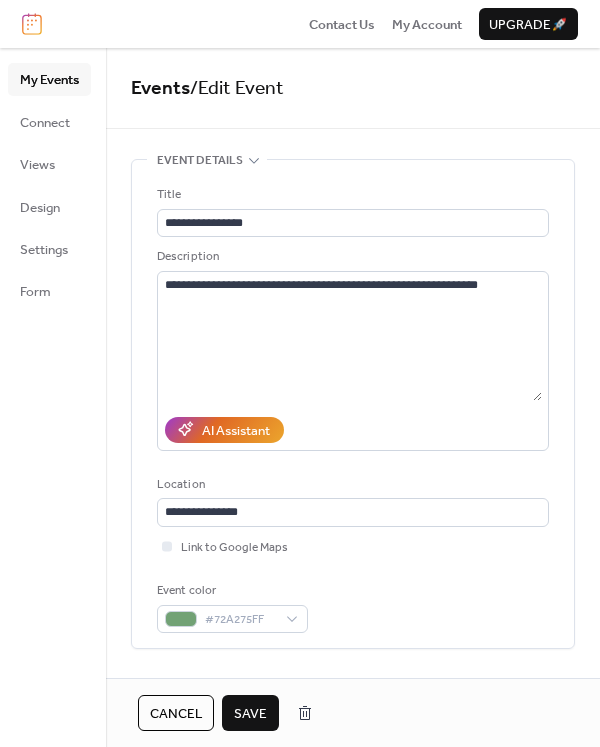 click on "Save" at bounding box center (250, 714) 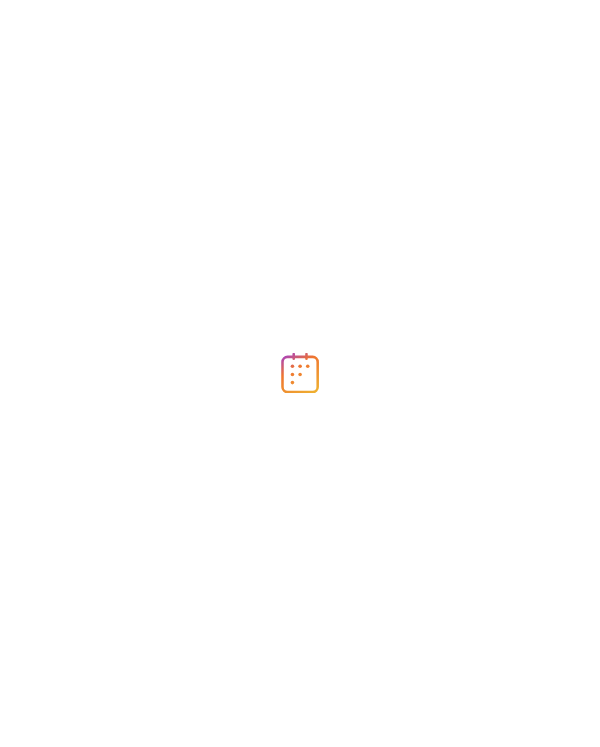 scroll, scrollTop: 0, scrollLeft: 0, axis: both 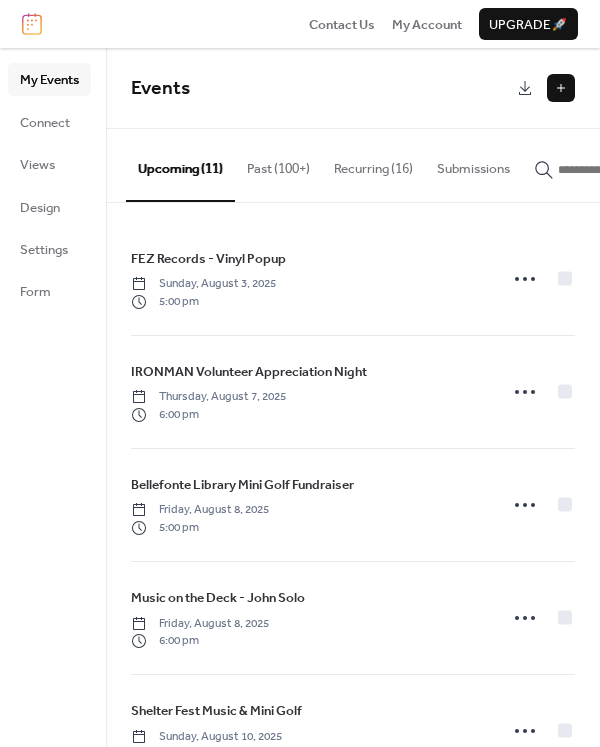 click on "Recurring (16)" at bounding box center (373, 164) 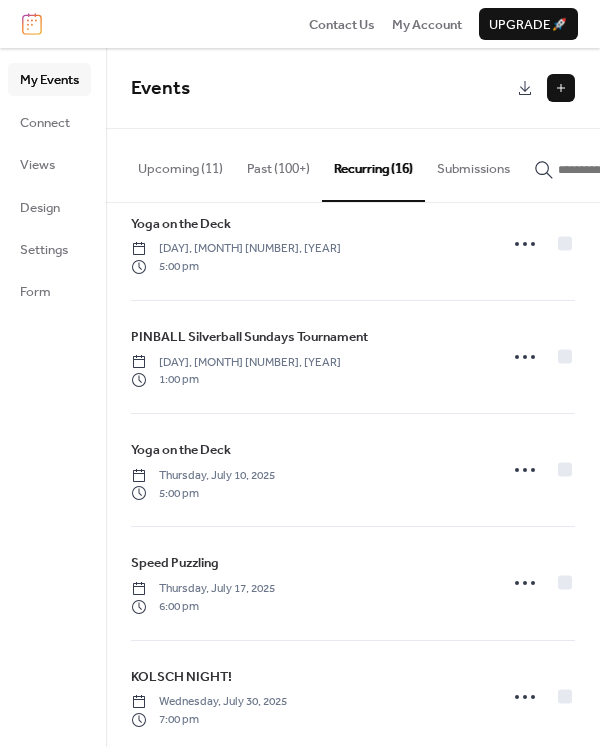 scroll, scrollTop: 1204, scrollLeft: 0, axis: vertical 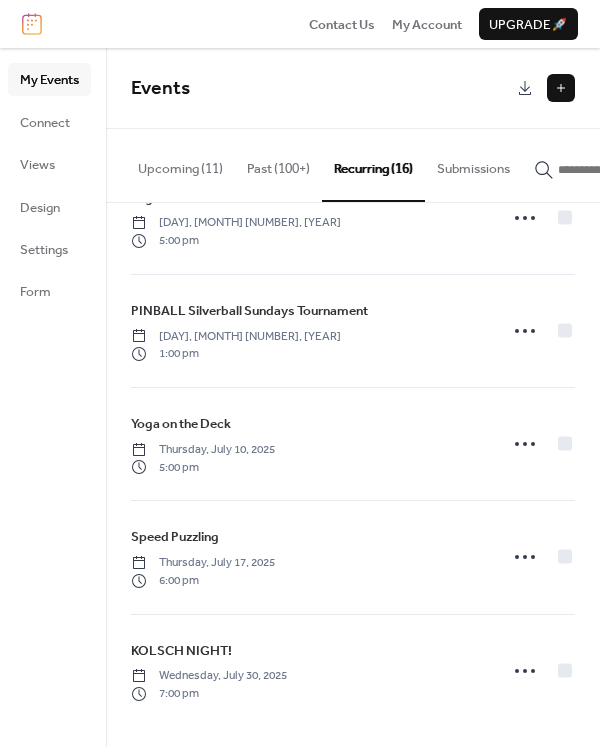 click at bounding box center [618, 170] 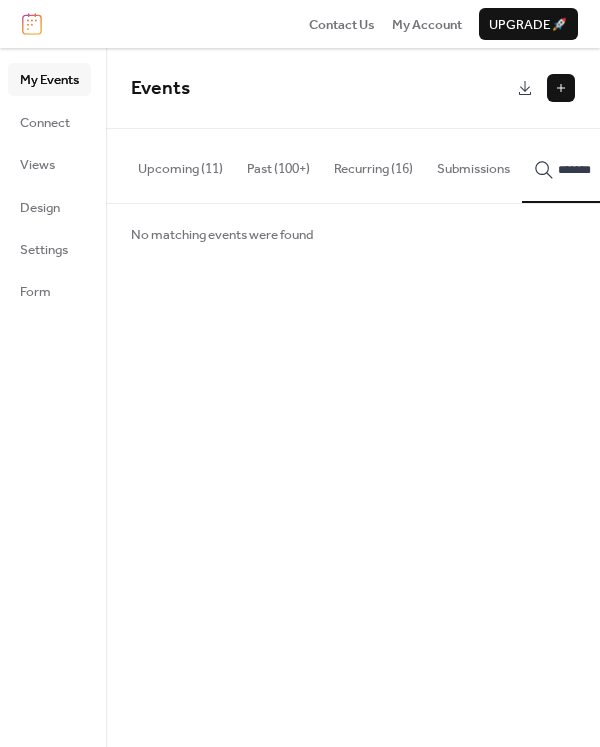 scroll, scrollTop: 0, scrollLeft: 6, axis: horizontal 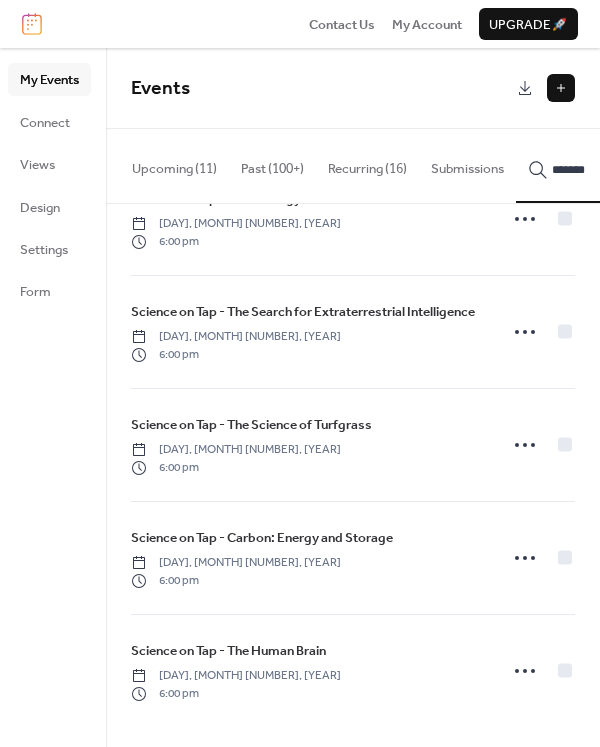type on "*******" 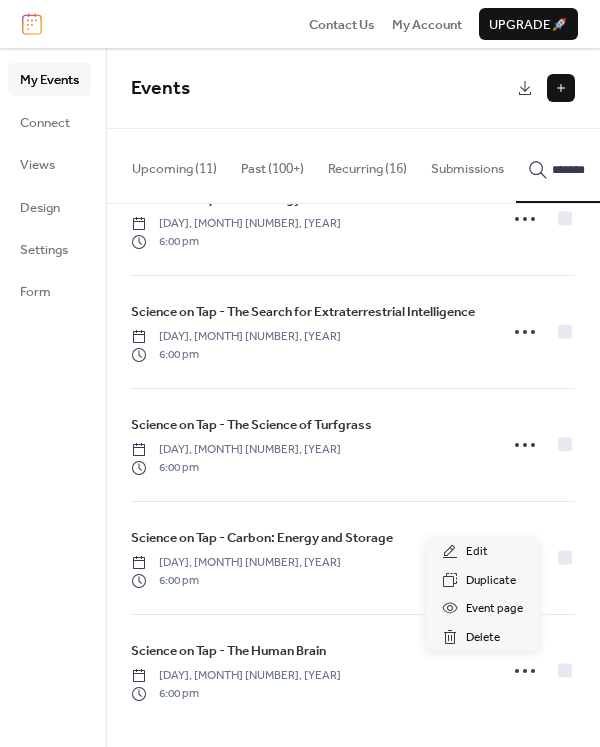 click 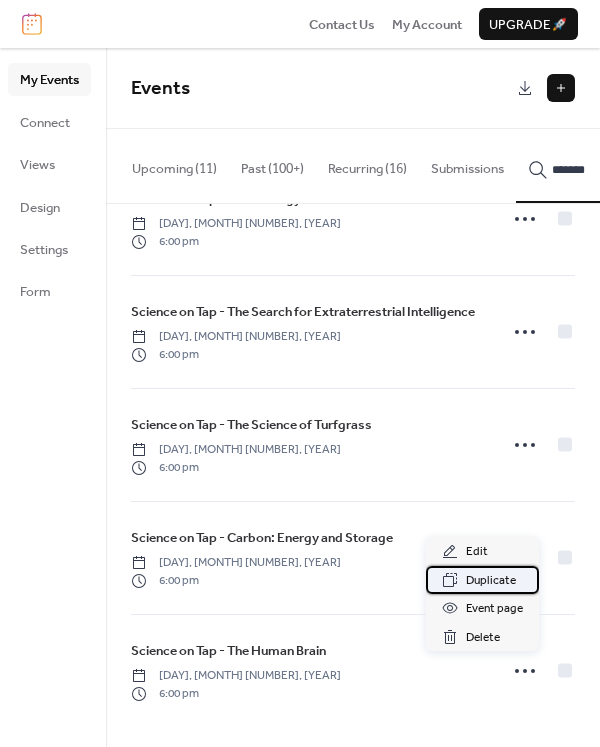 click on "Duplicate" at bounding box center [491, 581] 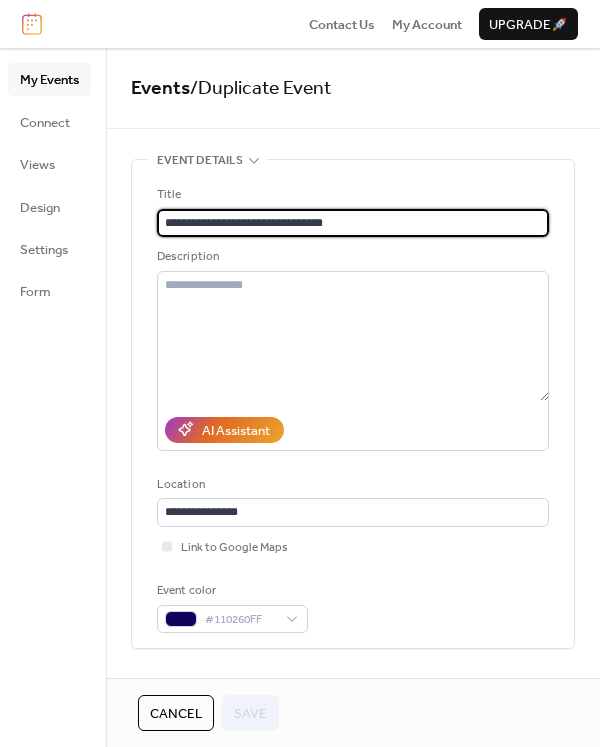 drag, startPoint x: 255, startPoint y: 224, endPoint x: 423, endPoint y: 209, distance: 168.66832 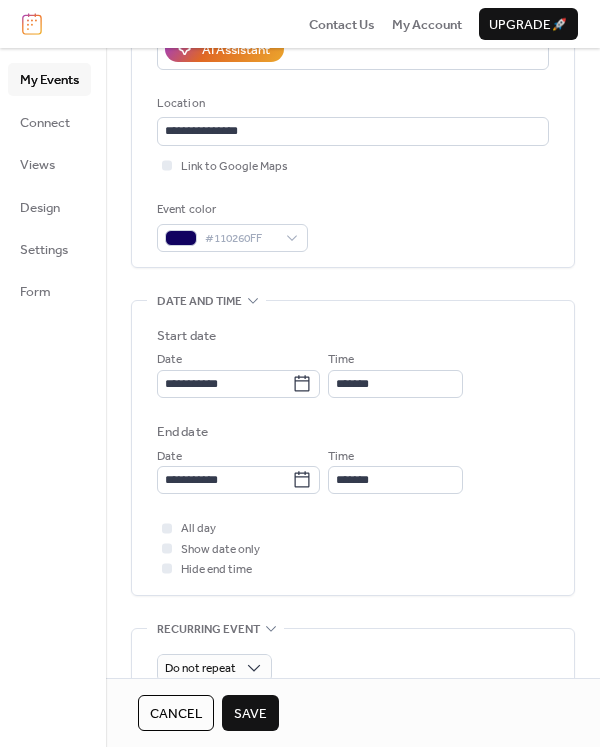 scroll, scrollTop: 467, scrollLeft: 0, axis: vertical 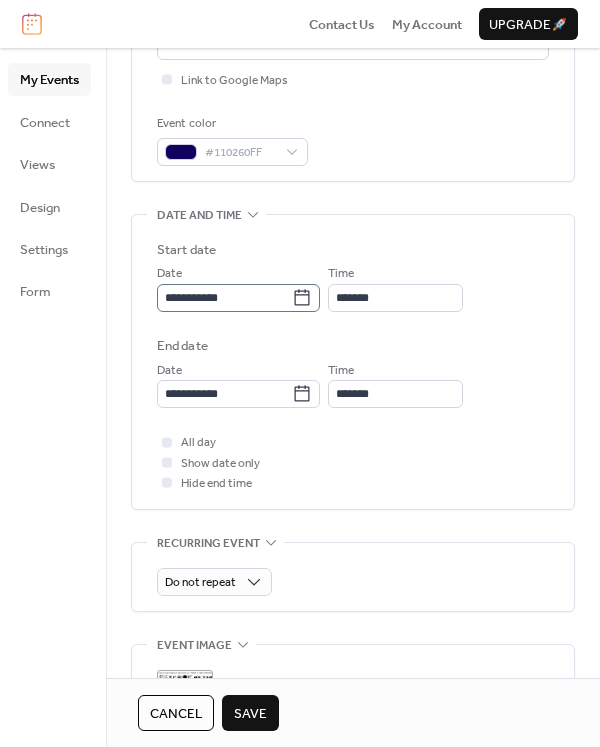 type on "**********" 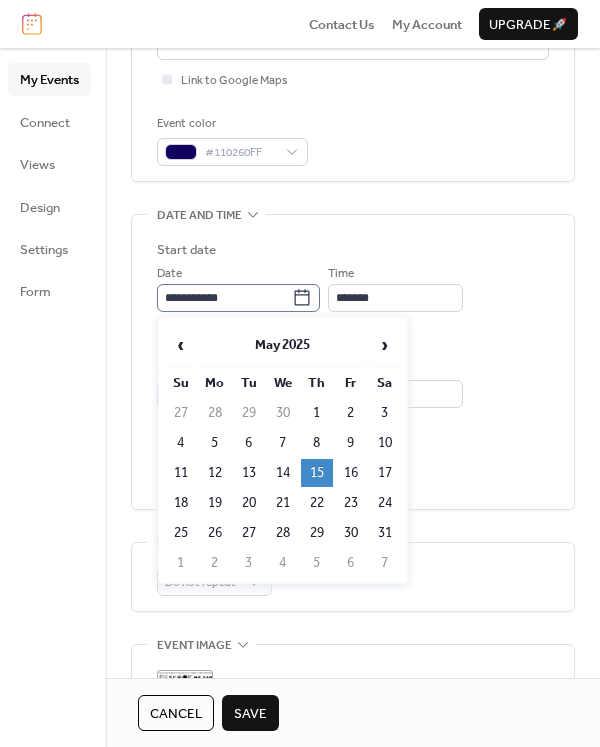 click 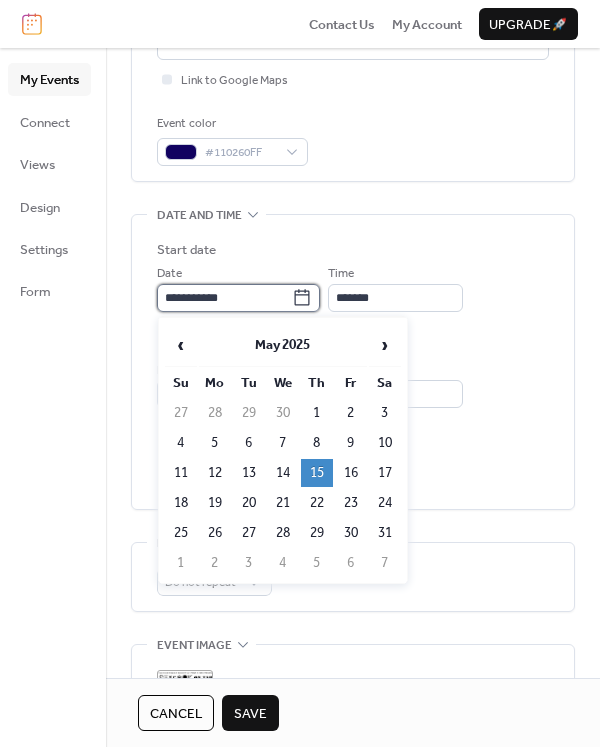click on "**********" at bounding box center [224, 298] 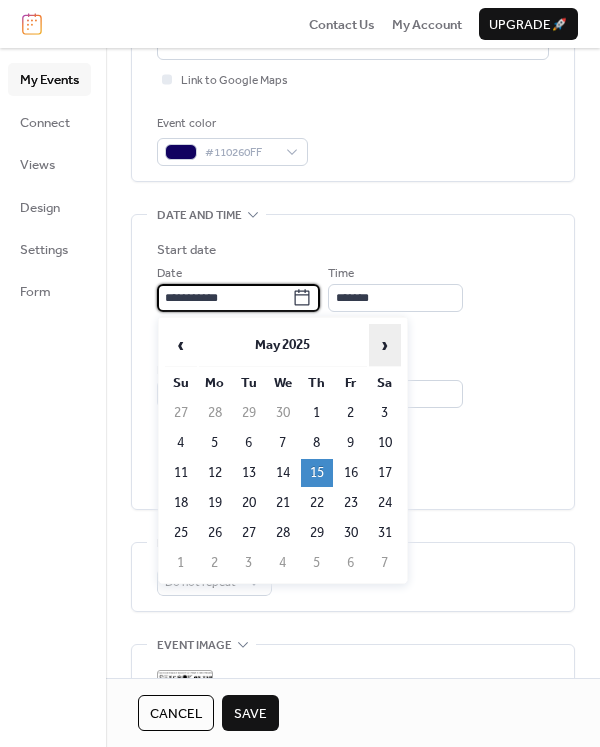 click on "›" at bounding box center [385, 345] 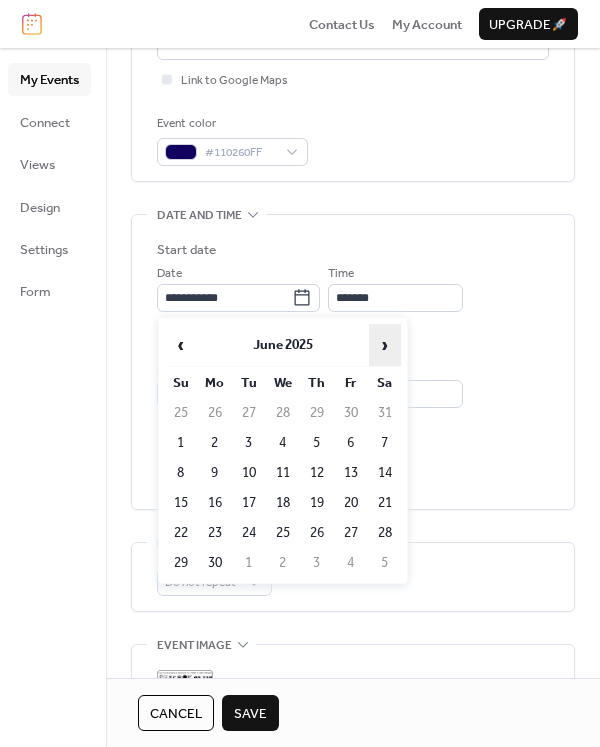 click on "›" at bounding box center (385, 345) 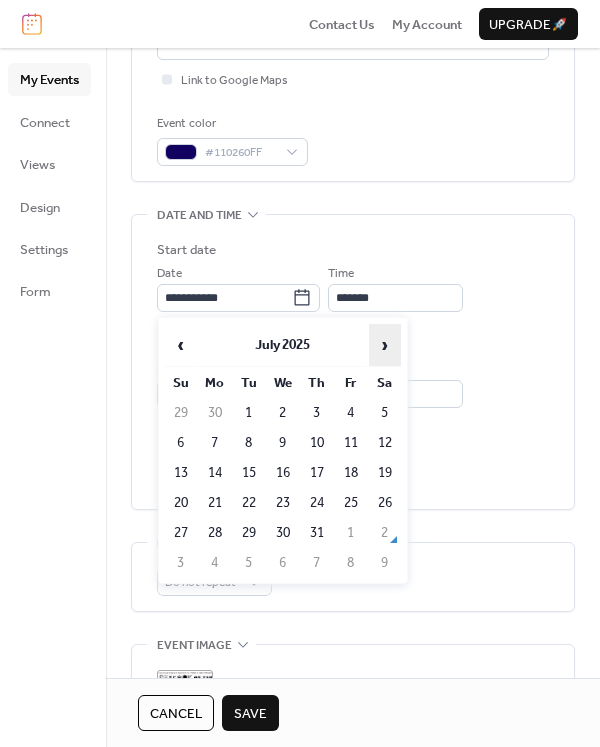 click on "›" at bounding box center [385, 345] 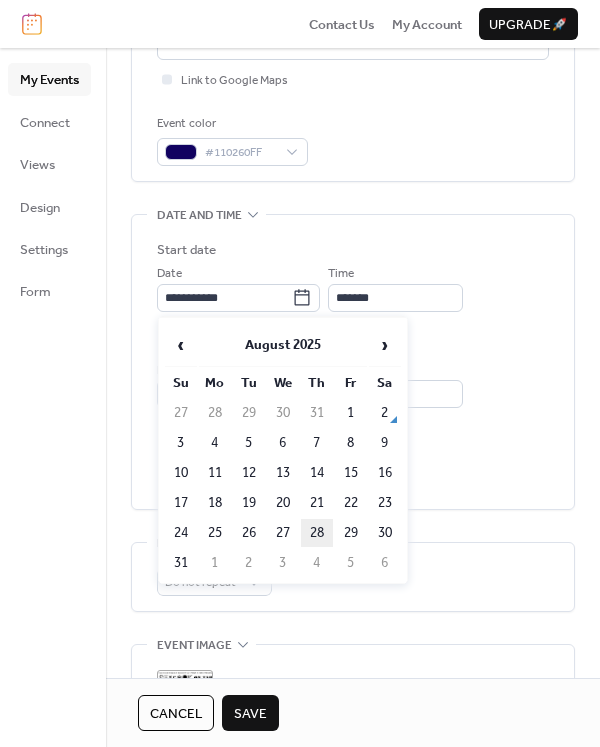 click on "28" at bounding box center (317, 533) 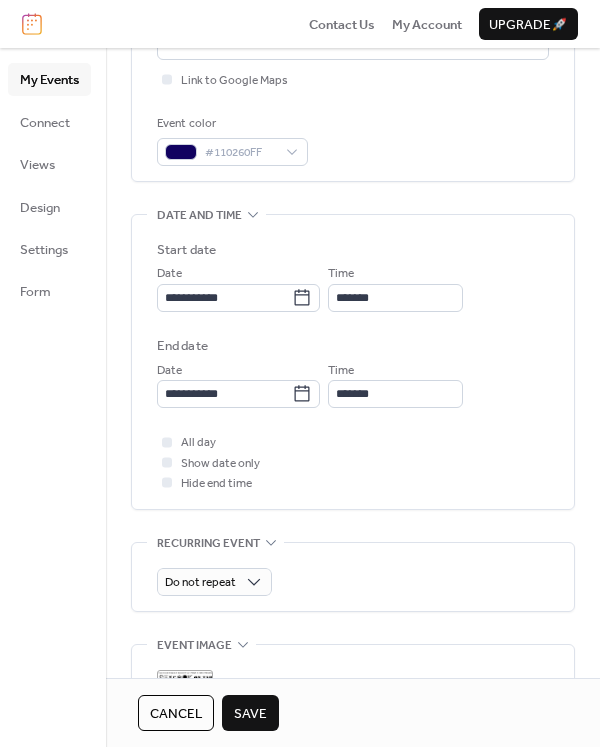 click on "Save" at bounding box center [250, 714] 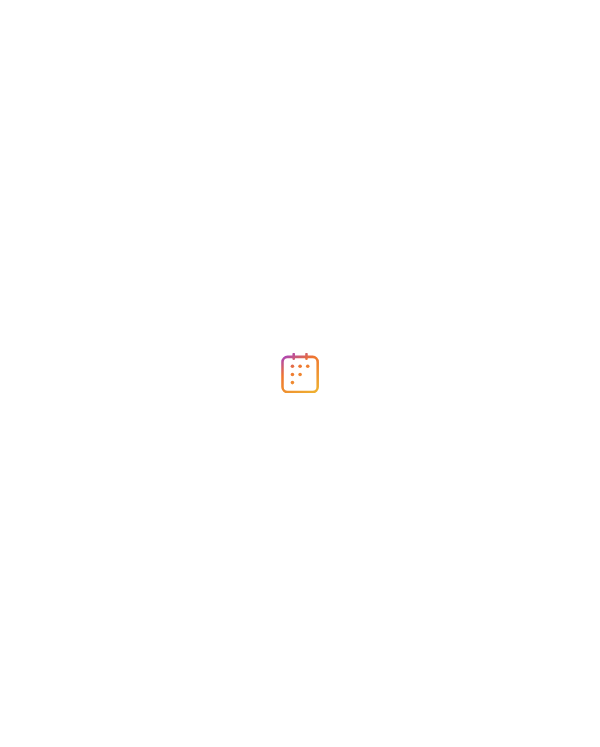 scroll, scrollTop: 0, scrollLeft: 0, axis: both 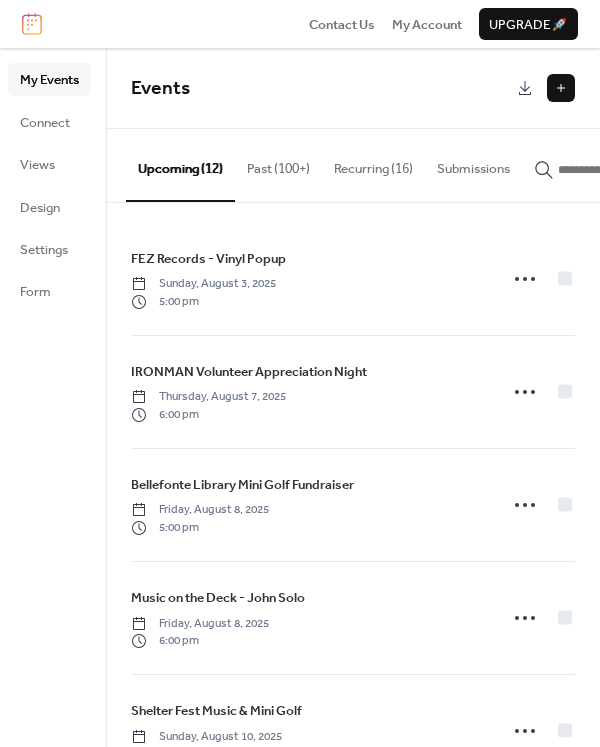 click at bounding box center [561, 88] 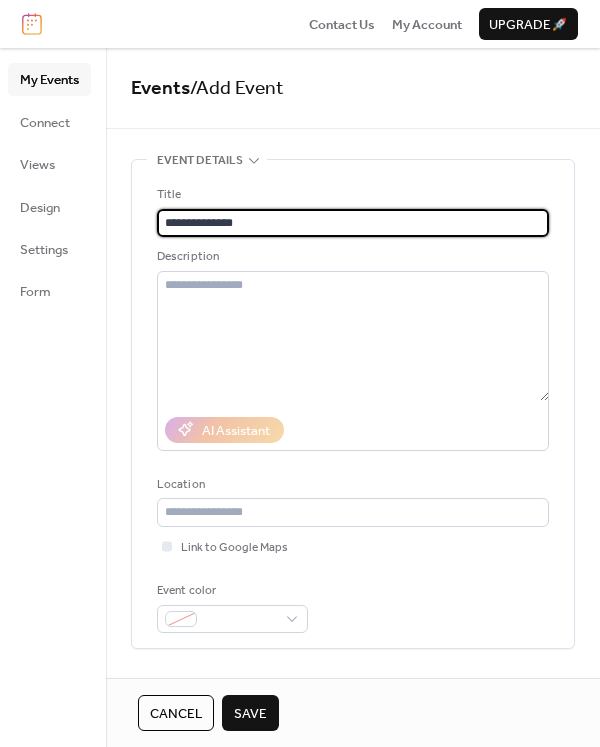type on "**********" 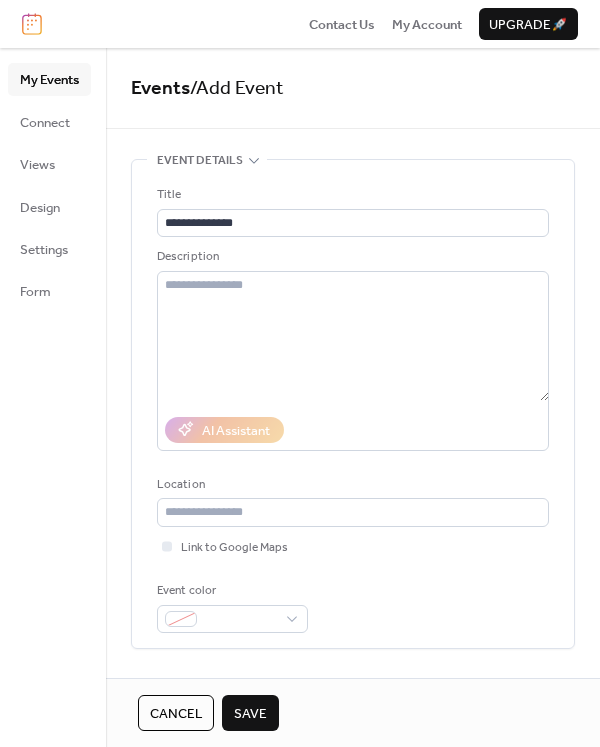 click on "Events  /  Add Event" at bounding box center [353, 88] 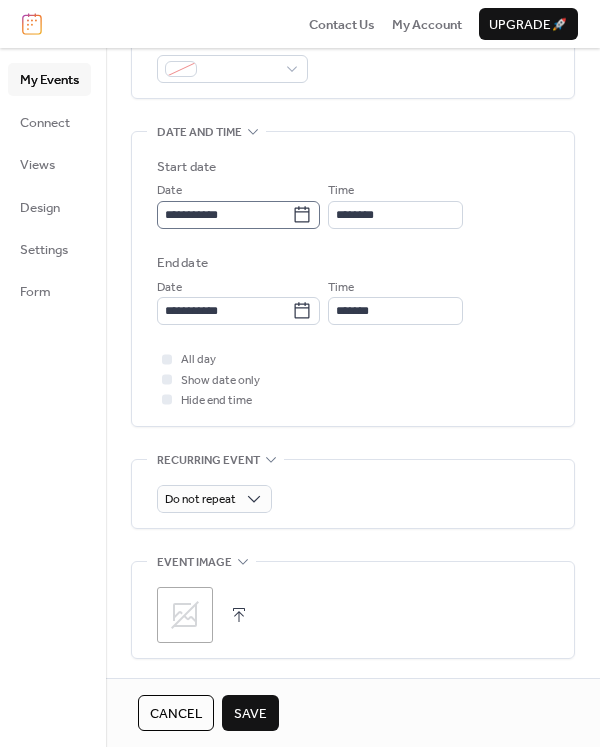 click 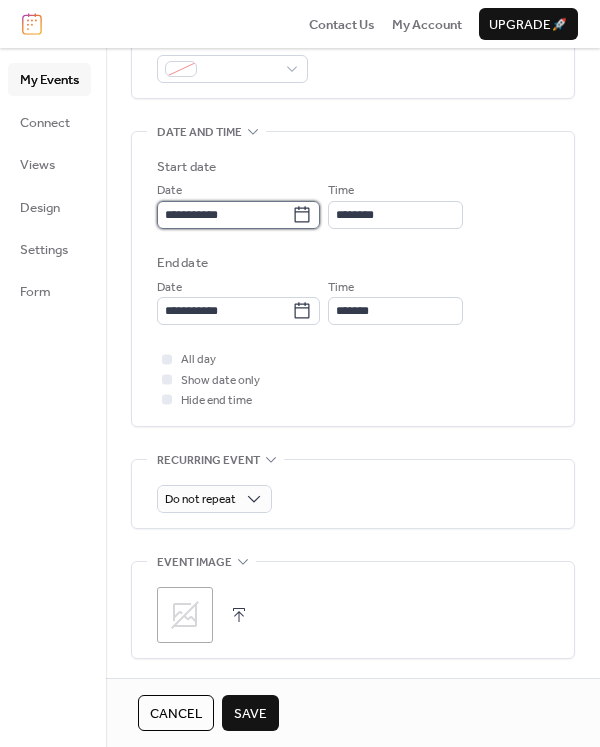 click on "**********" at bounding box center [224, 215] 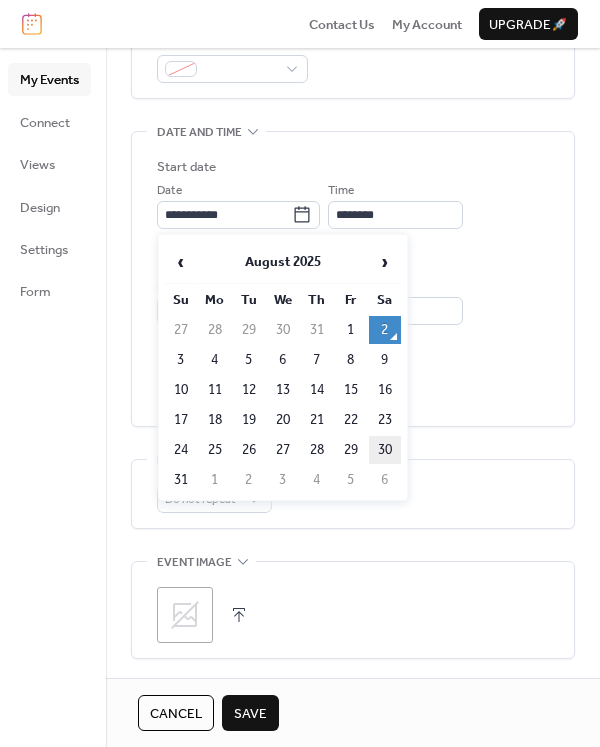 click on "30" at bounding box center [385, 450] 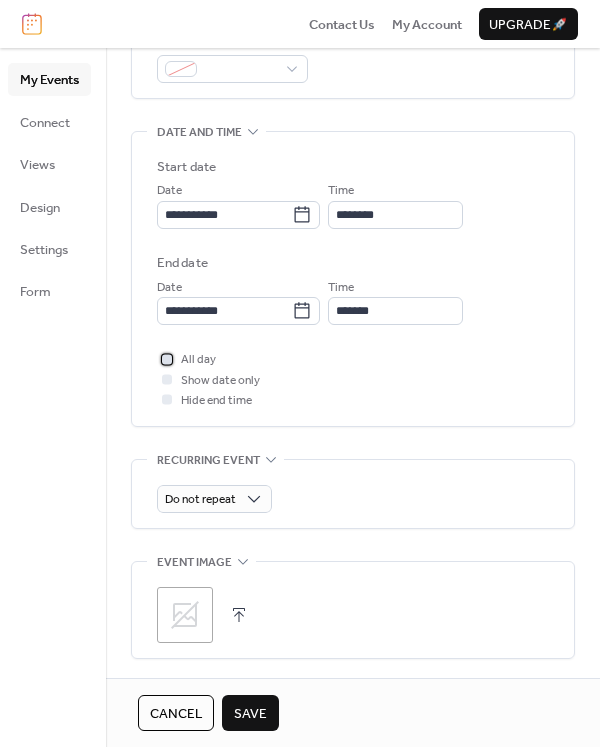 click at bounding box center [167, 359] 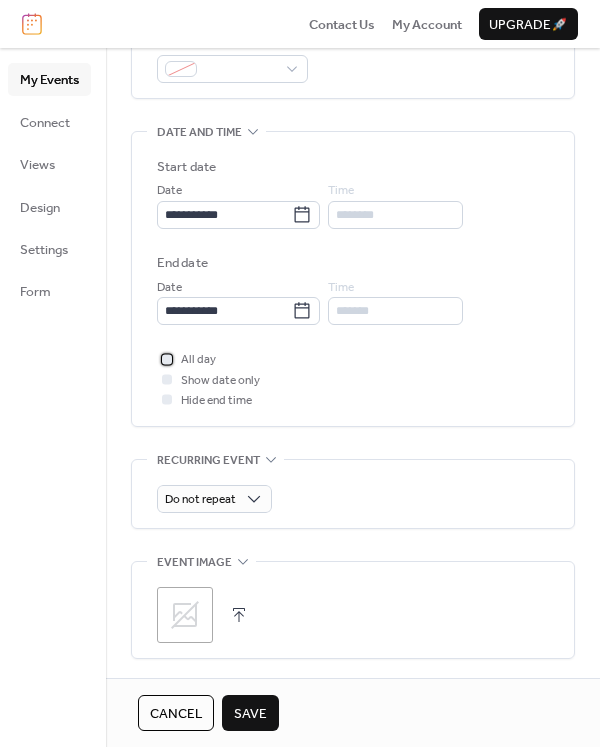 scroll, scrollTop: 0, scrollLeft: 0, axis: both 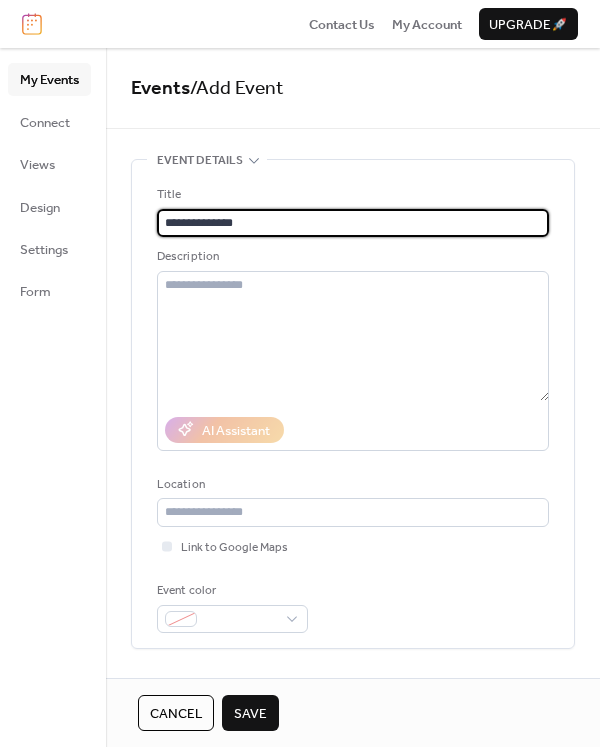 click on "**********" at bounding box center [353, 223] 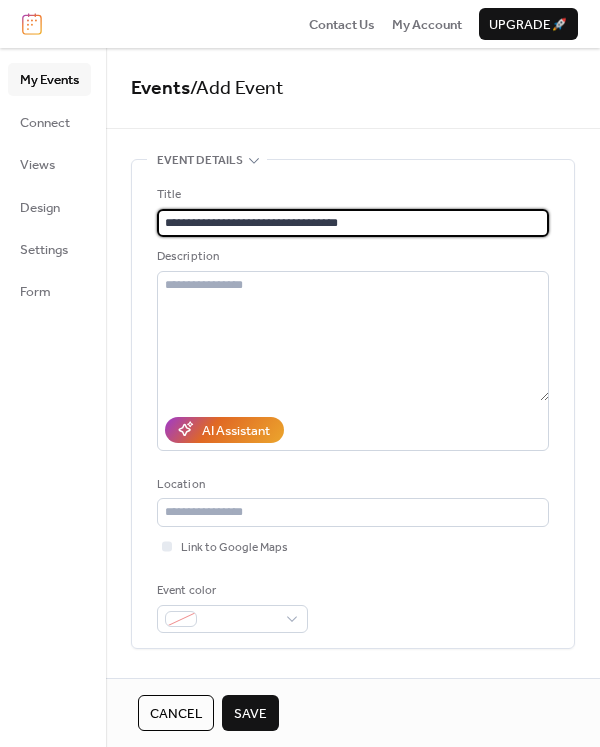 type on "**********" 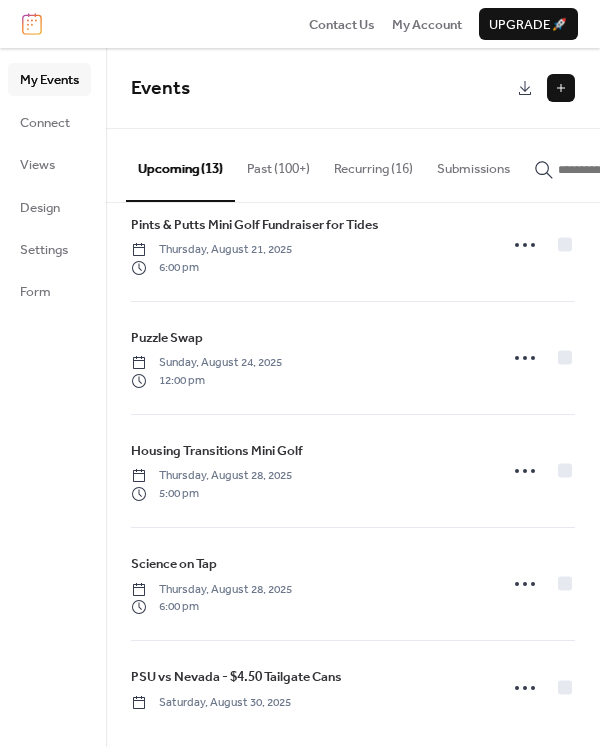 scroll, scrollTop: 954, scrollLeft: 0, axis: vertical 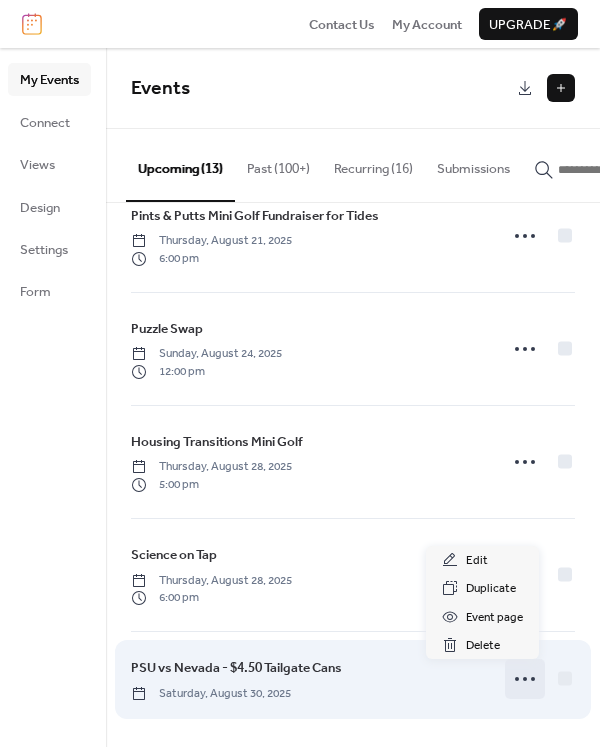 click 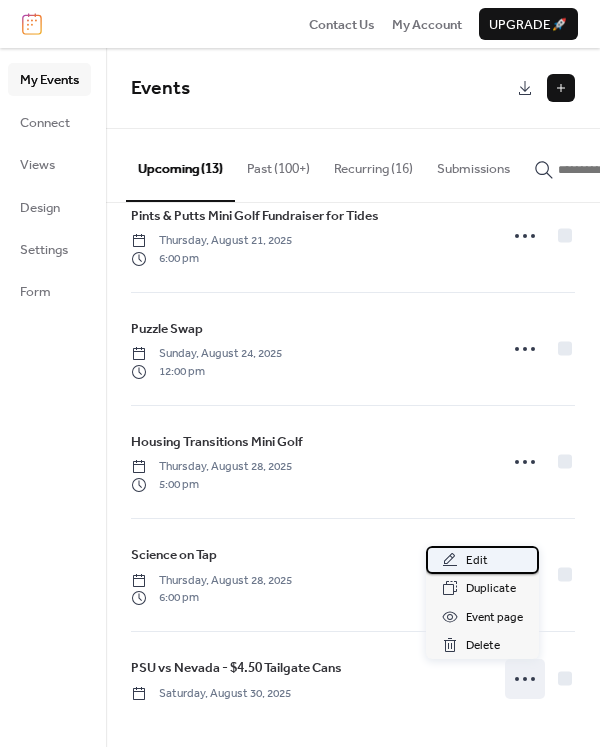click on "Edit" at bounding box center [477, 561] 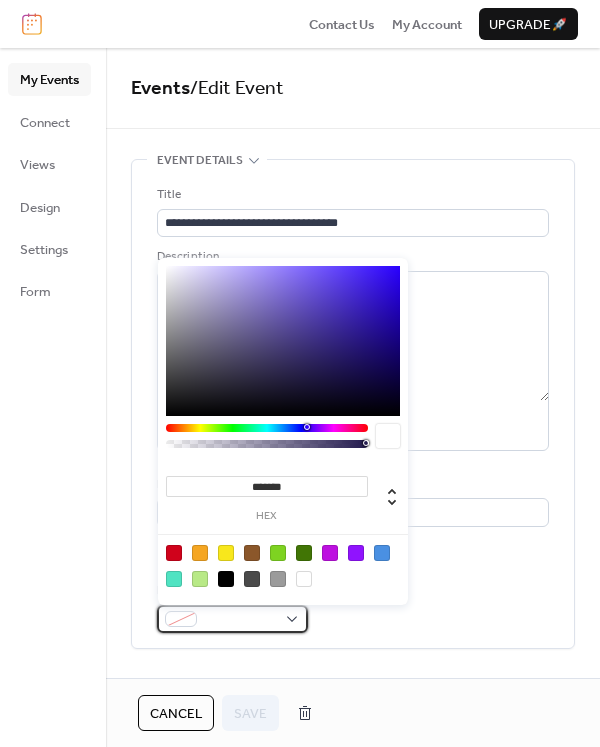 click at bounding box center (232, 619) 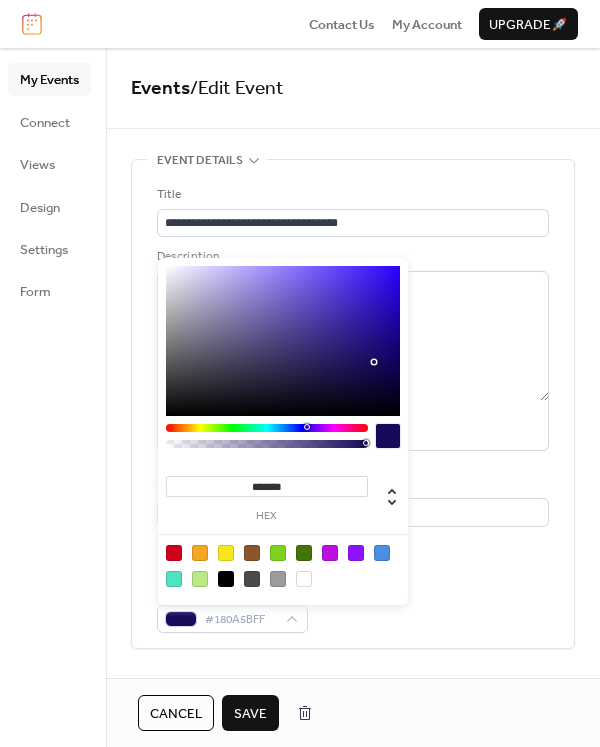 click at bounding box center [283, 341] 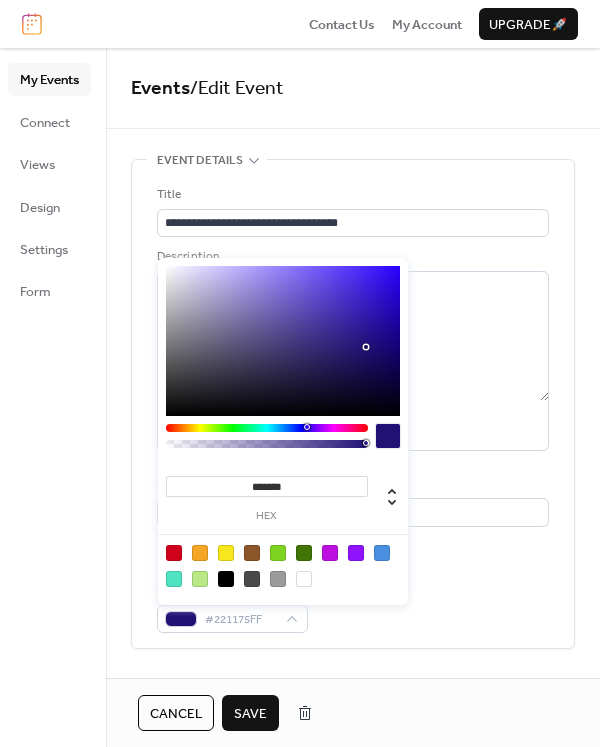 click at bounding box center (283, 341) 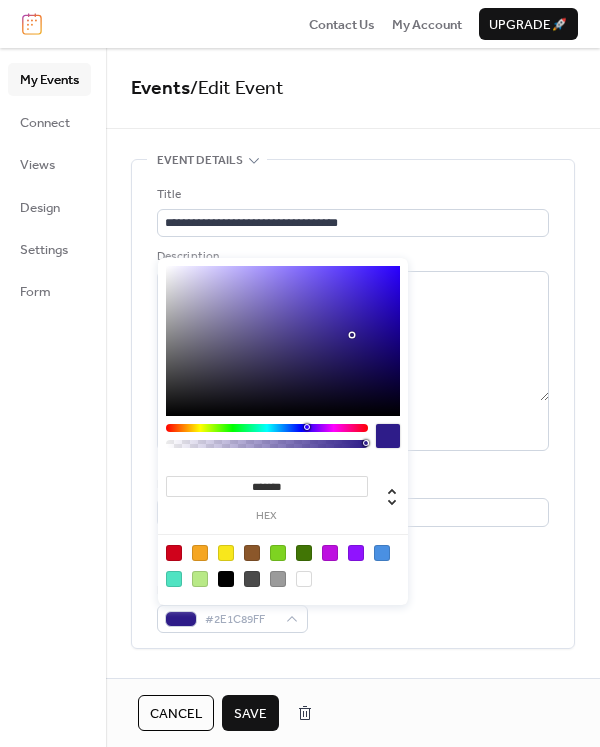 click at bounding box center (283, 341) 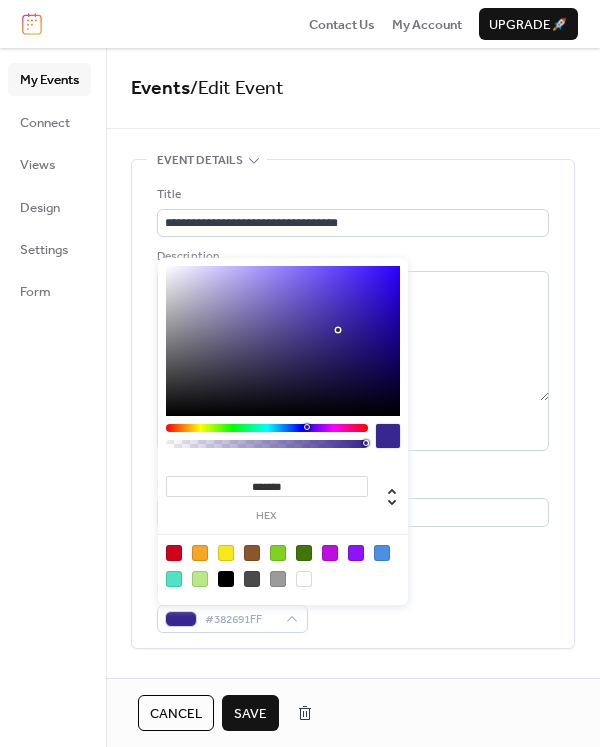 click at bounding box center (283, 341) 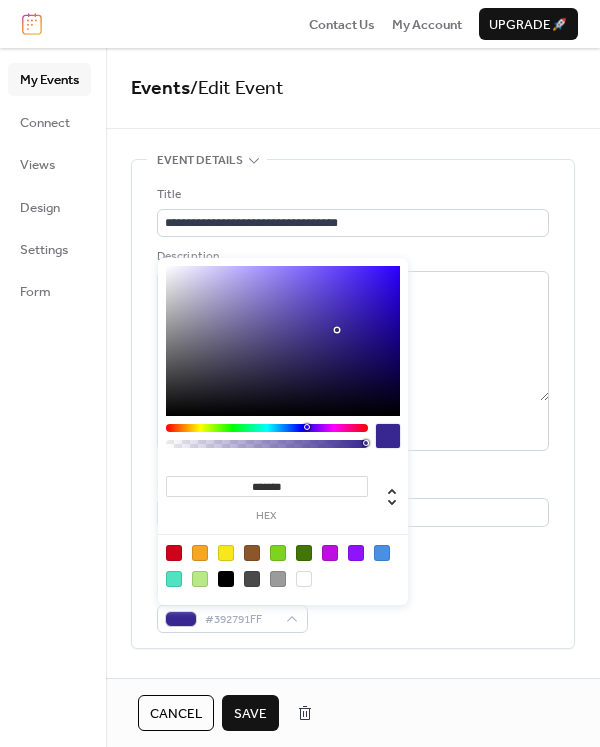 click at bounding box center [283, 341] 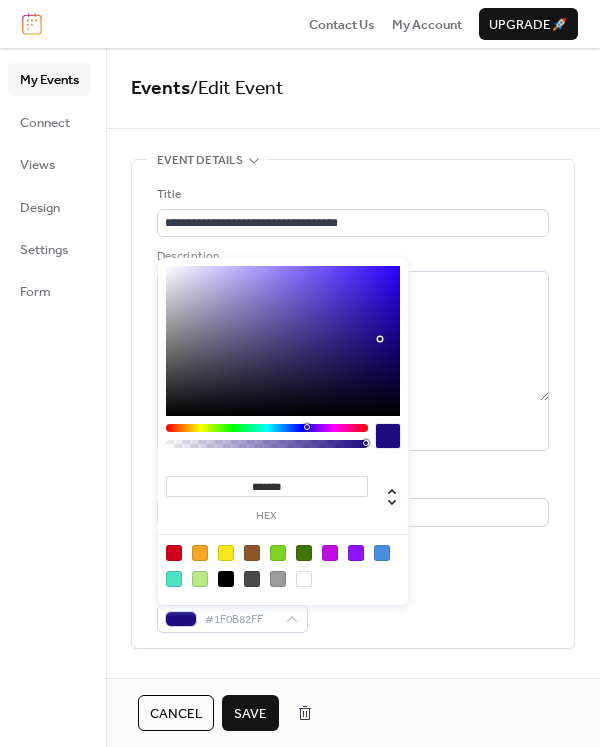 click at bounding box center (283, 341) 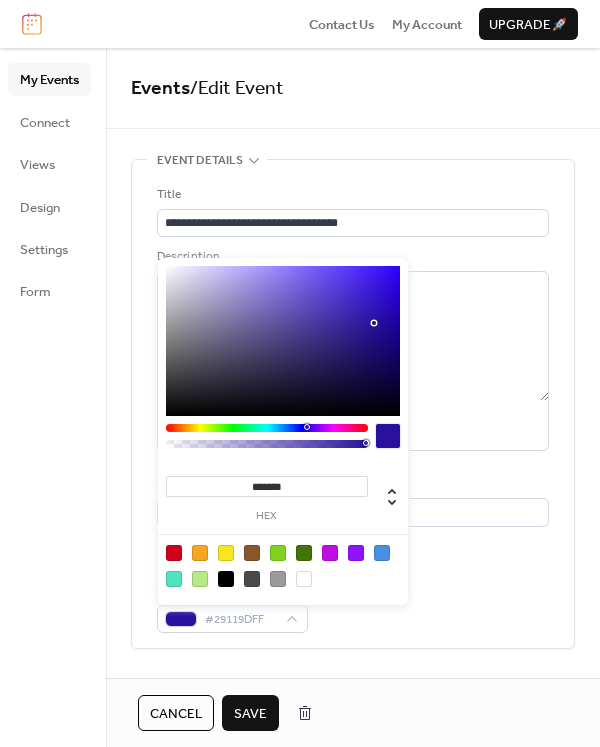 click at bounding box center [283, 341] 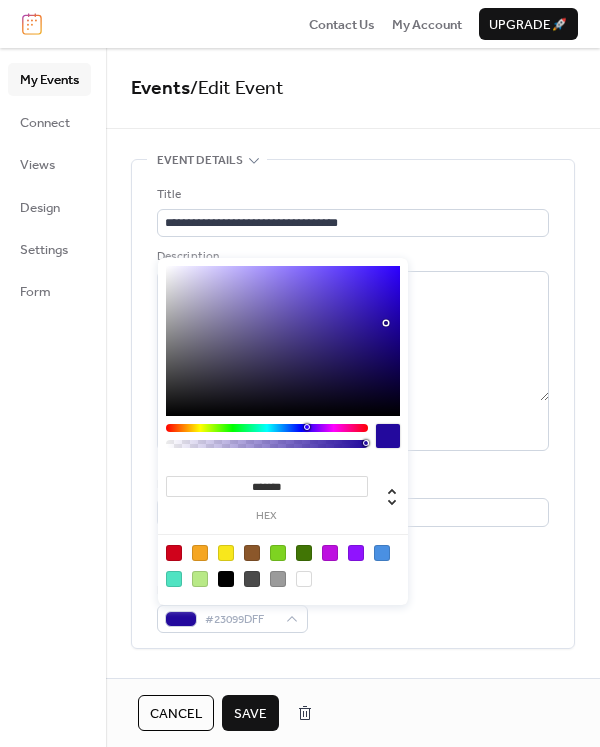 click at bounding box center (283, 341) 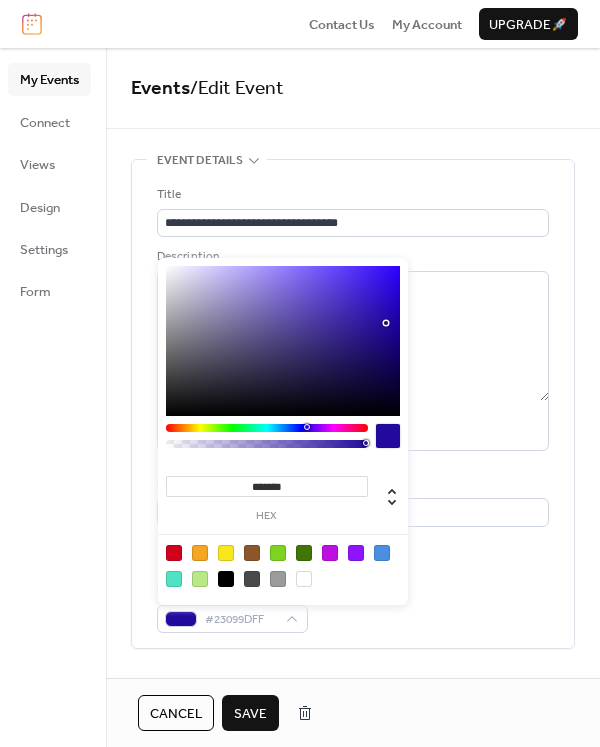 type on "*******" 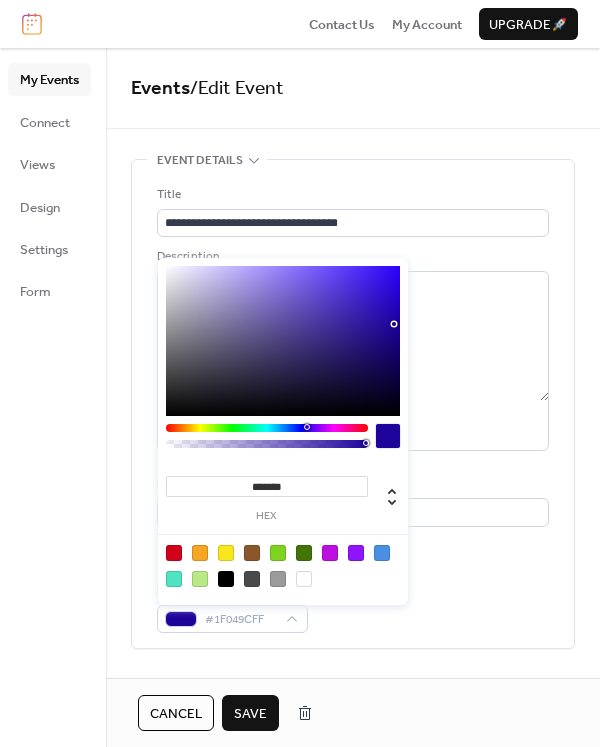 click at bounding box center (283, 341) 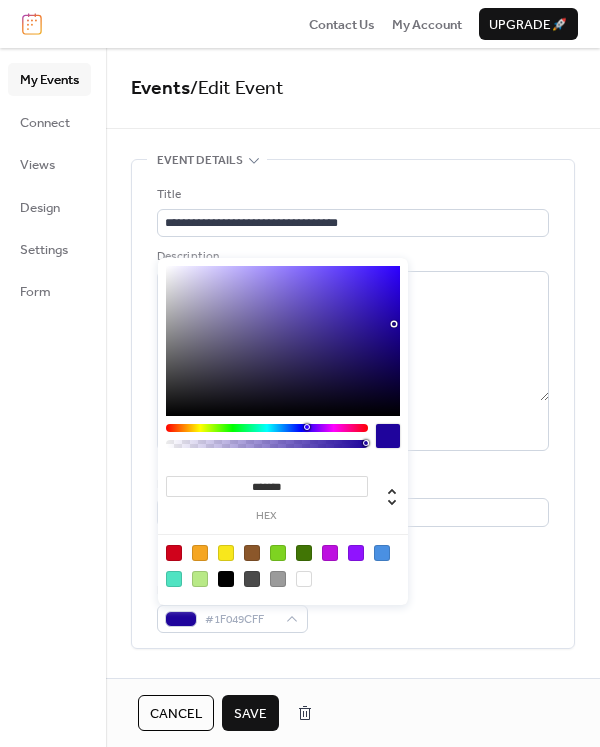 click on "Save" at bounding box center [250, 714] 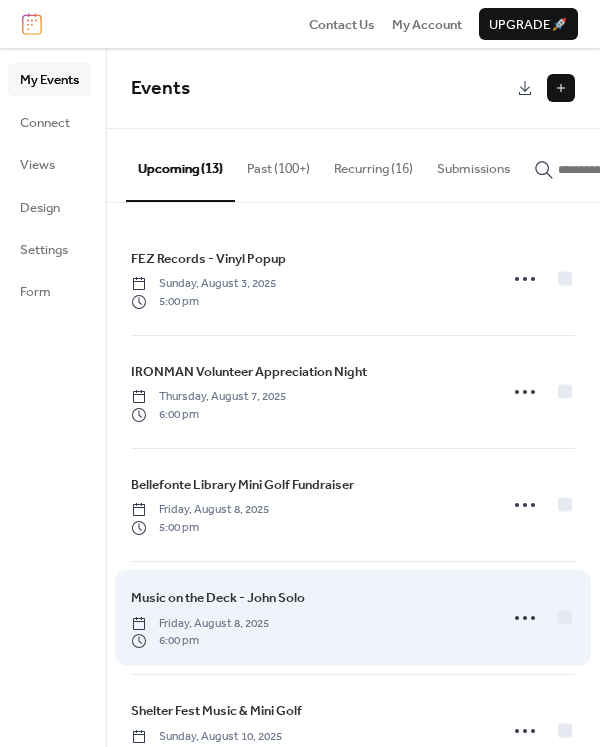 scroll, scrollTop: 954, scrollLeft: 0, axis: vertical 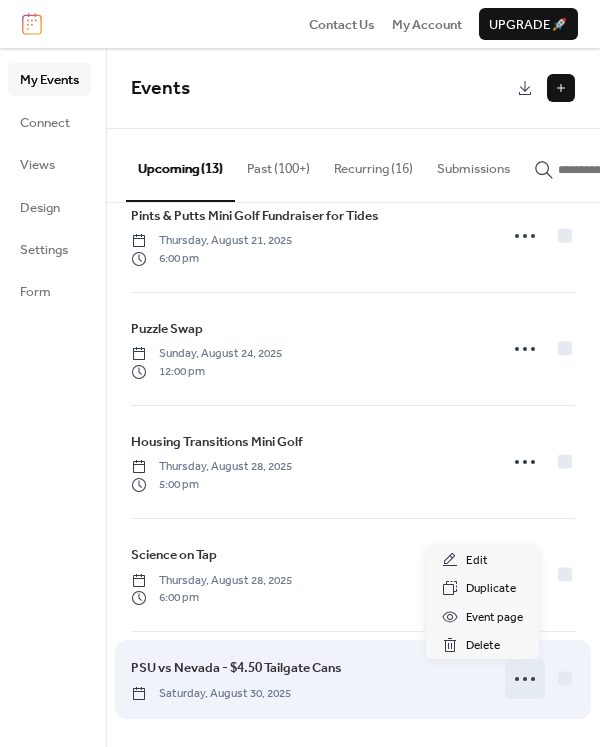 click 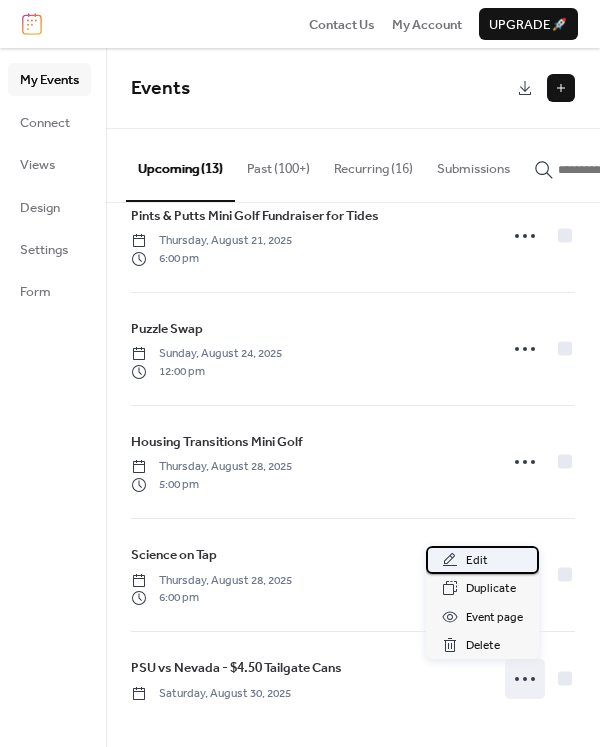 click on "Edit" at bounding box center (477, 561) 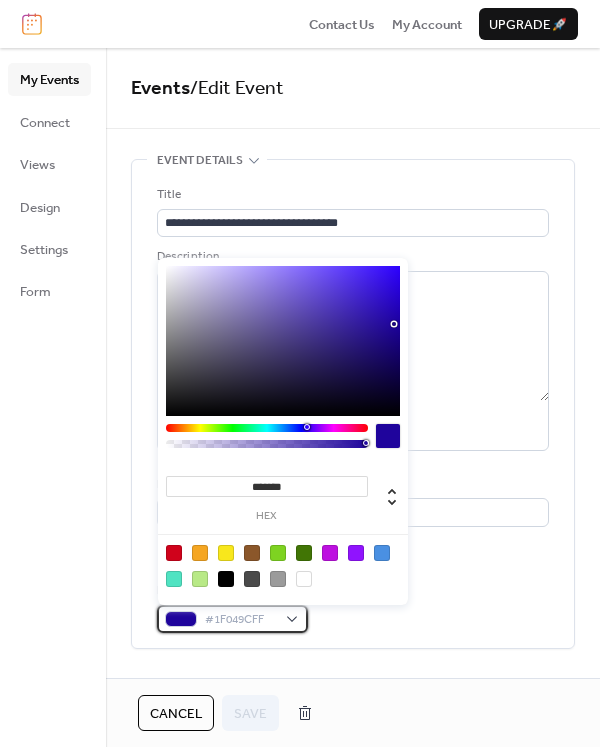 click on "#1F049CFF" at bounding box center (232, 619) 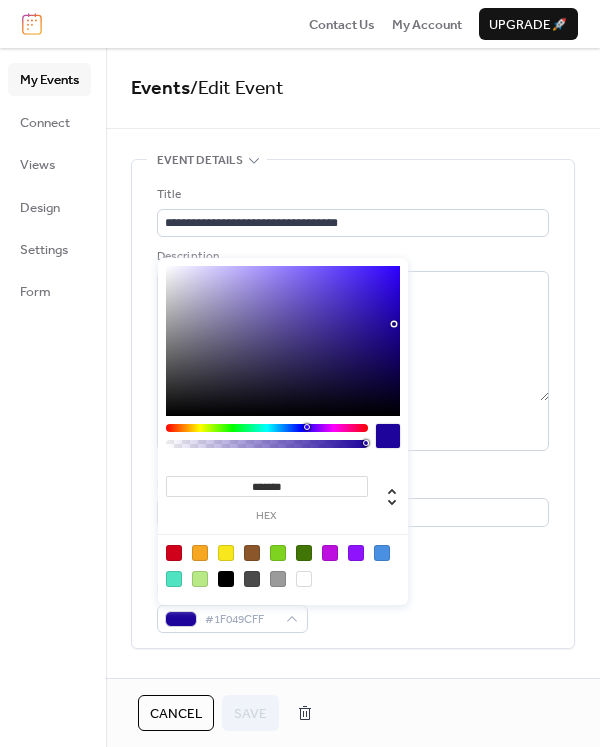 type on "*******" 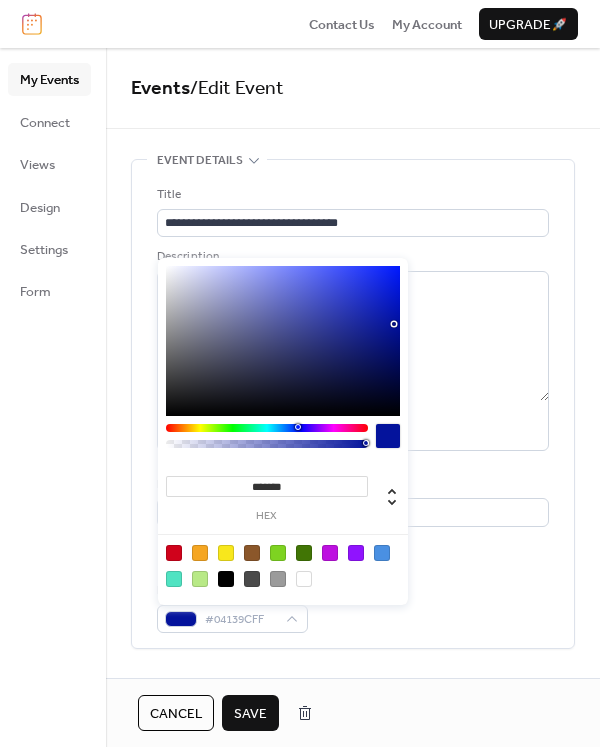 click at bounding box center (267, 428) 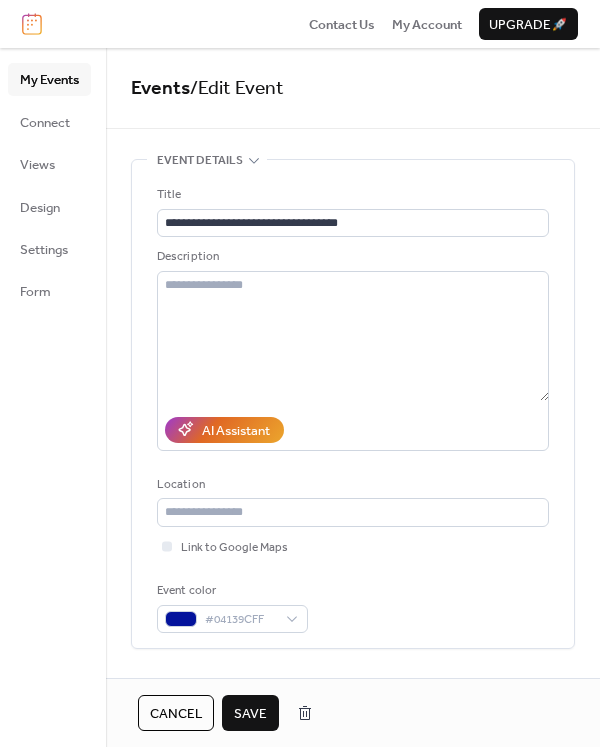 click on "Save" at bounding box center [250, 714] 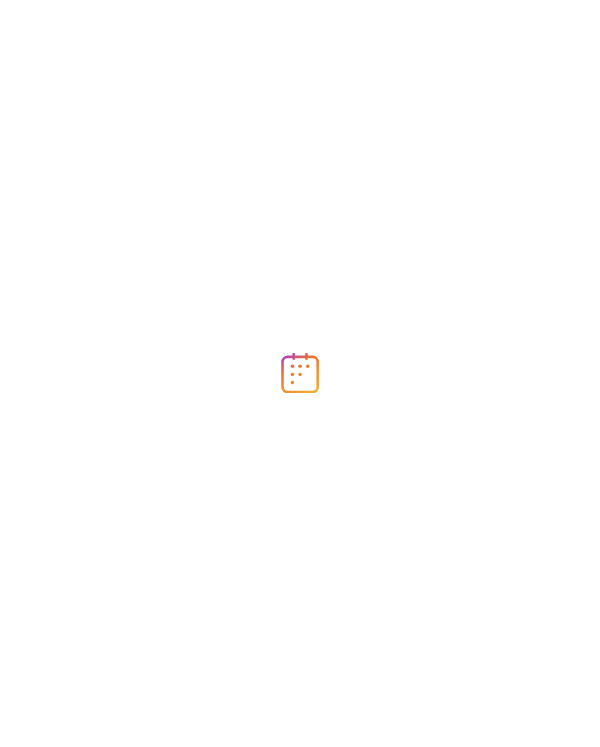 scroll, scrollTop: 0, scrollLeft: 0, axis: both 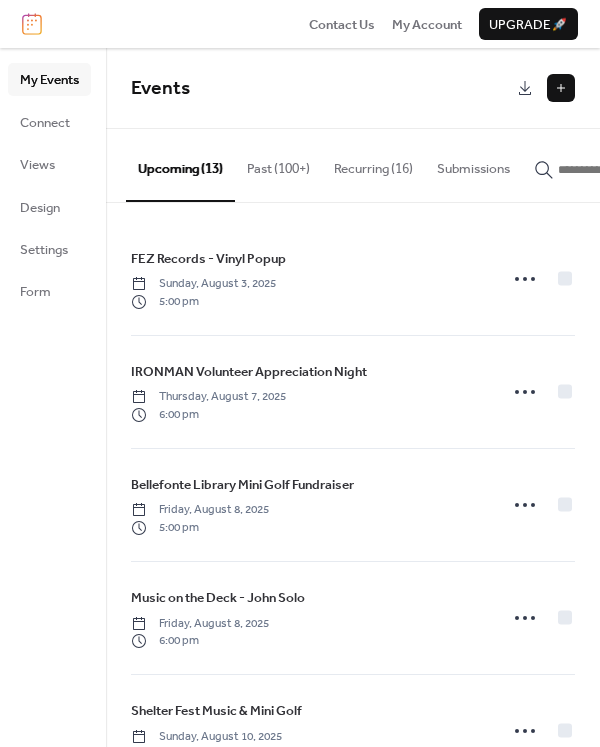 click 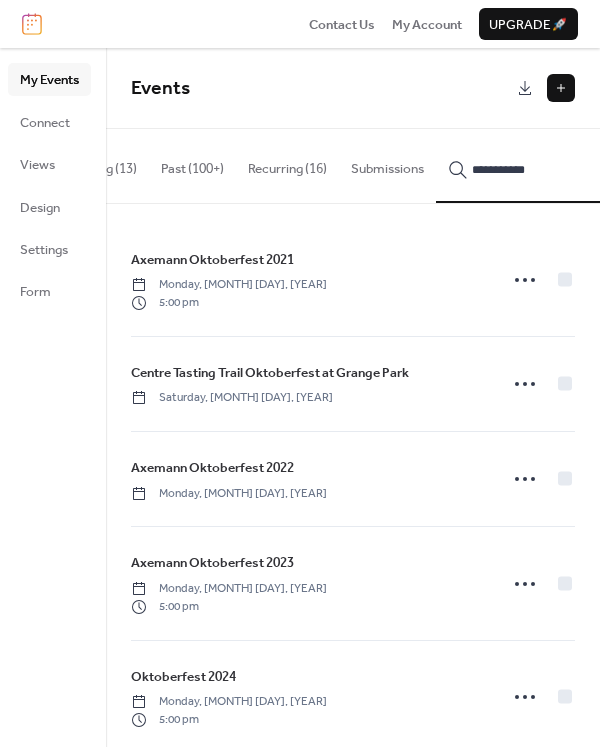type on "**********" 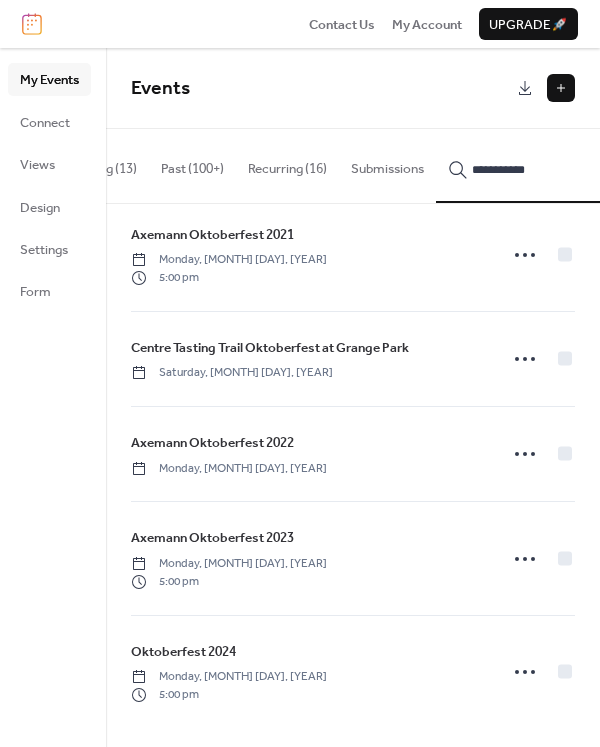 scroll, scrollTop: 32, scrollLeft: 0, axis: vertical 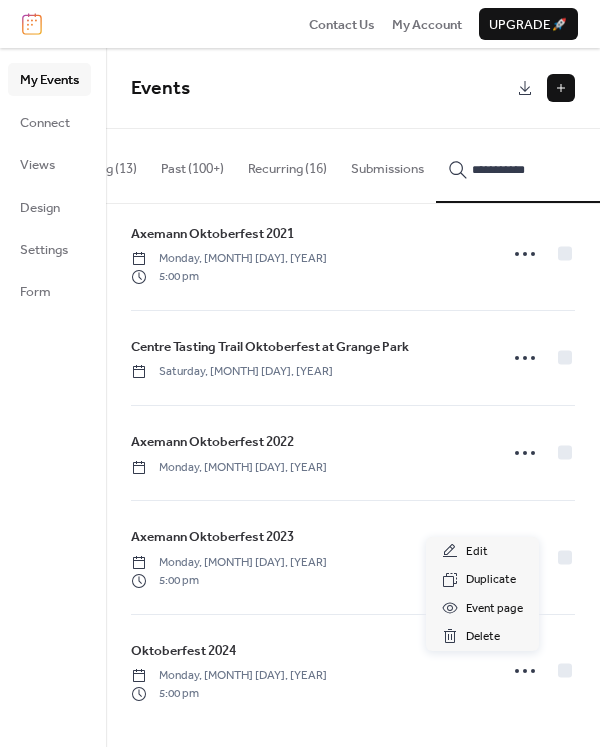 click 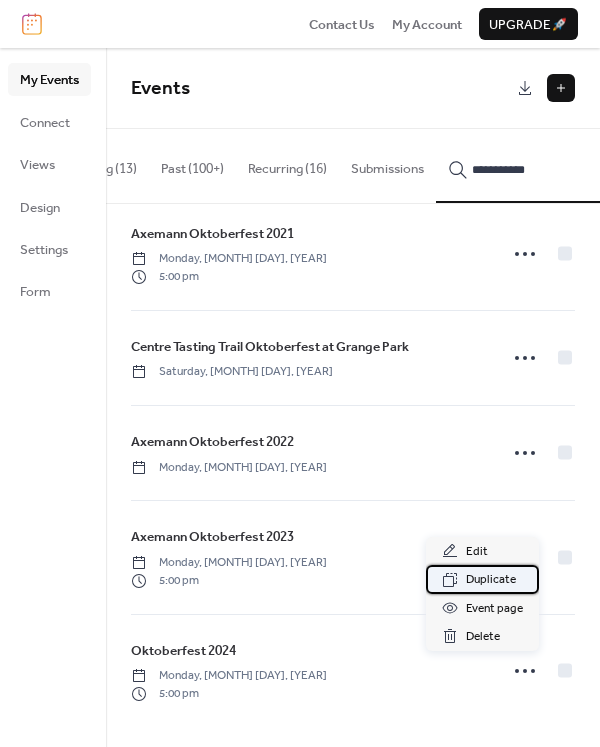 click on "Duplicate" at bounding box center [491, 580] 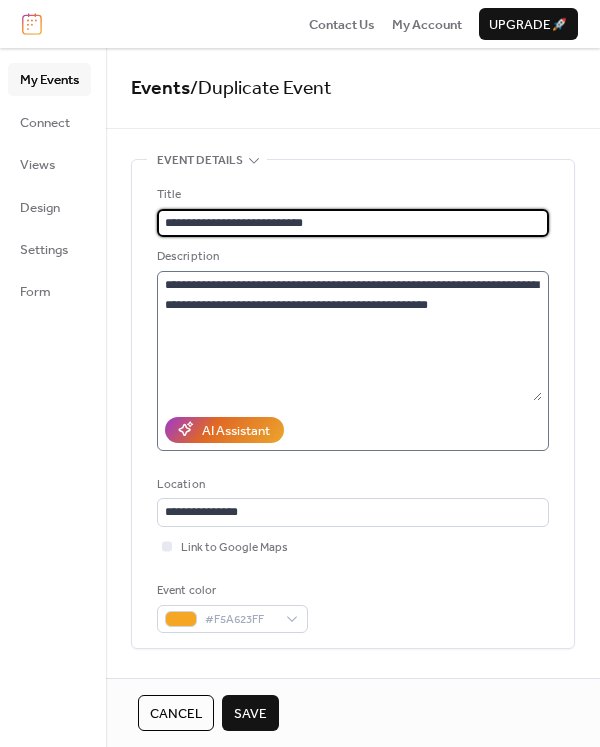 type on "**********" 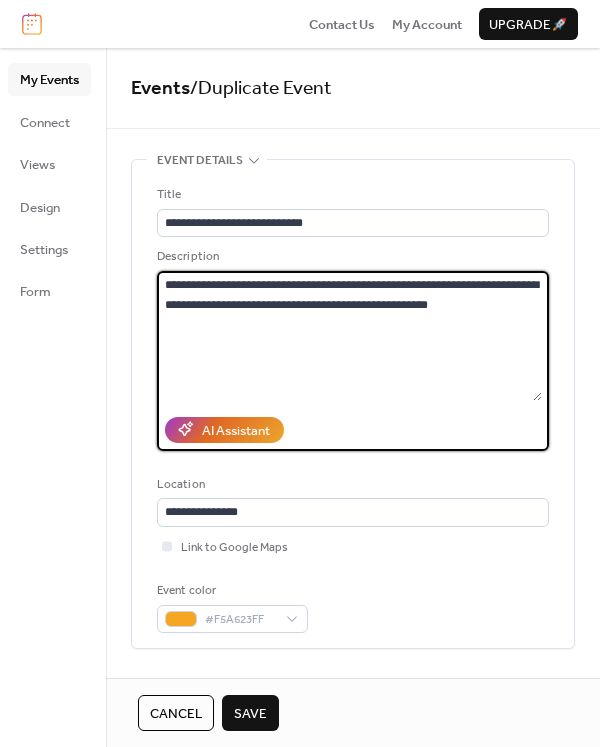 drag, startPoint x: 223, startPoint y: 289, endPoint x: 345, endPoint y: 287, distance: 122.016396 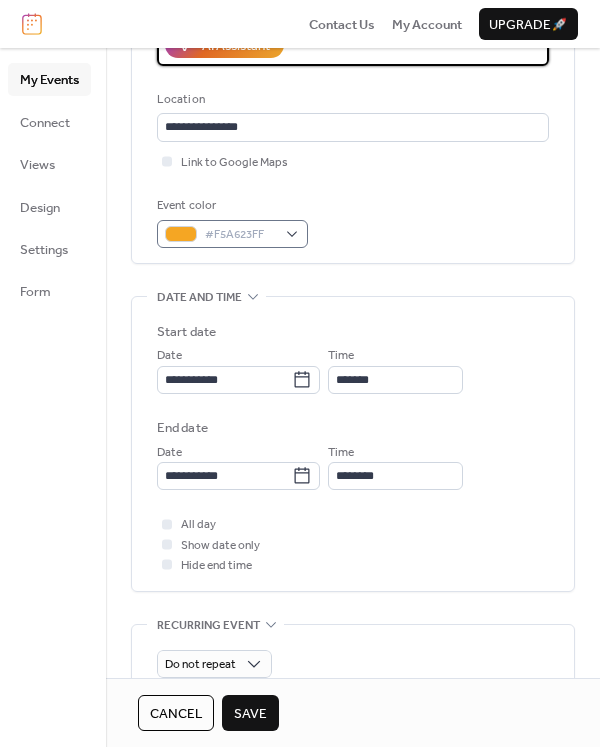 scroll, scrollTop: 467, scrollLeft: 0, axis: vertical 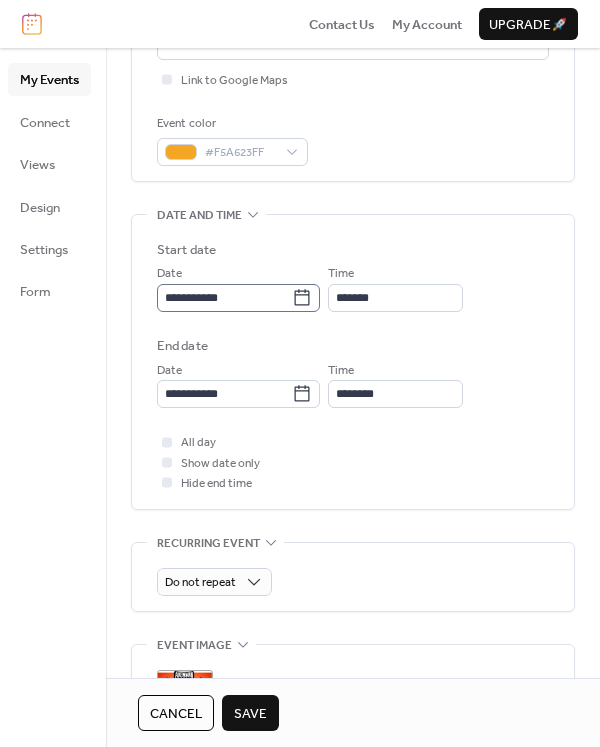 type on "**********" 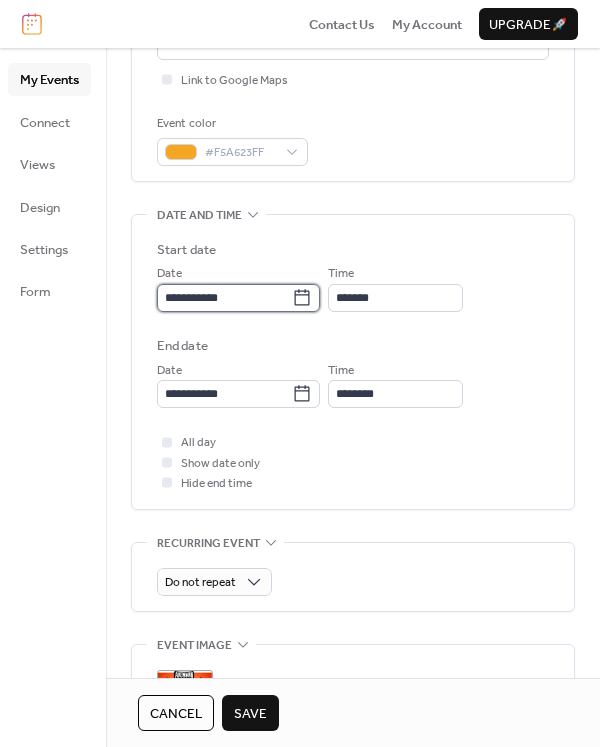 click on "**********" at bounding box center [224, 298] 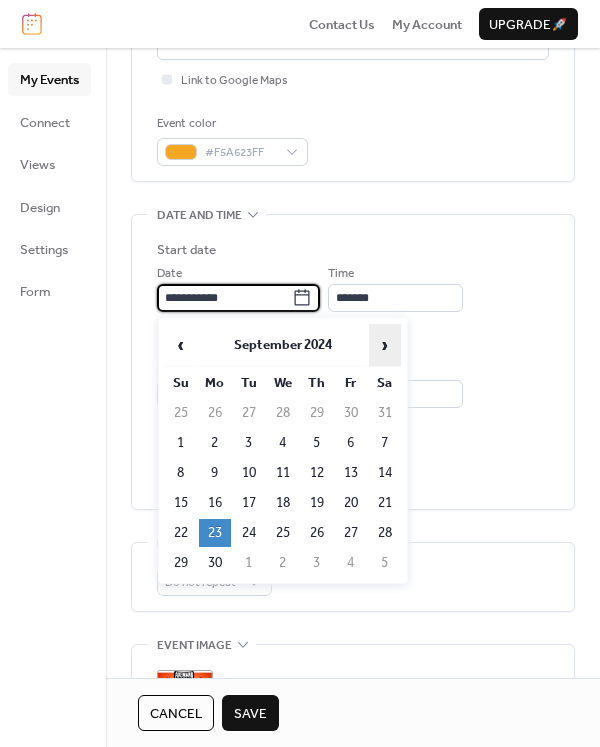 click on "›" at bounding box center (385, 345) 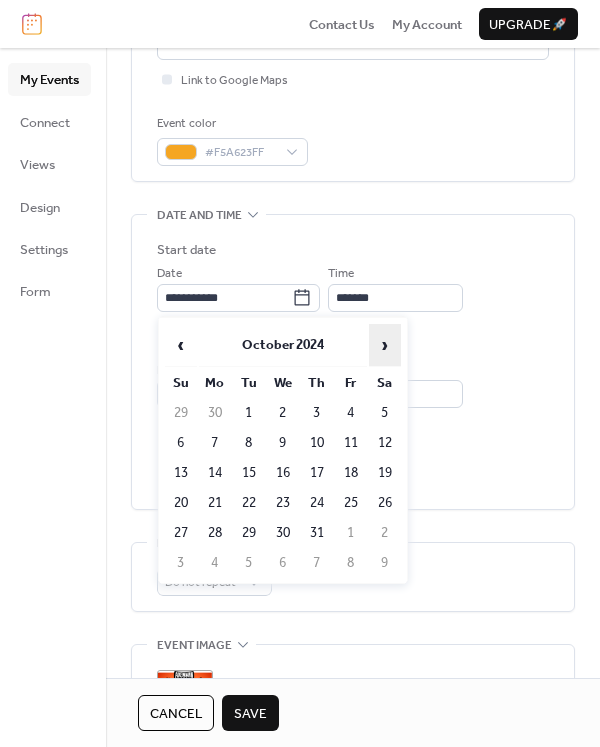 click on "›" at bounding box center [385, 345] 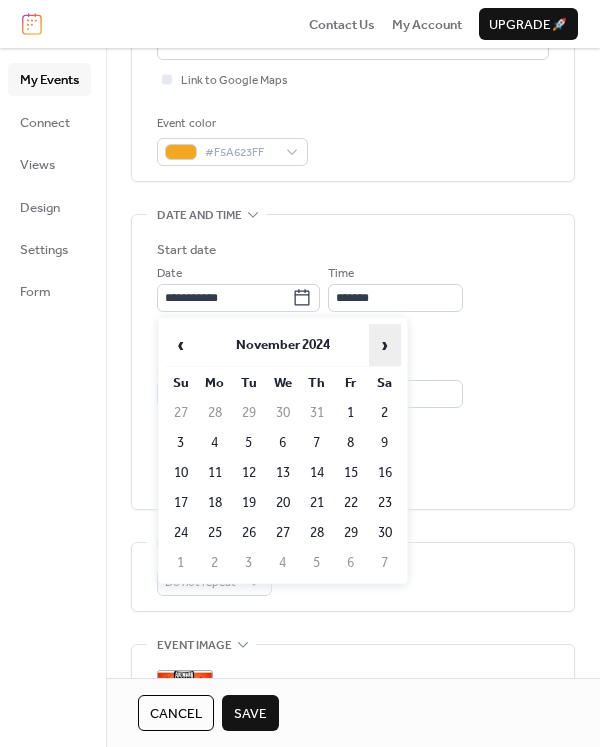 click on "›" at bounding box center (385, 345) 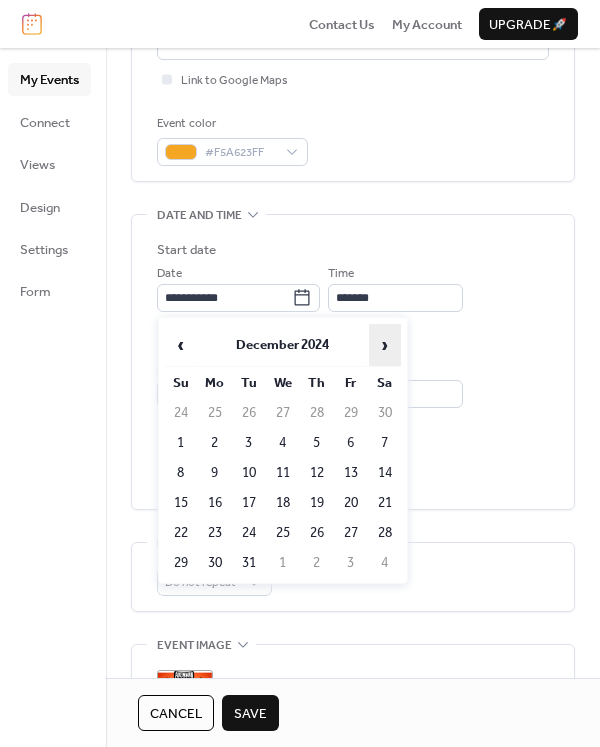 click on "›" at bounding box center [385, 345] 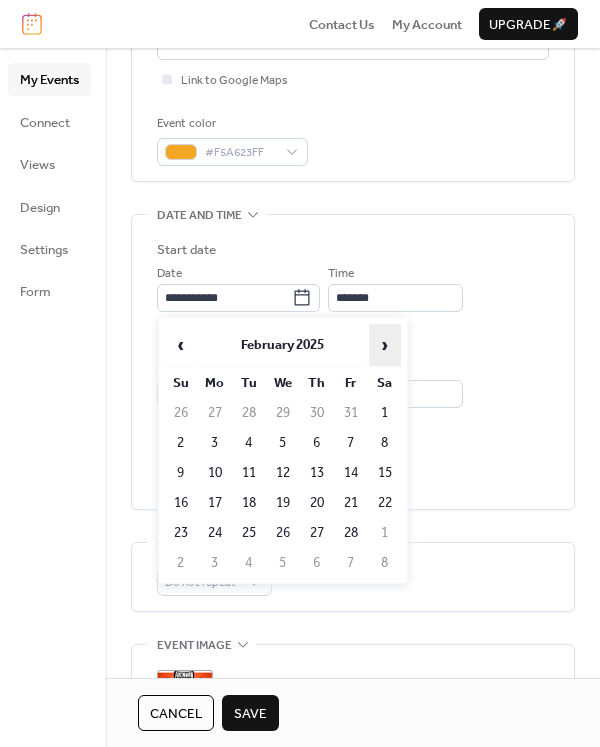 click on "›" at bounding box center (385, 345) 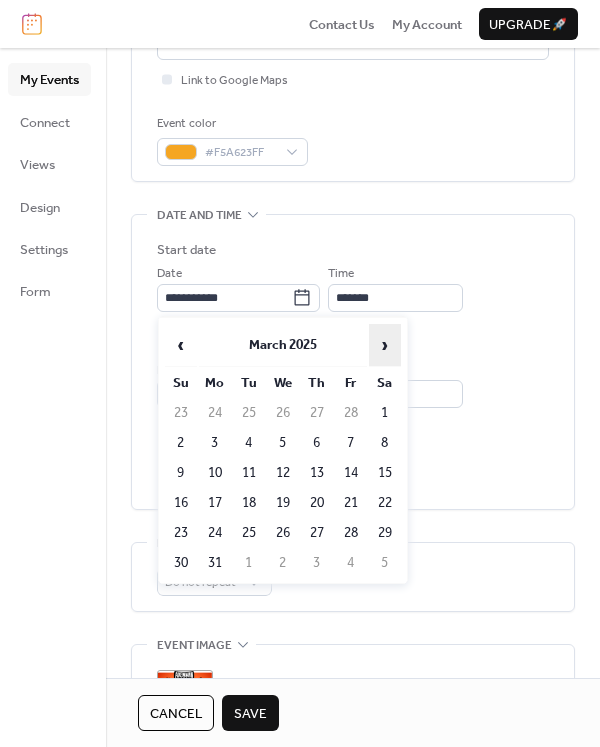 click on "›" at bounding box center (385, 345) 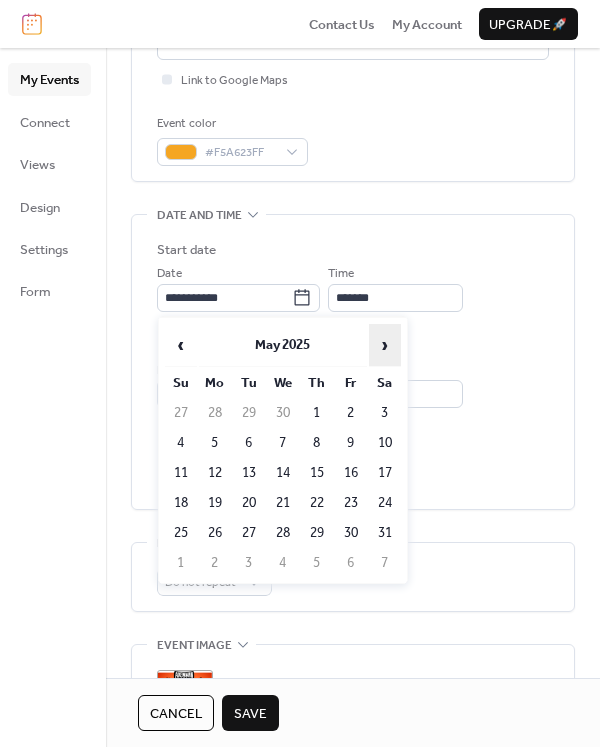 click on "›" at bounding box center [385, 345] 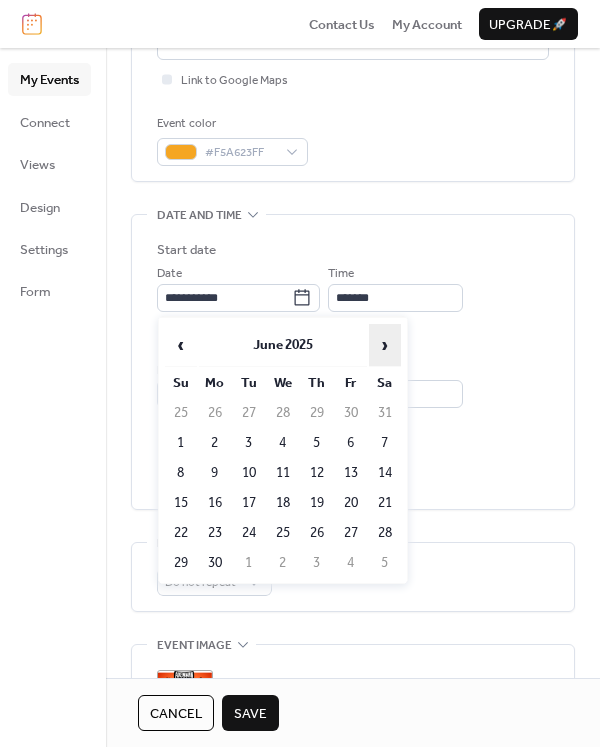 click on "›" at bounding box center [385, 345] 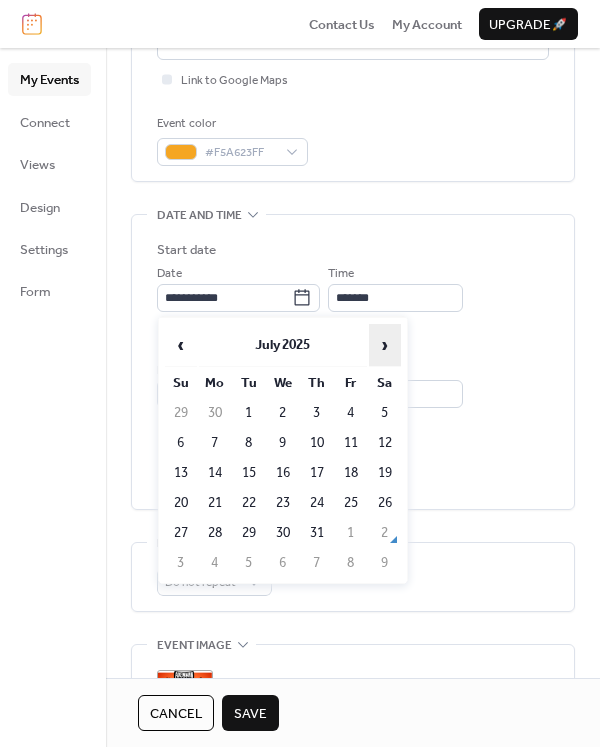 click on "›" at bounding box center (385, 345) 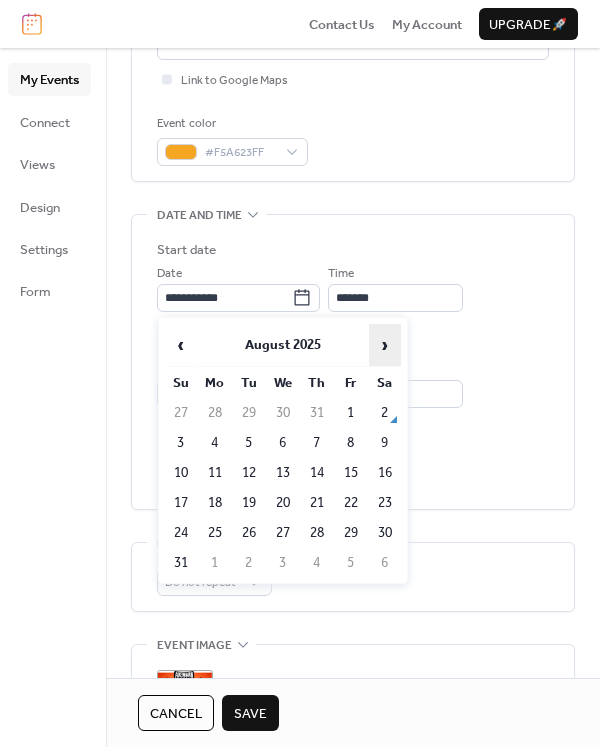 click on "›" at bounding box center (385, 345) 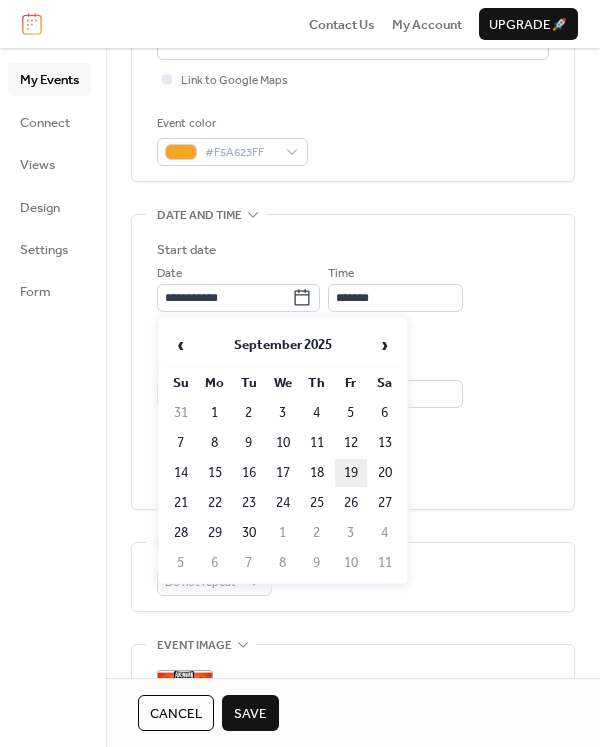 click on "19" at bounding box center [351, 473] 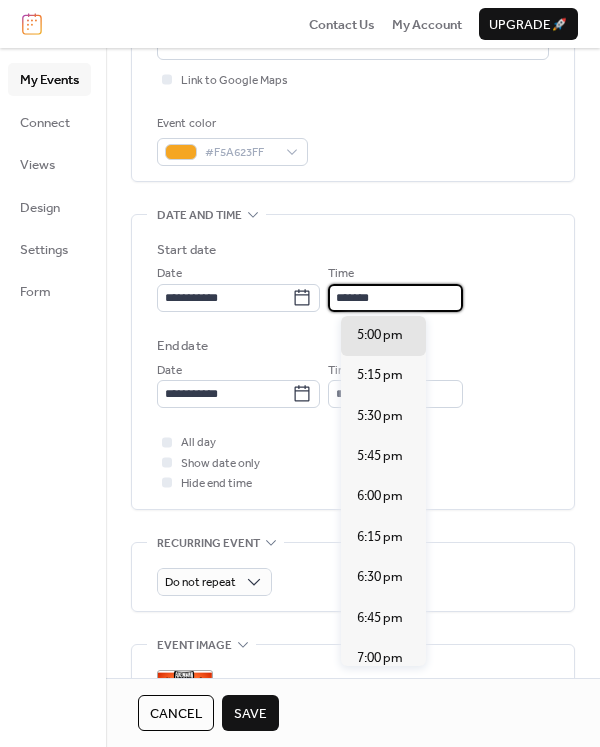 drag, startPoint x: 356, startPoint y: 300, endPoint x: 339, endPoint y: 298, distance: 17.117243 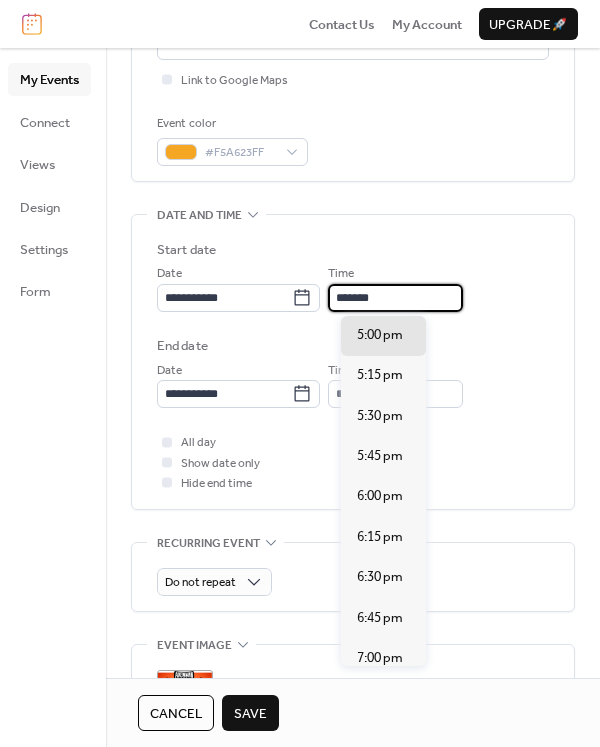 click on "**********" at bounding box center (353, 287) 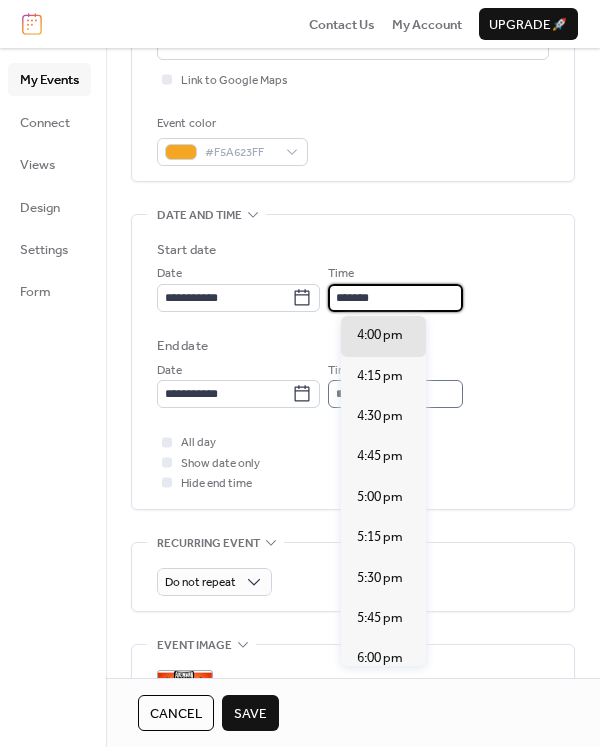 type on "*******" 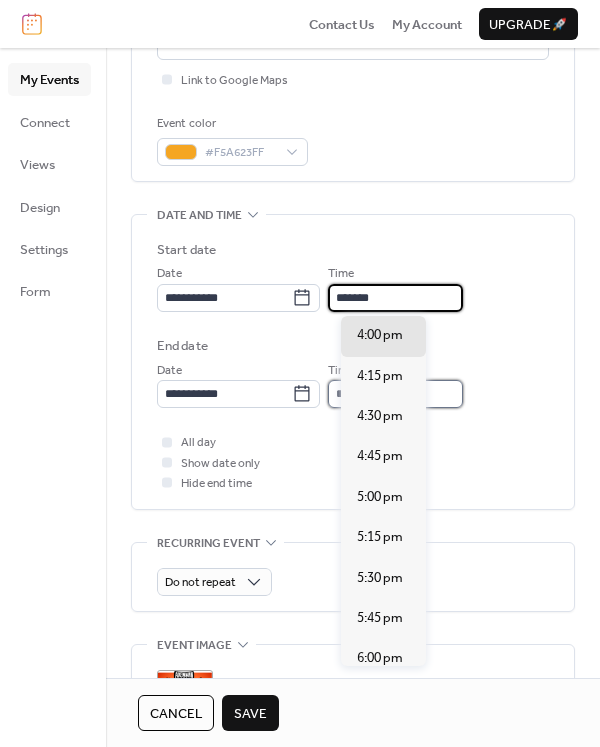 click on "*******" at bounding box center [395, 394] 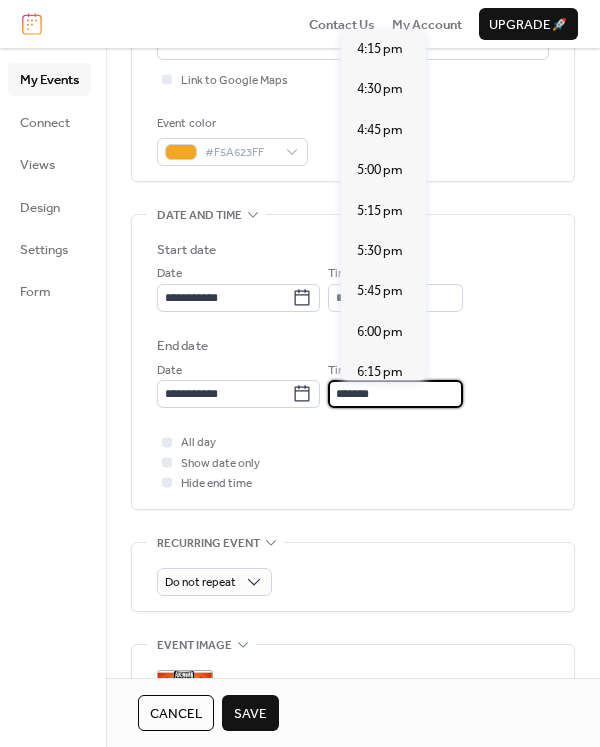 scroll, scrollTop: 768, scrollLeft: 0, axis: vertical 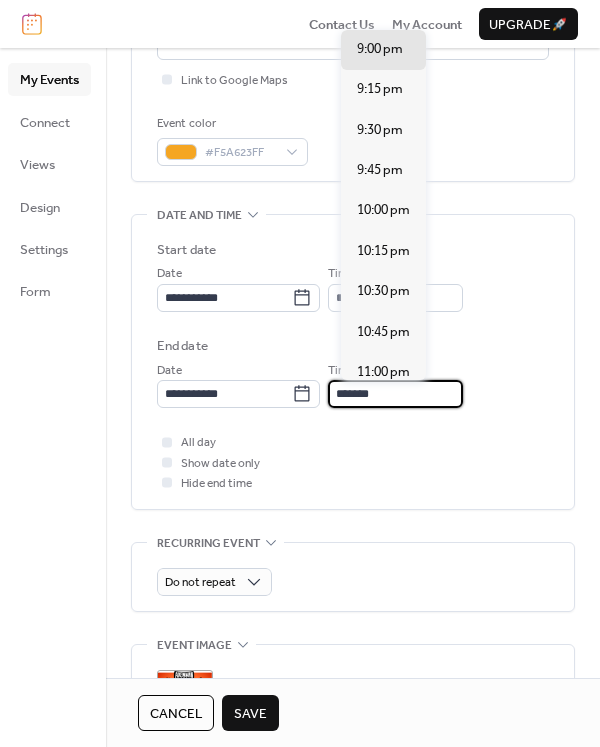 click on "*******" at bounding box center (395, 394) 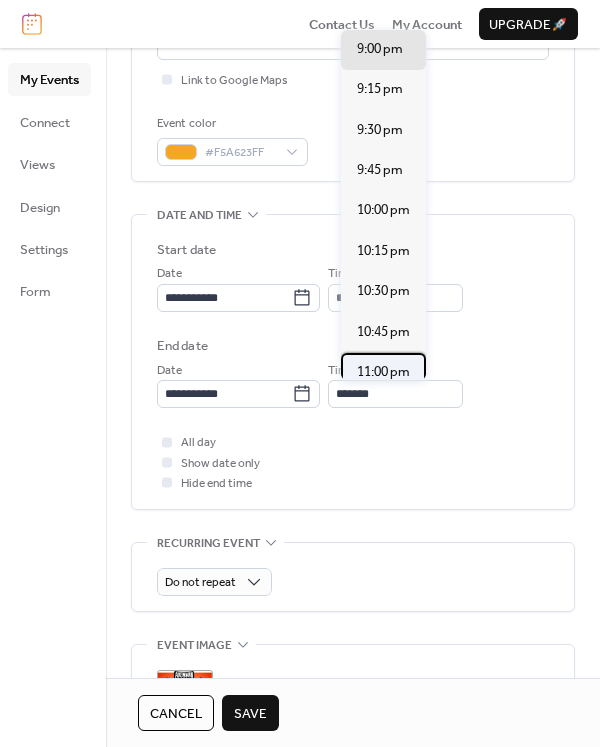 click on "11:00 pm" at bounding box center (383, 372) 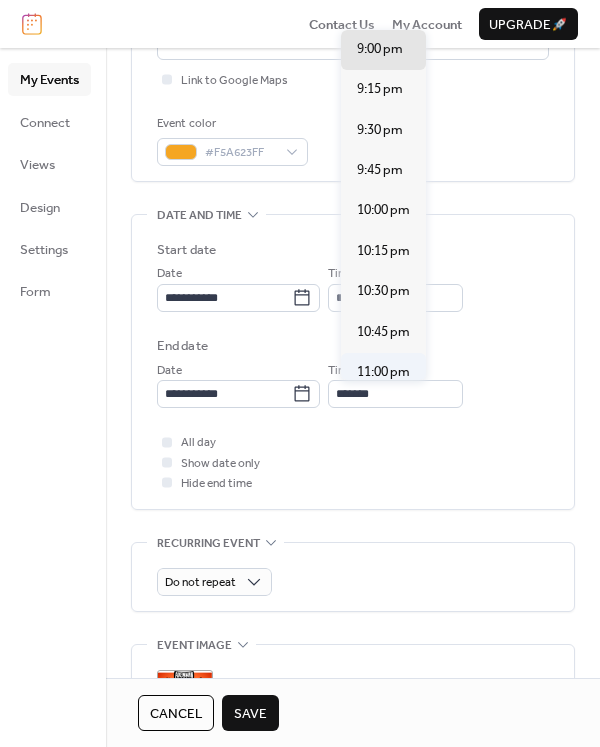 type on "********" 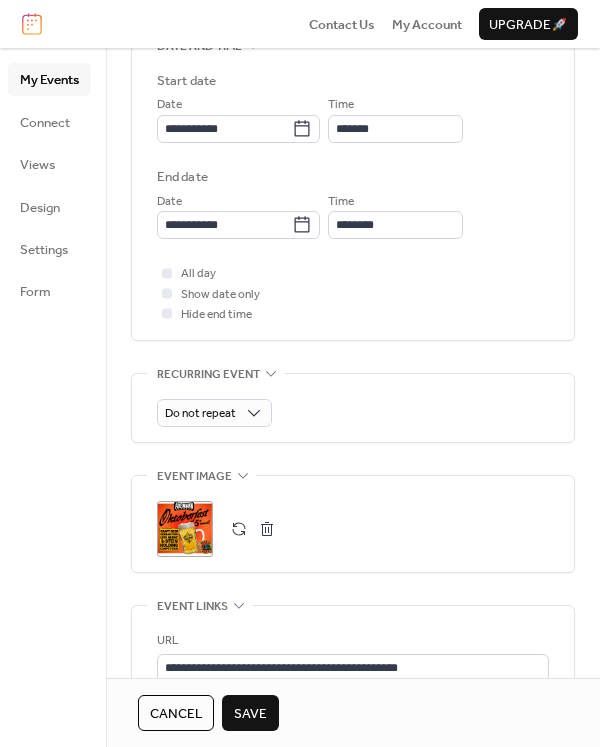 scroll, scrollTop: 700, scrollLeft: 0, axis: vertical 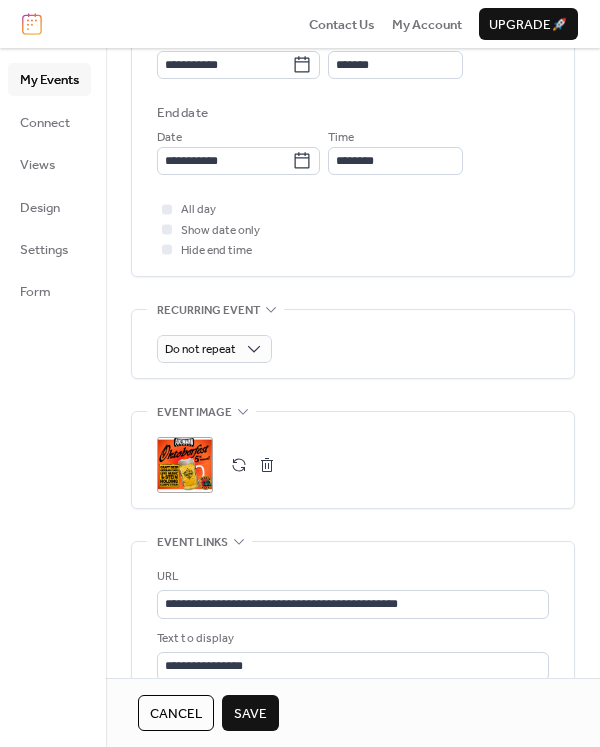 click at bounding box center [267, 465] 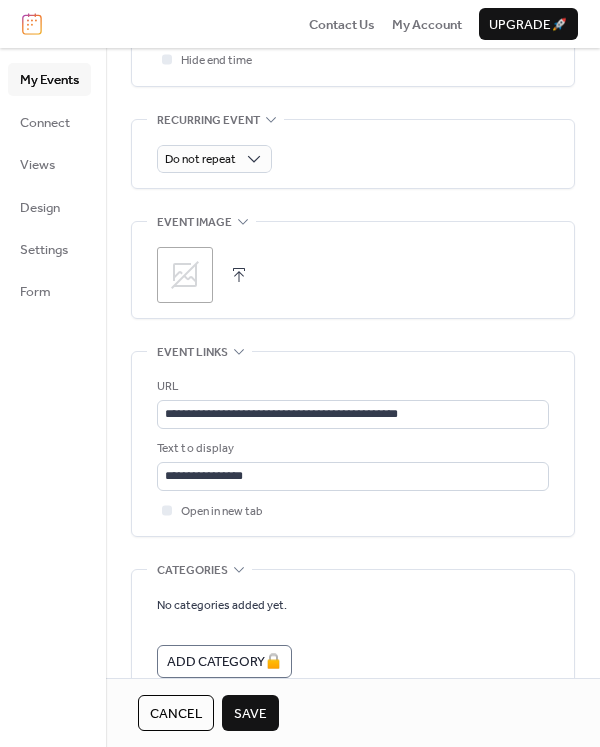 scroll, scrollTop: 933, scrollLeft: 0, axis: vertical 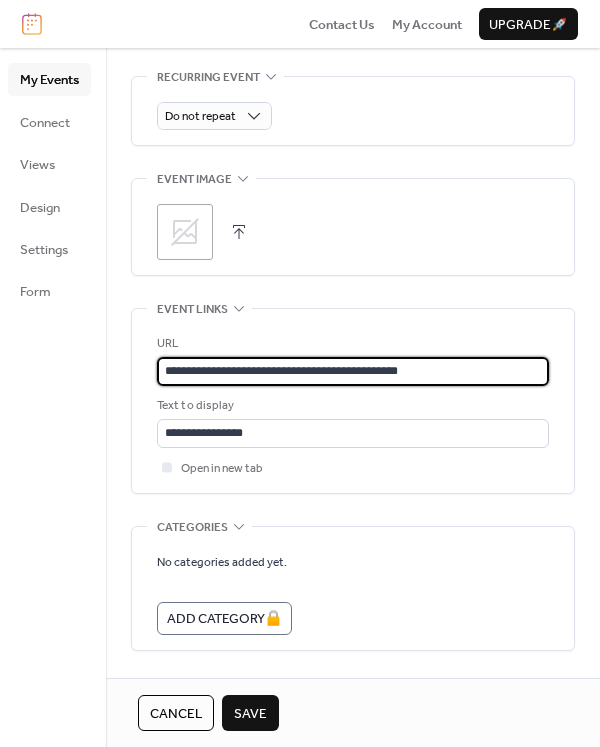 drag, startPoint x: 469, startPoint y: 372, endPoint x: 159, endPoint y: 373, distance: 310.00162 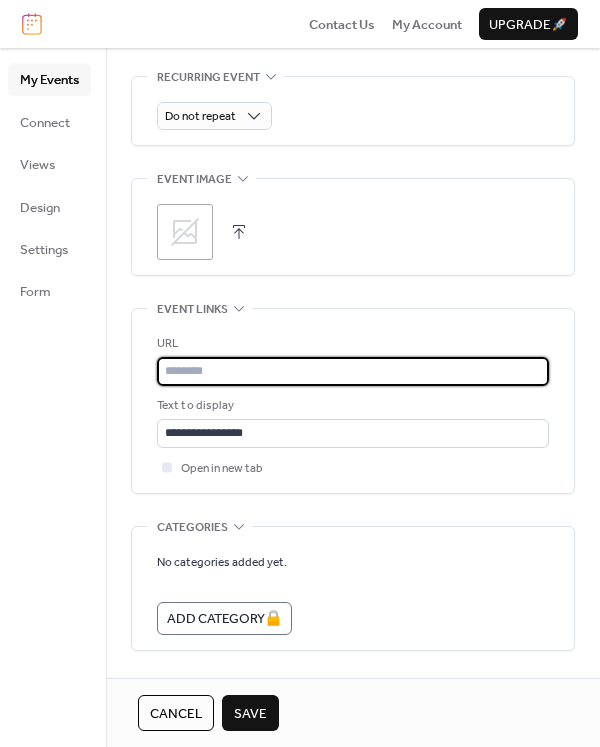 type 